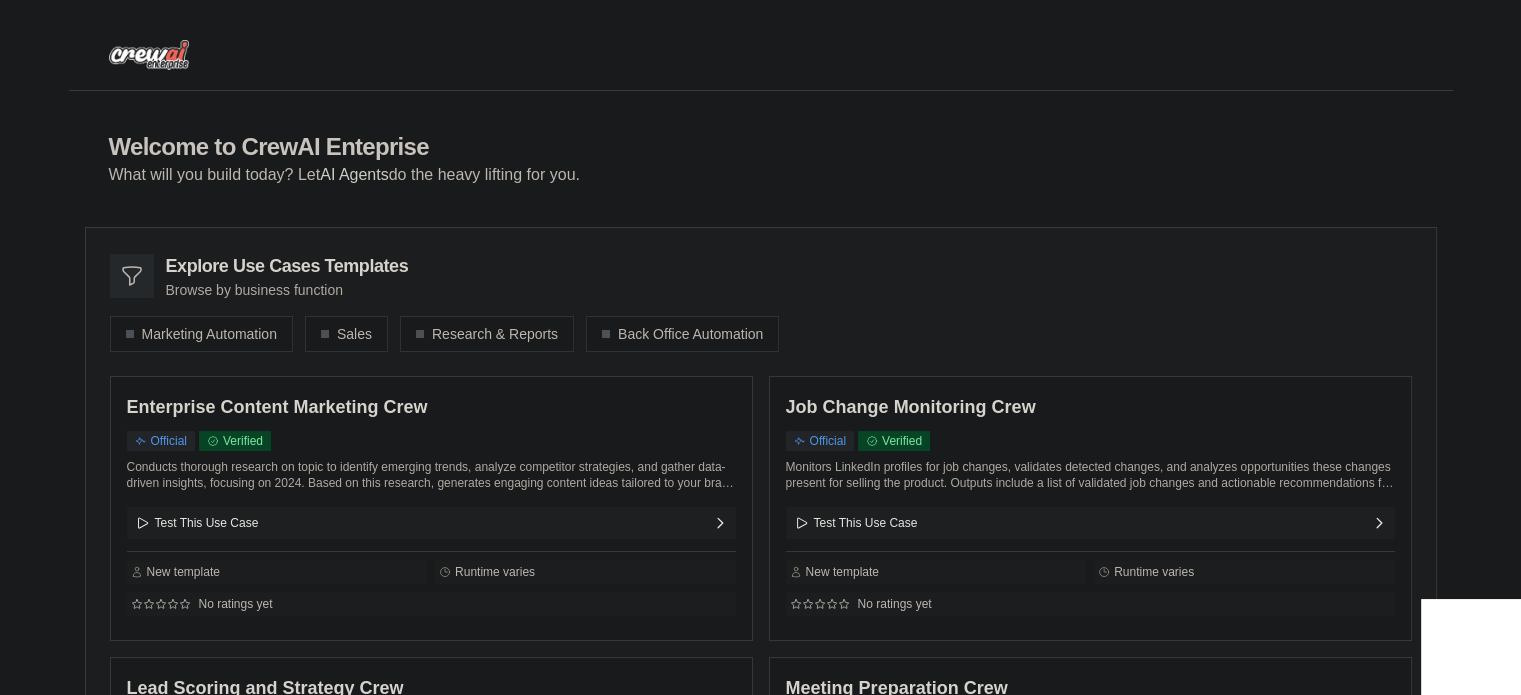 scroll, scrollTop: 28, scrollLeft: 0, axis: vertical 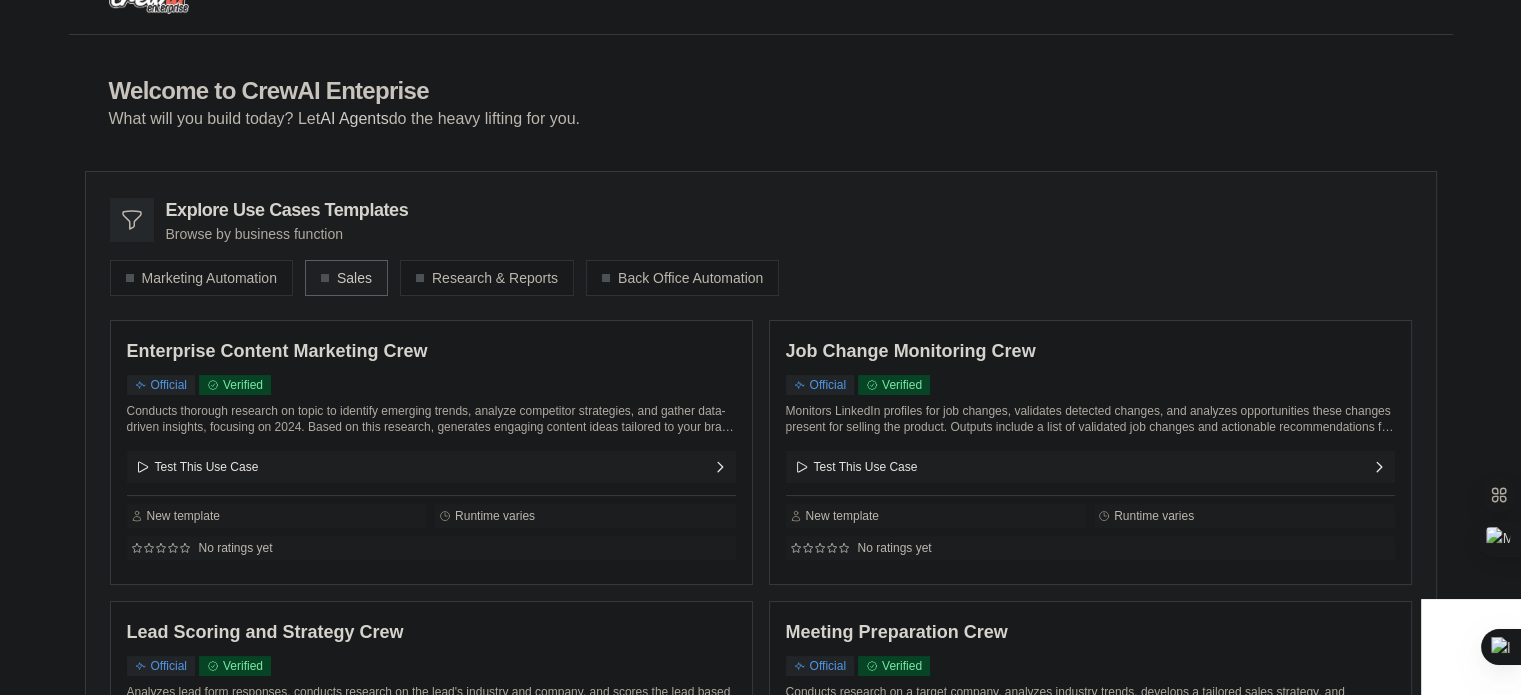 click on "Sales" at bounding box center [346, 278] 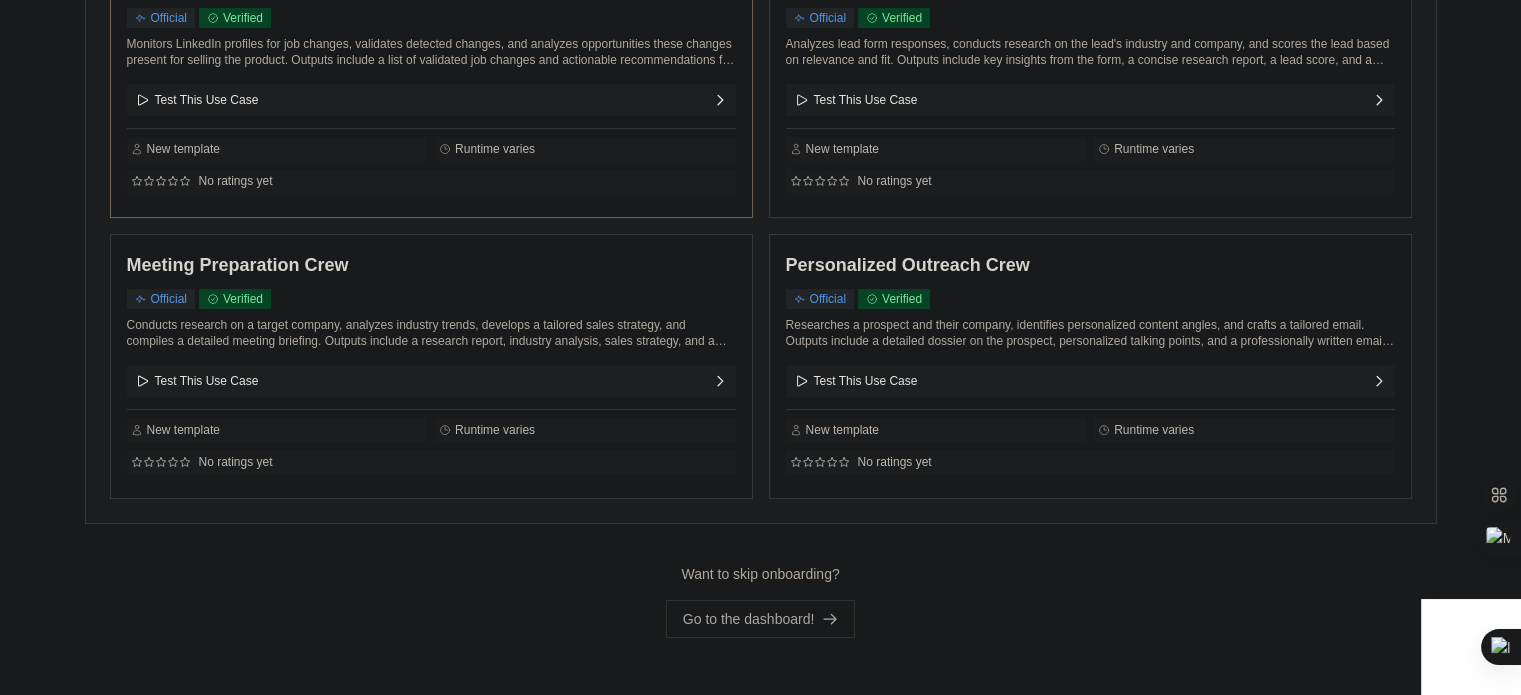 scroll, scrollTop: 0, scrollLeft: 0, axis: both 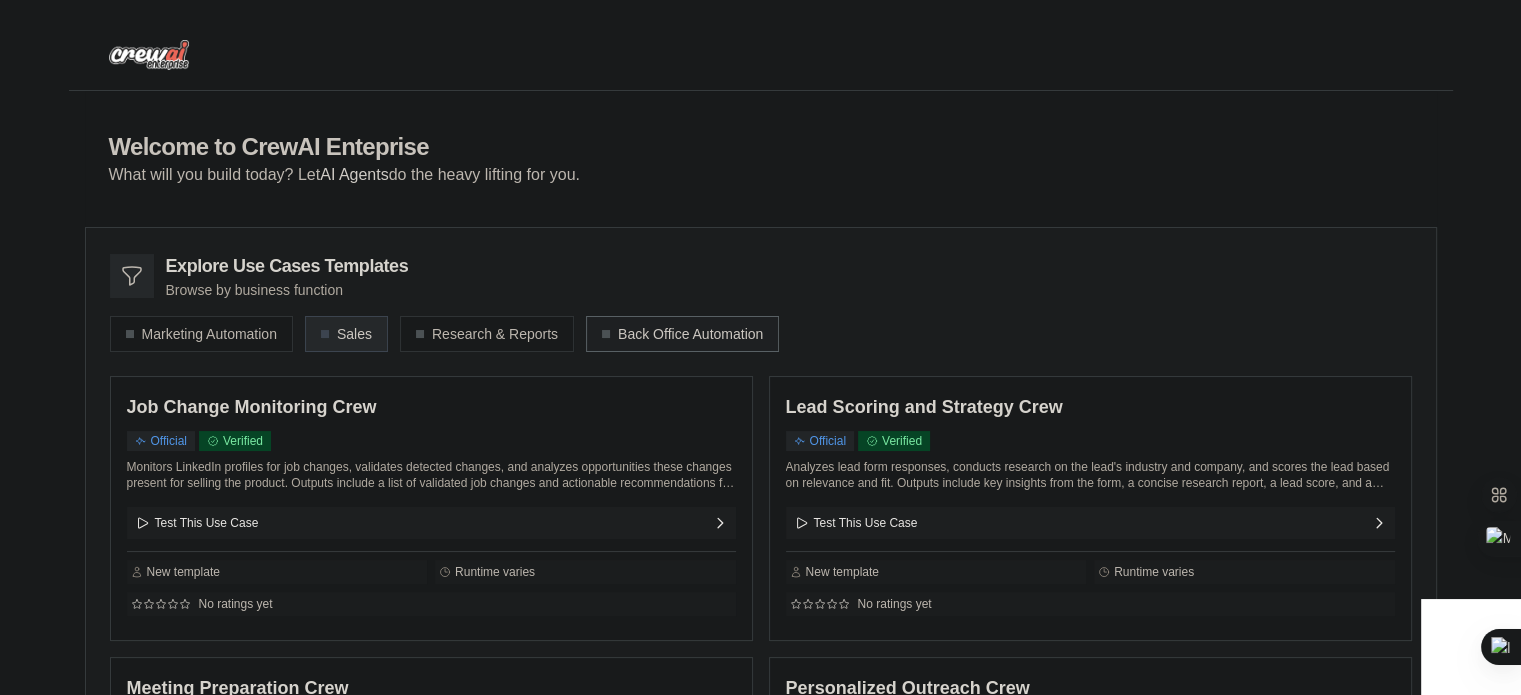click on "Back Office Automation" at bounding box center (682, 334) 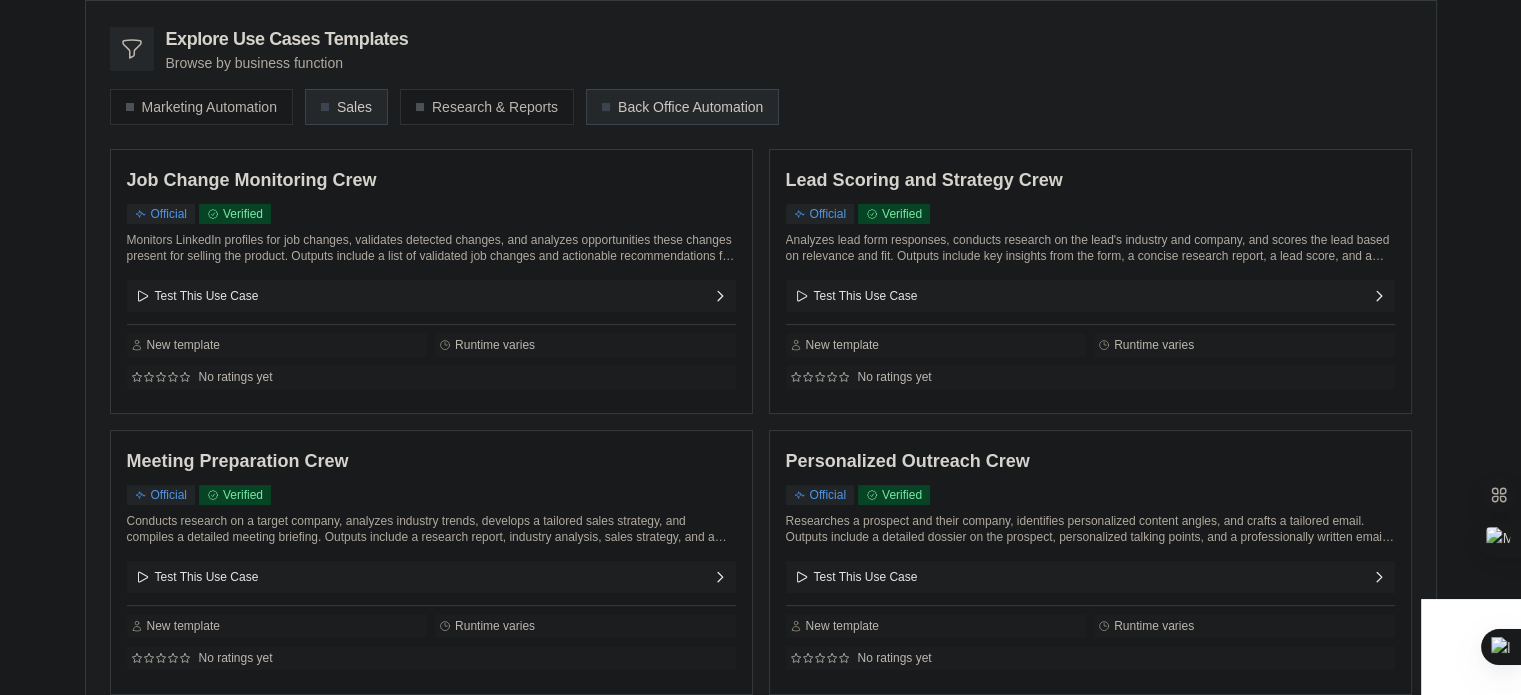 scroll, scrollTop: 228, scrollLeft: 0, axis: vertical 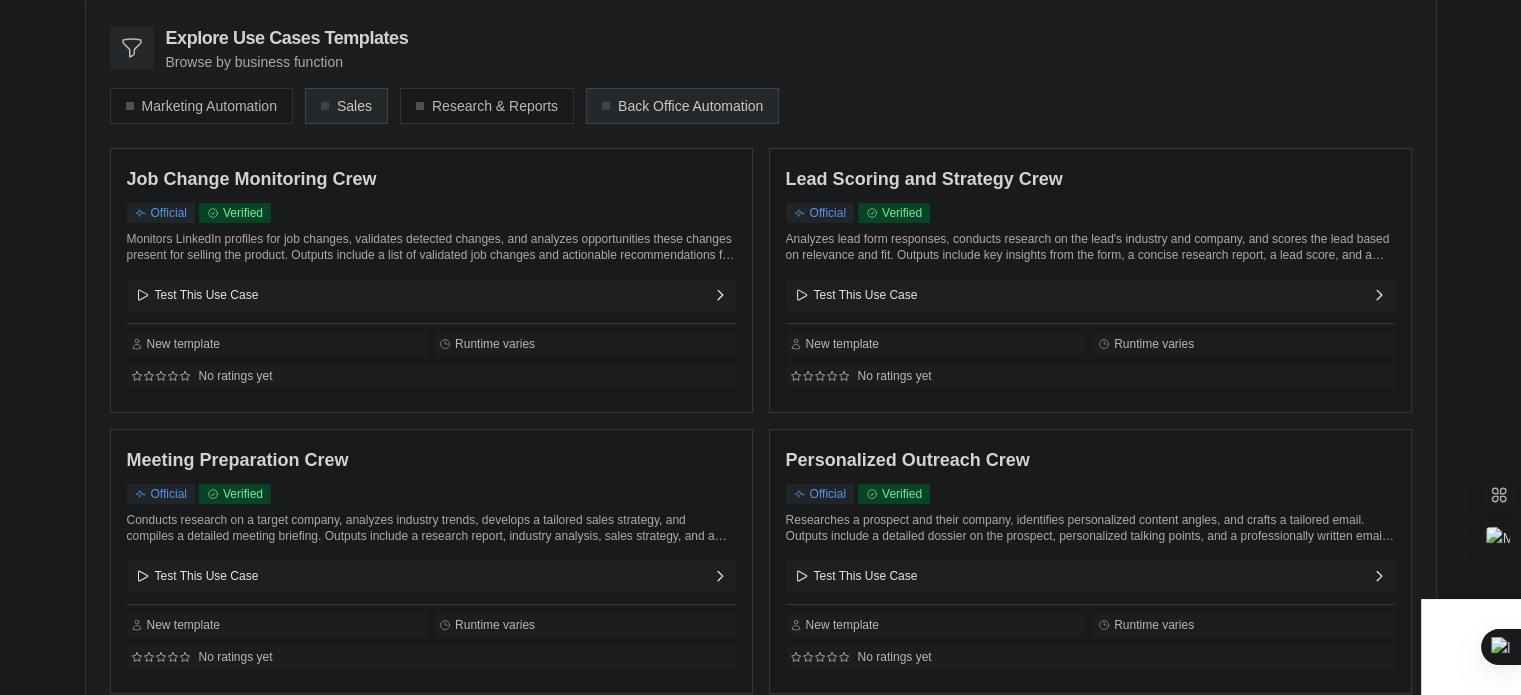 click on "Back Office Automation" at bounding box center [682, 106] 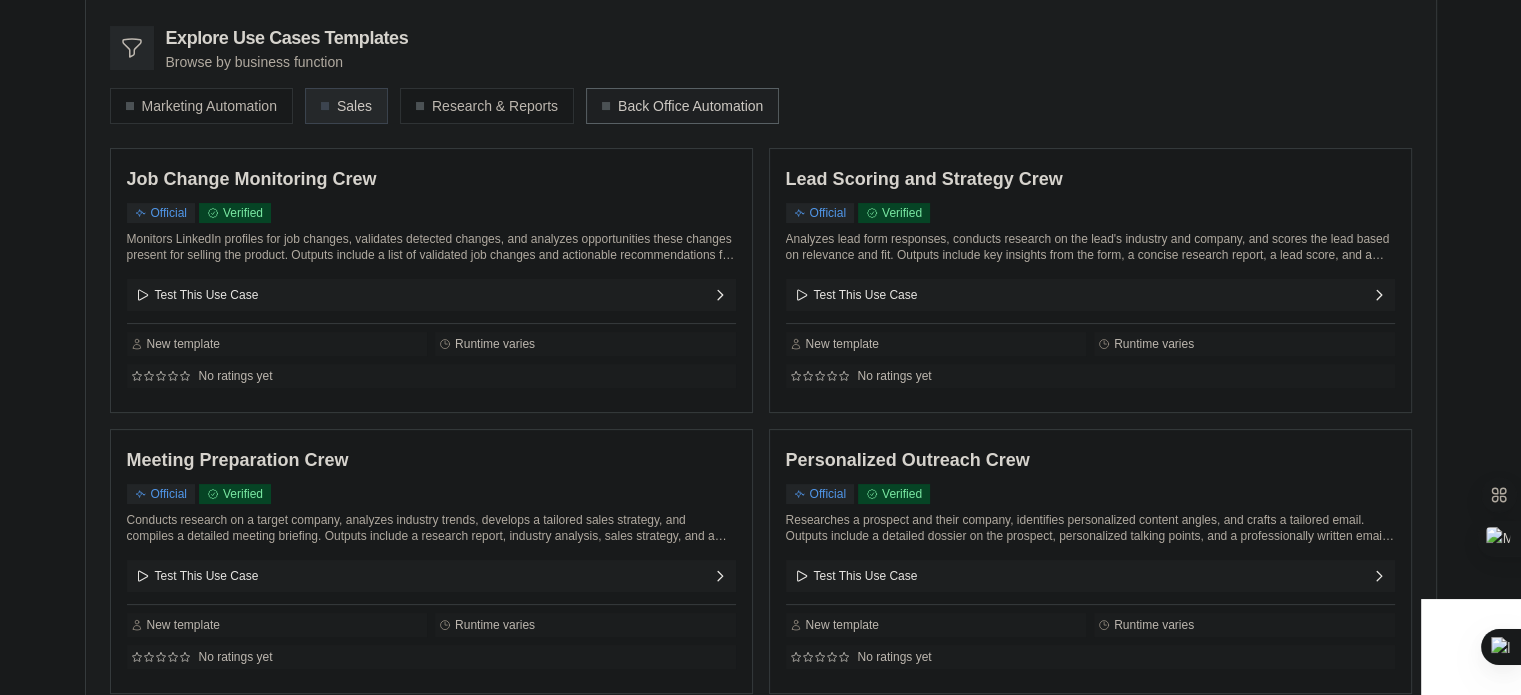 click on "Back Office Automation" at bounding box center [682, 106] 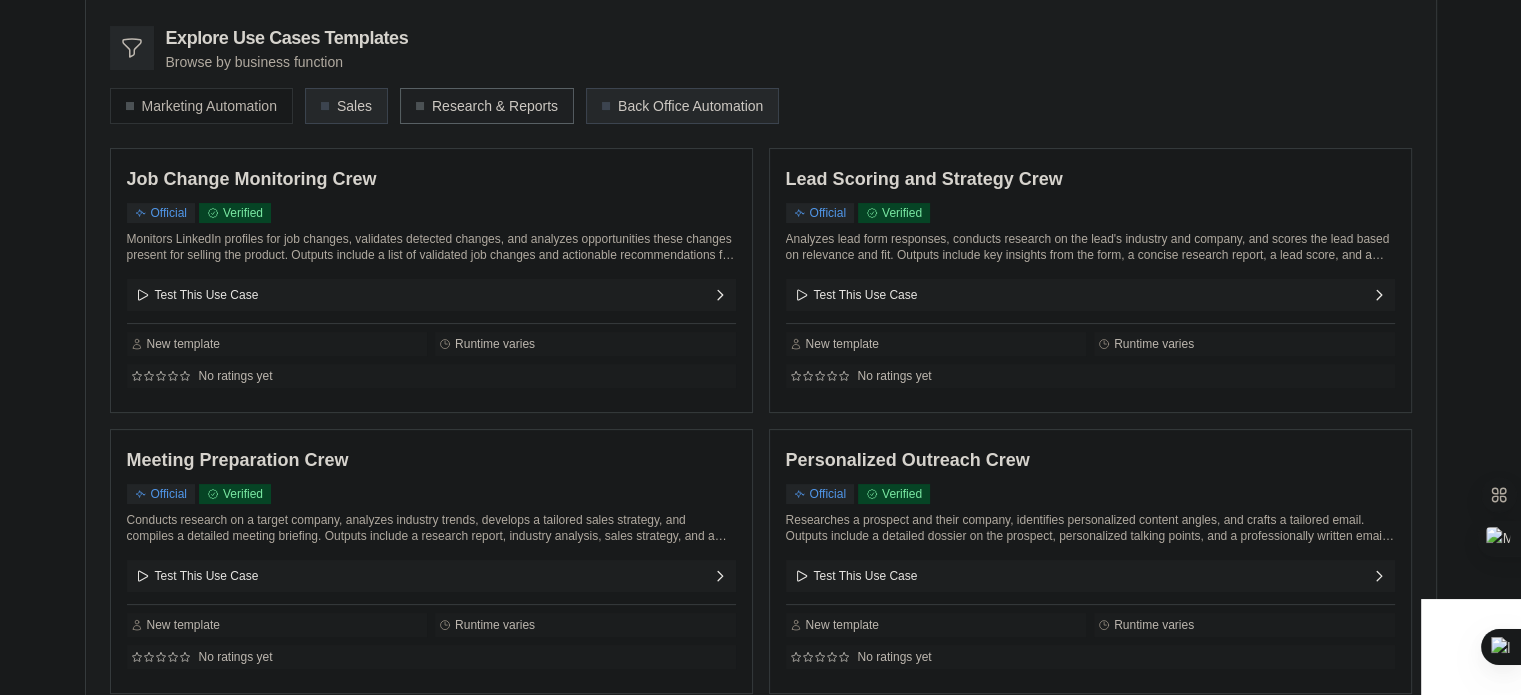 click on "Research & Reports" at bounding box center [487, 106] 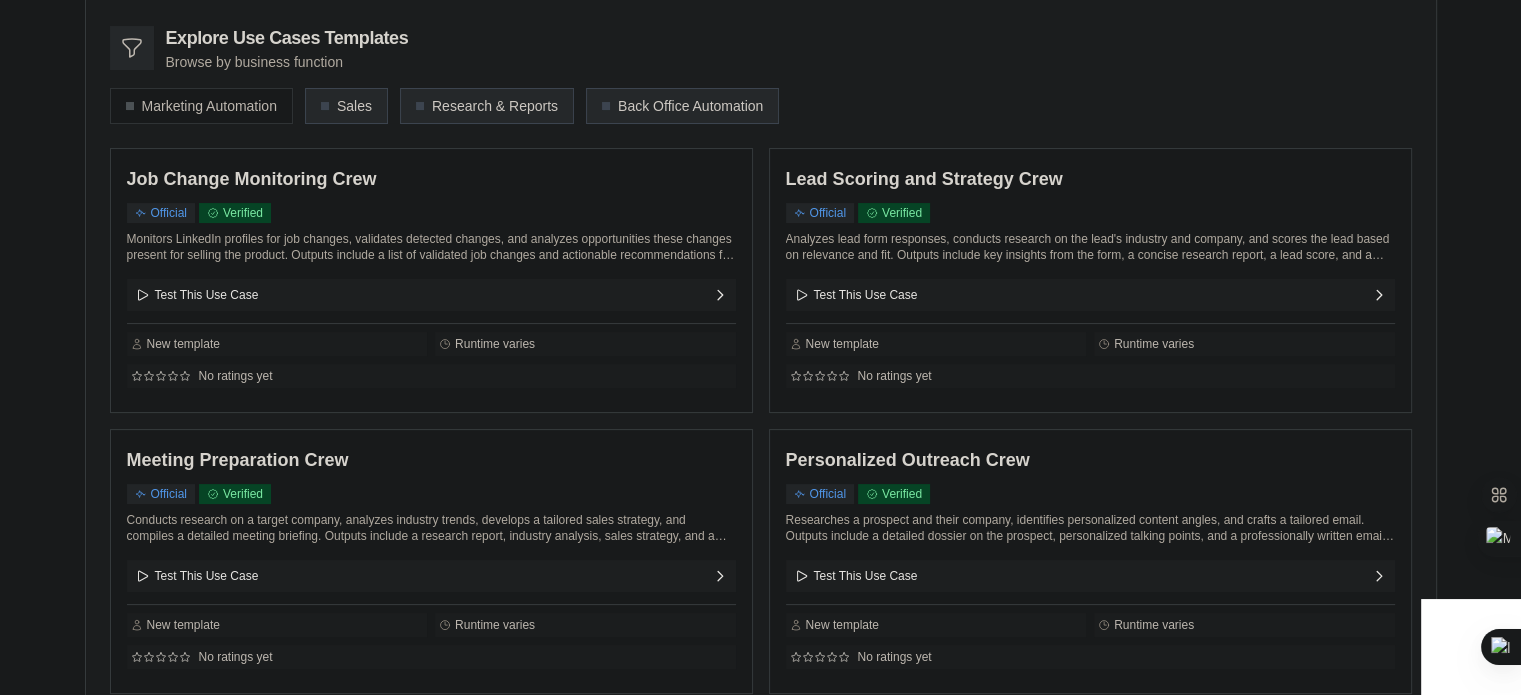 click on "Research & Reports" at bounding box center [487, 106] 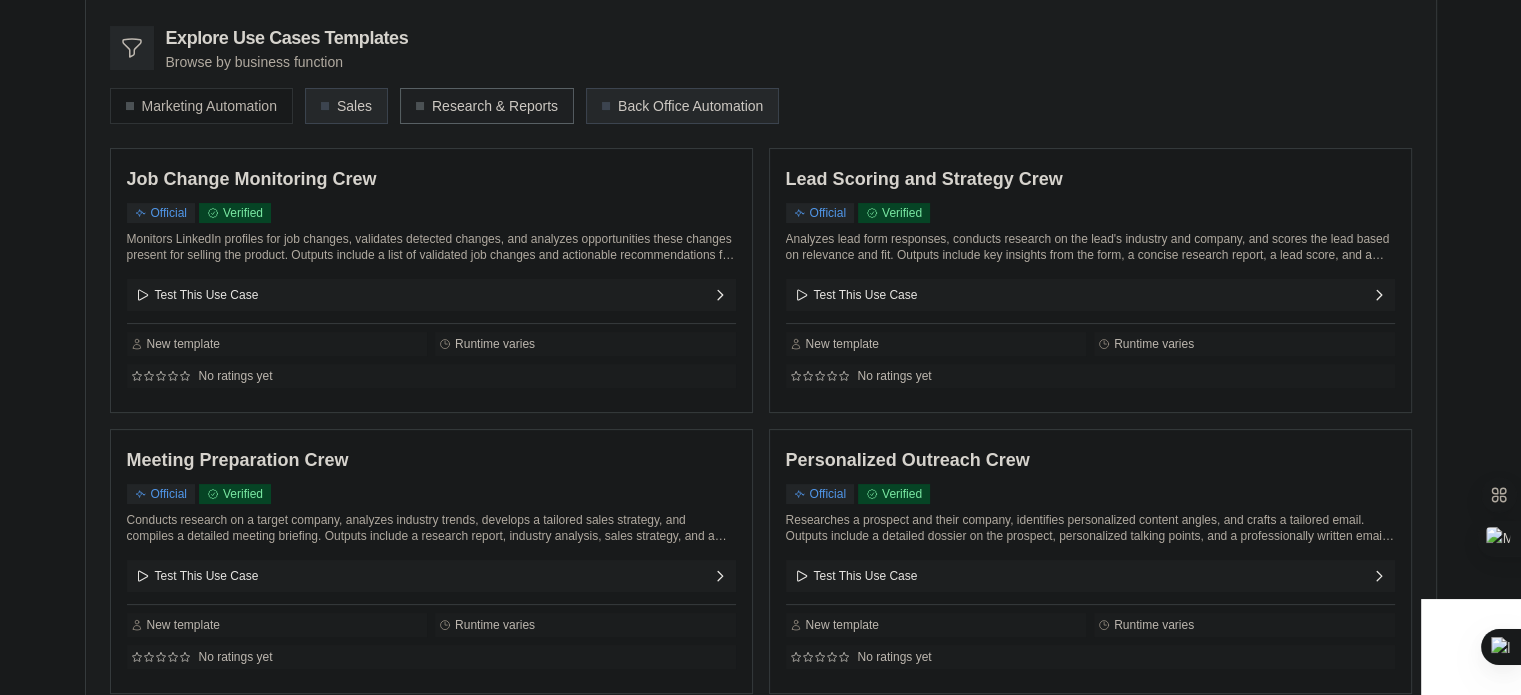 click at bounding box center [420, 106] 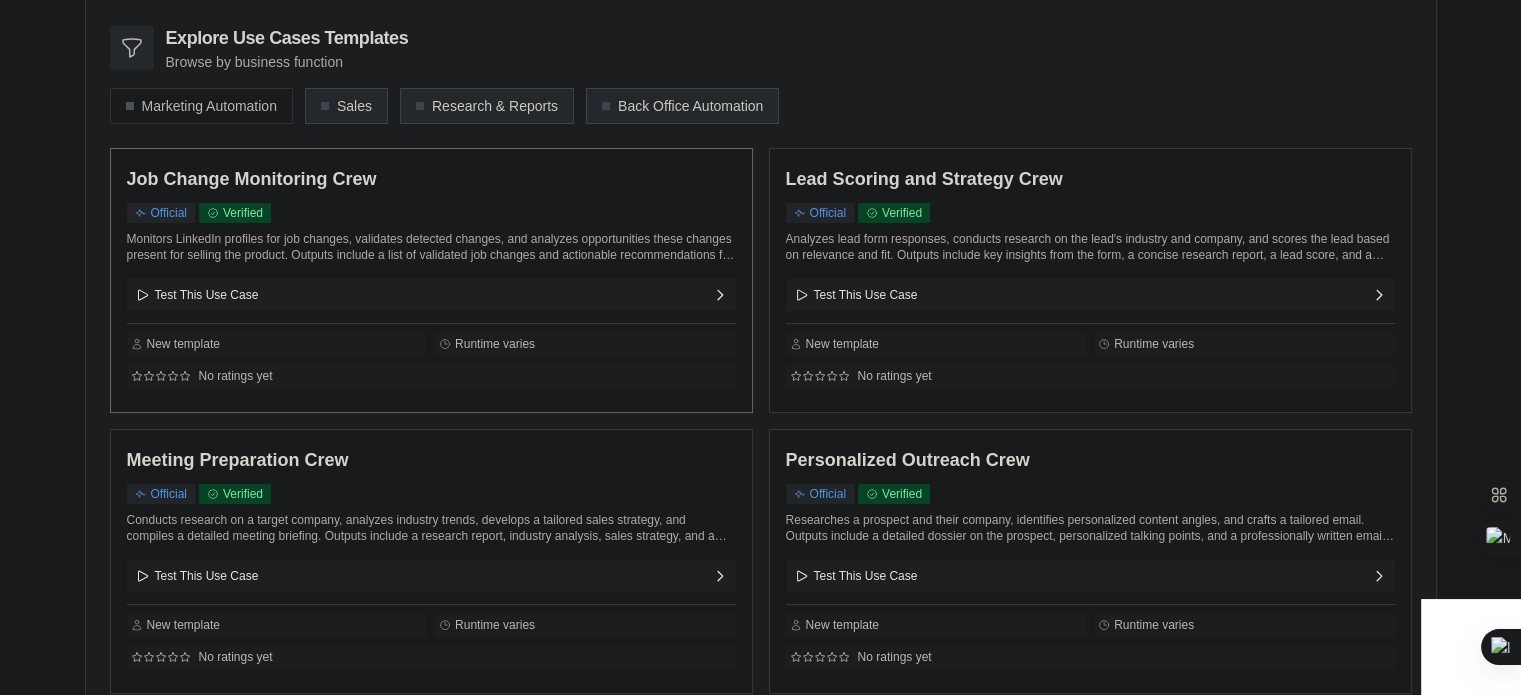 scroll, scrollTop: 423, scrollLeft: 0, axis: vertical 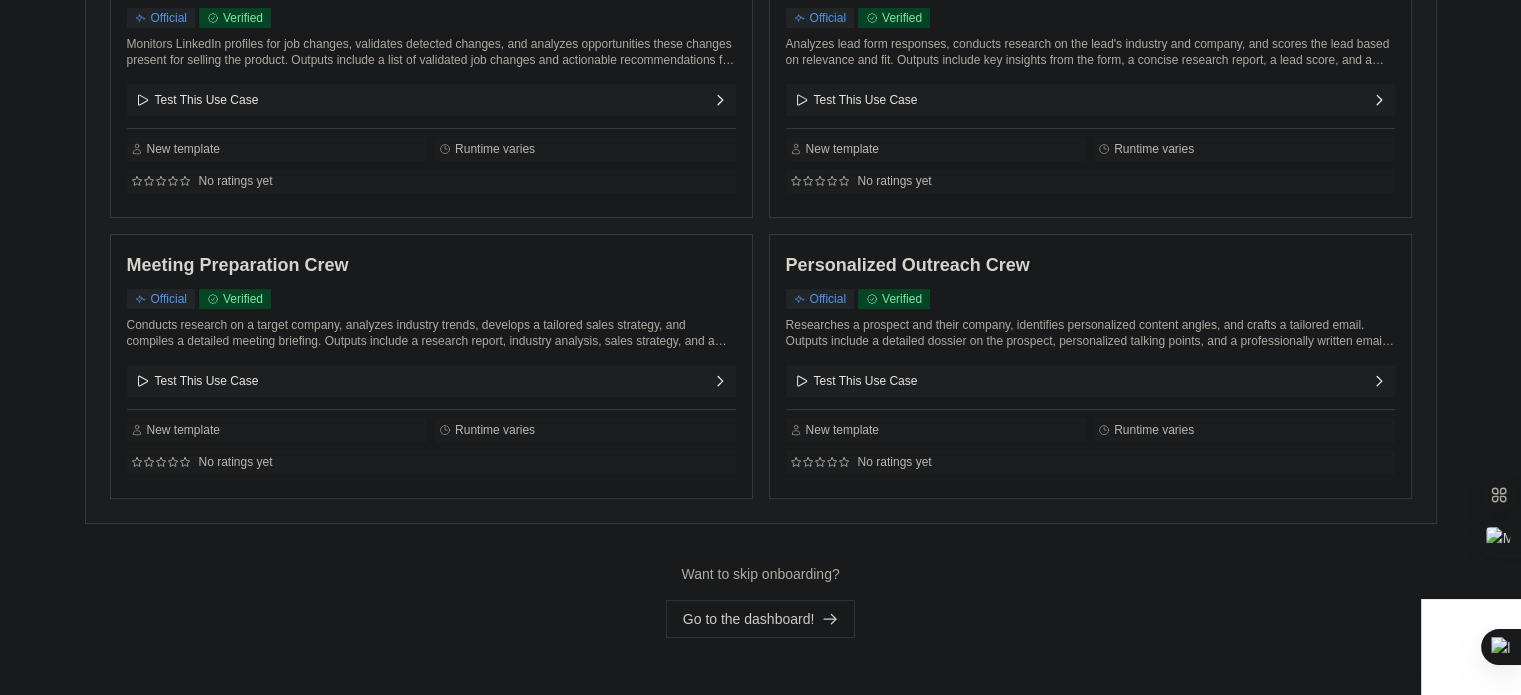 click on "Go to the dashboard!" at bounding box center (761, 619) 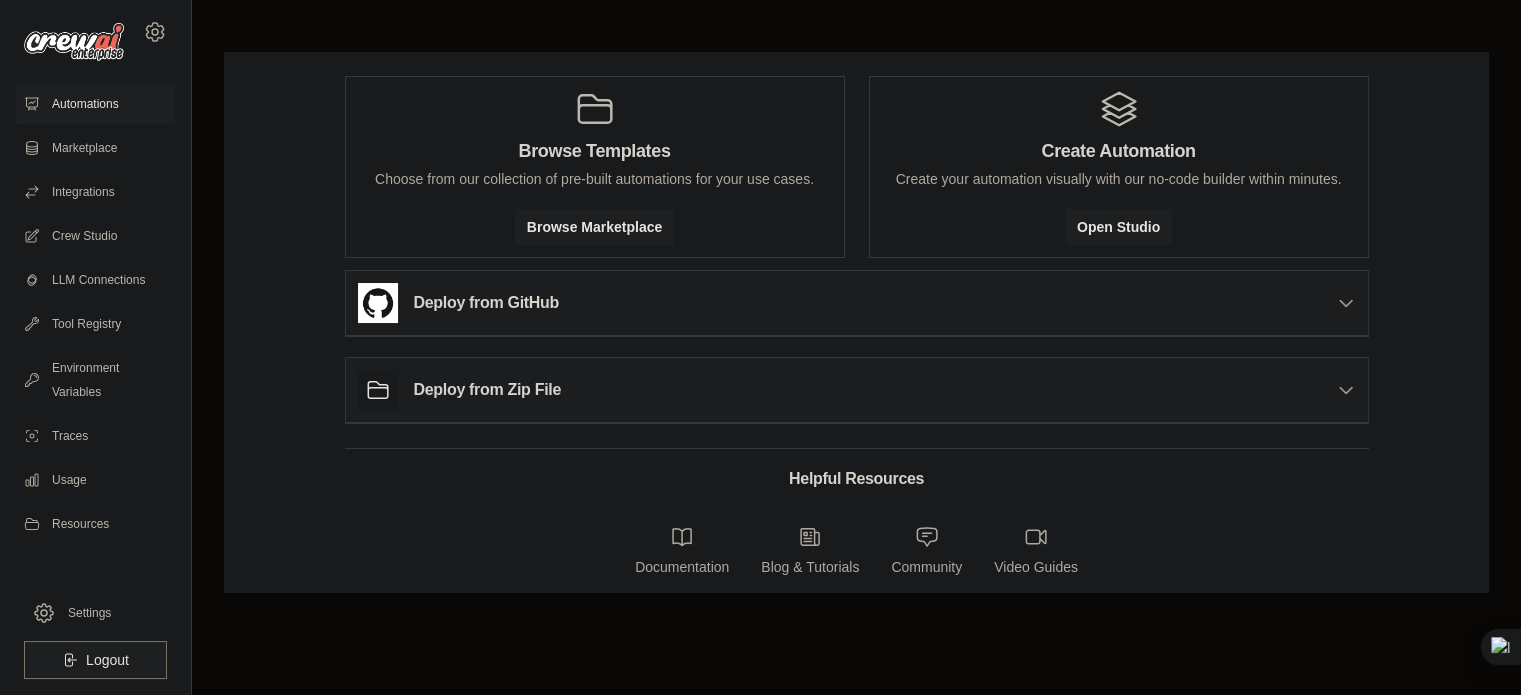 scroll, scrollTop: 0, scrollLeft: 0, axis: both 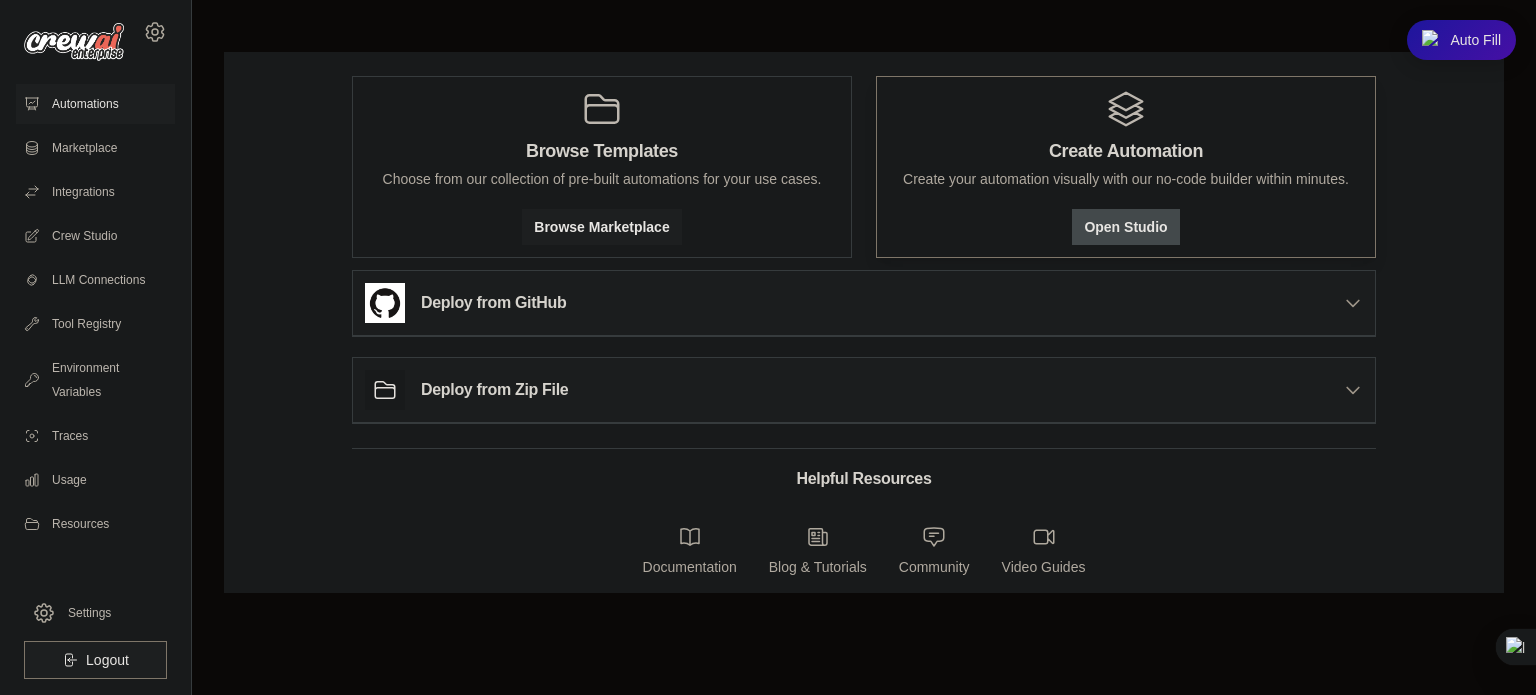 click on "Open Studio" at bounding box center [1125, 227] 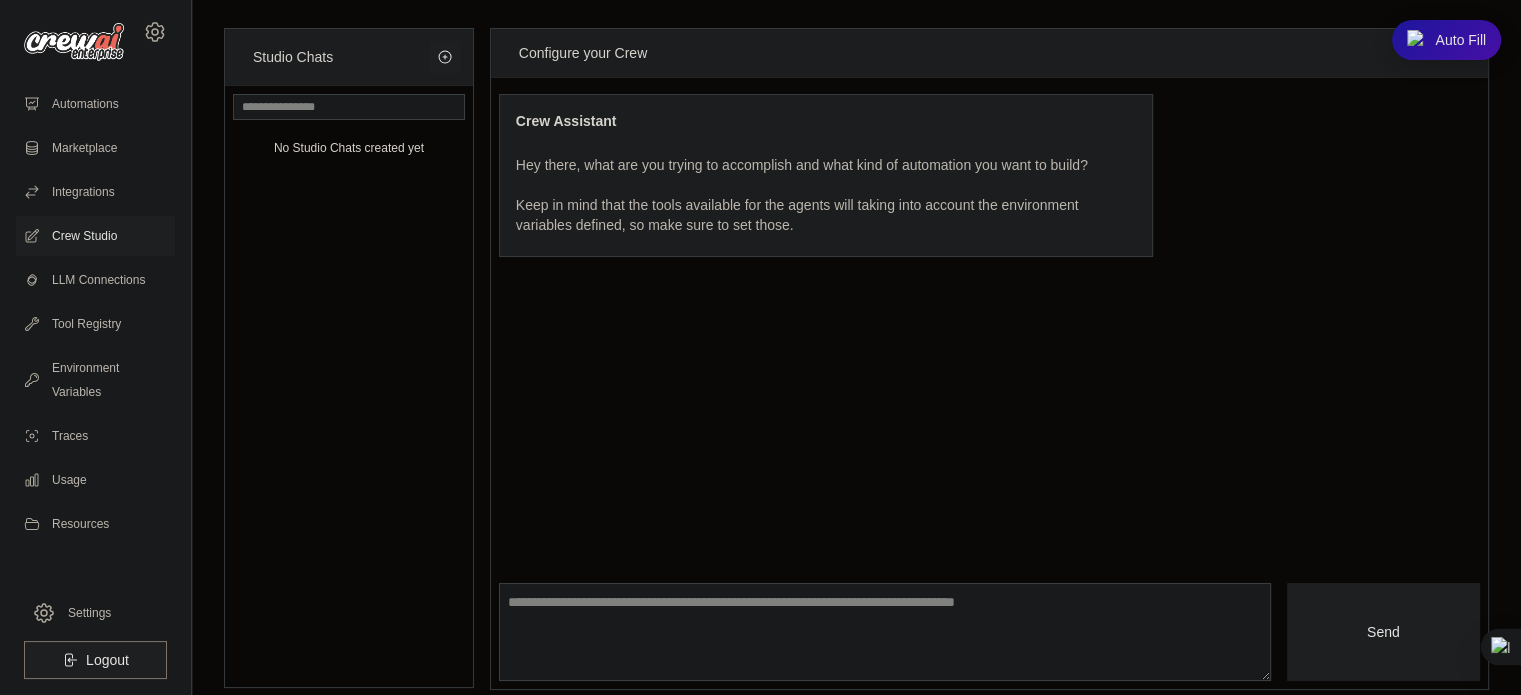 click on "Configure your Crew Crew Assistant Hey there, what are you trying to accomplish and what kind of automation you want to build? Keep in mind that the tools available for the agents will taking into account the environment variables defined, so make sure to set those. Send" at bounding box center (989, 359) 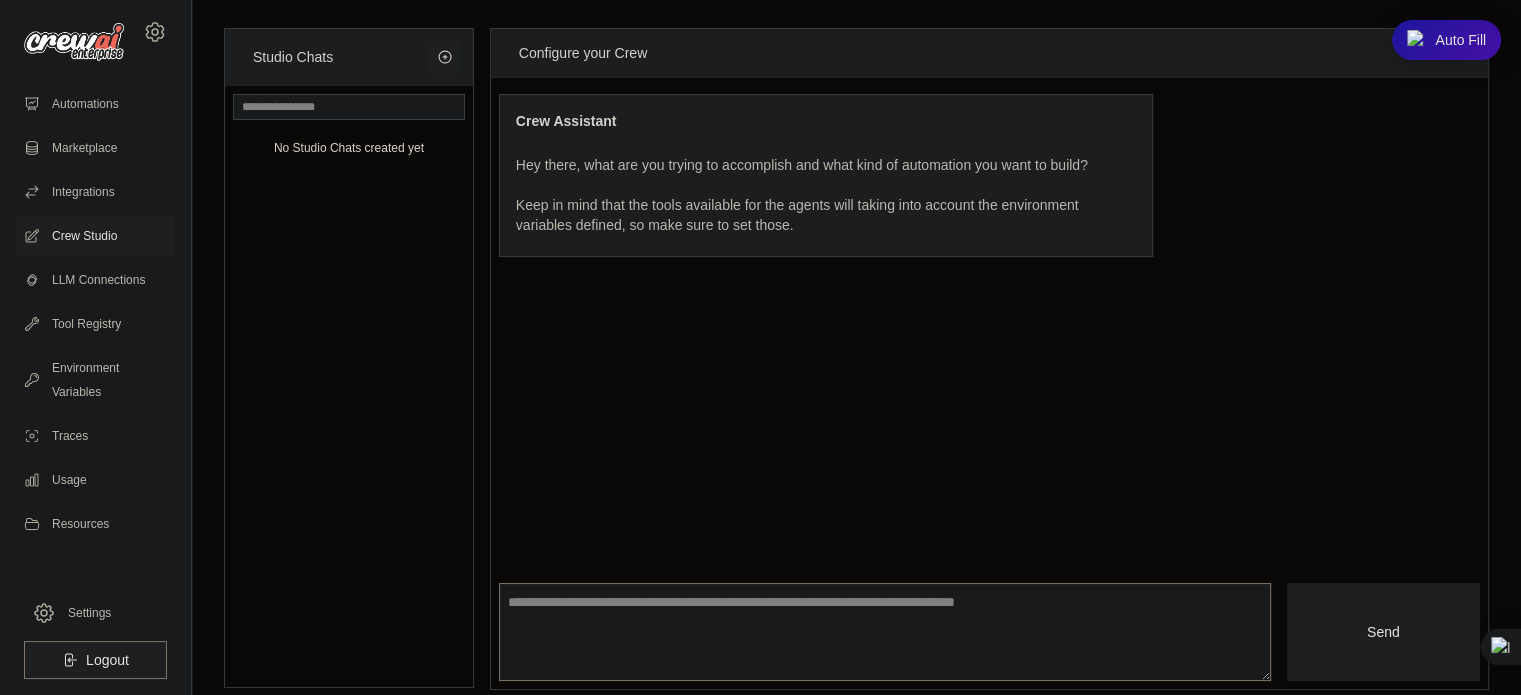 click at bounding box center [885, 632] 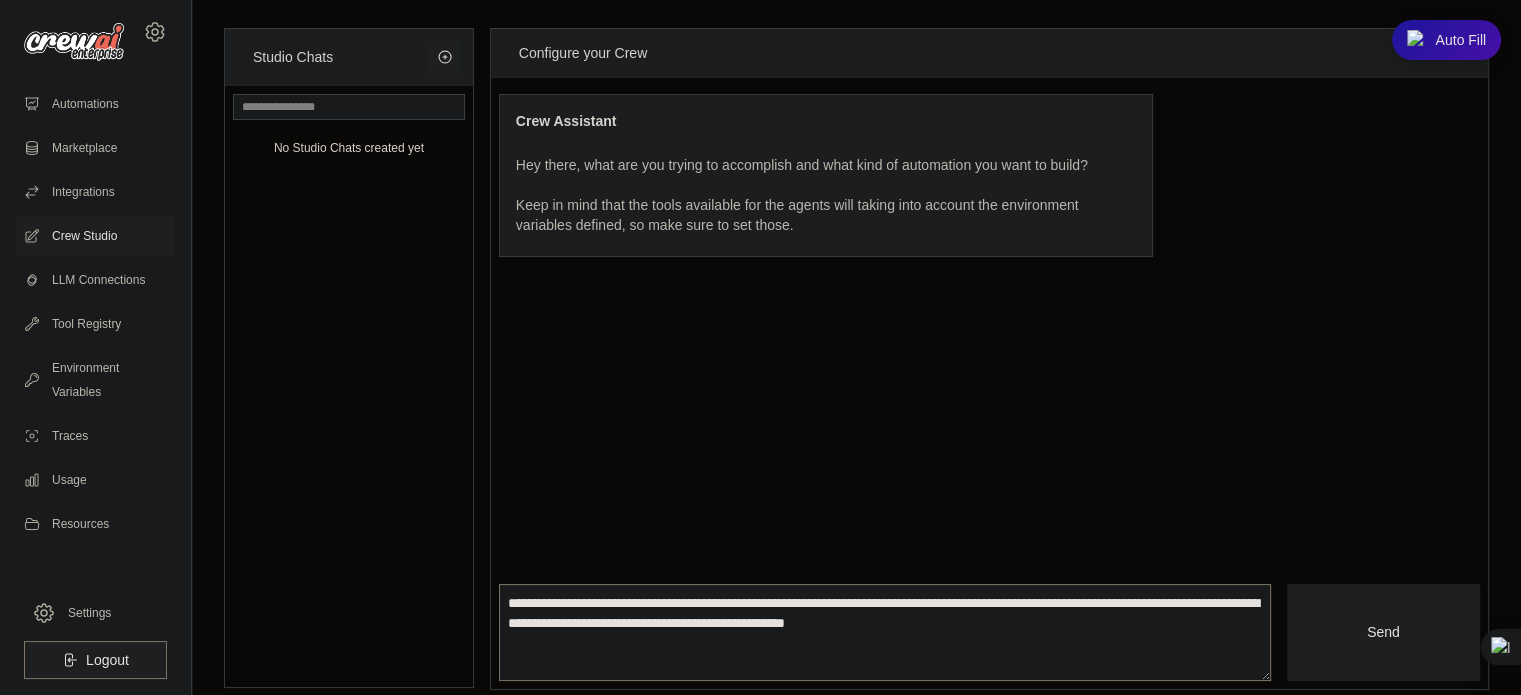 type on "**********" 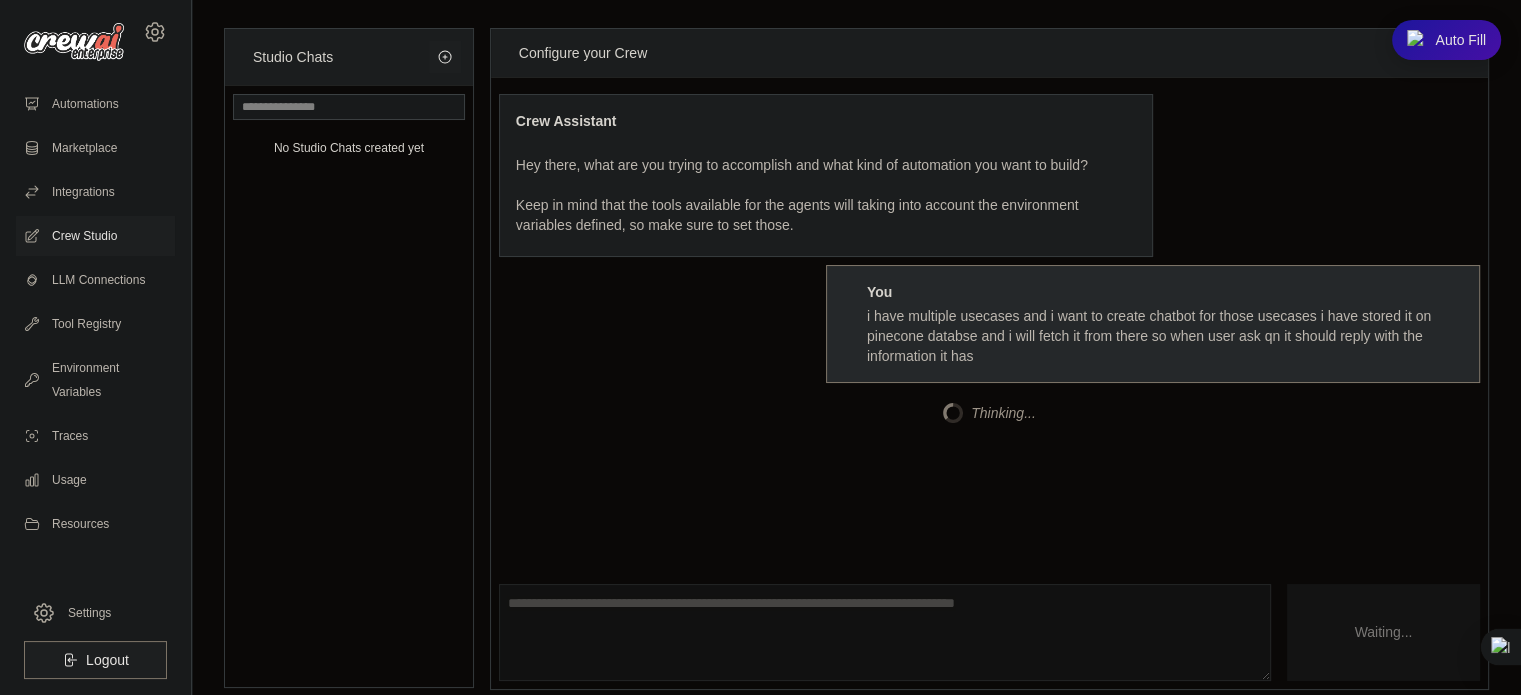 scroll, scrollTop: 189, scrollLeft: 0, axis: vertical 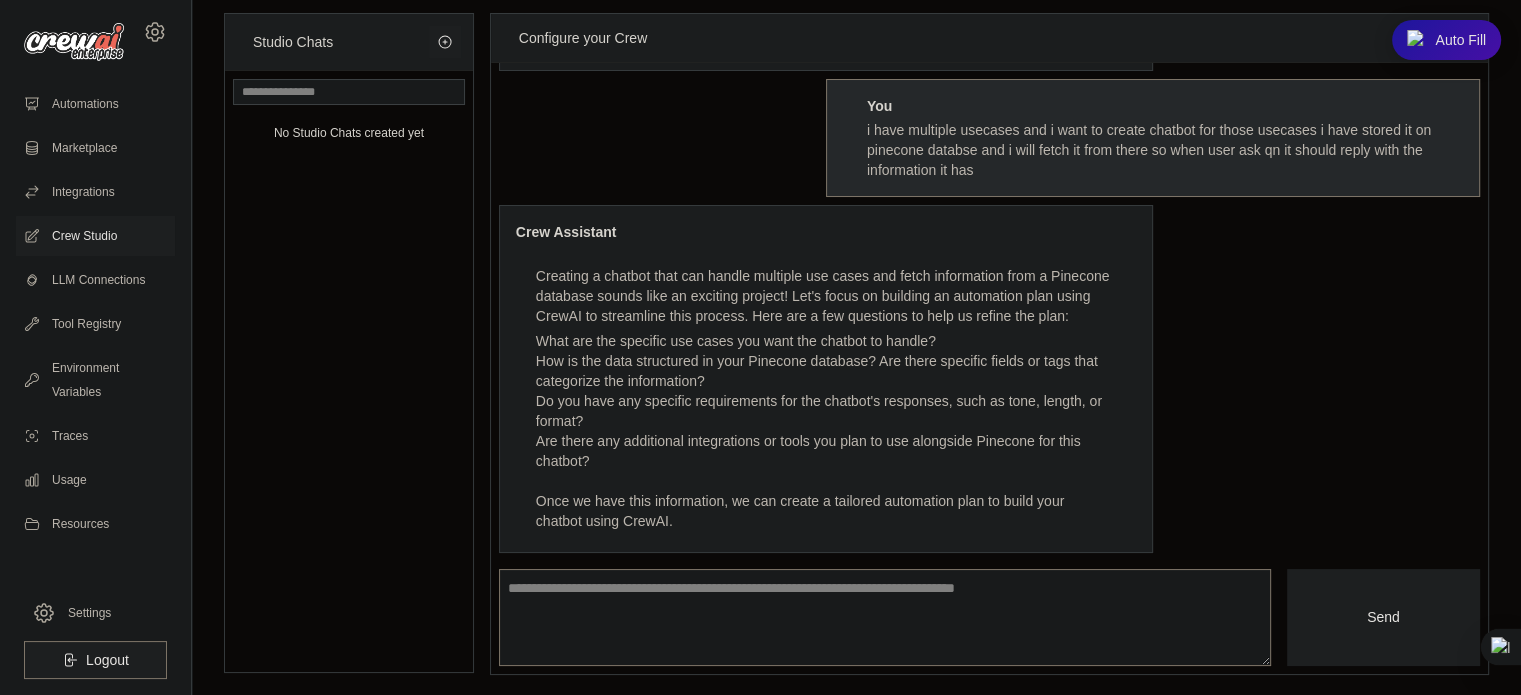 click at bounding box center [885, 618] 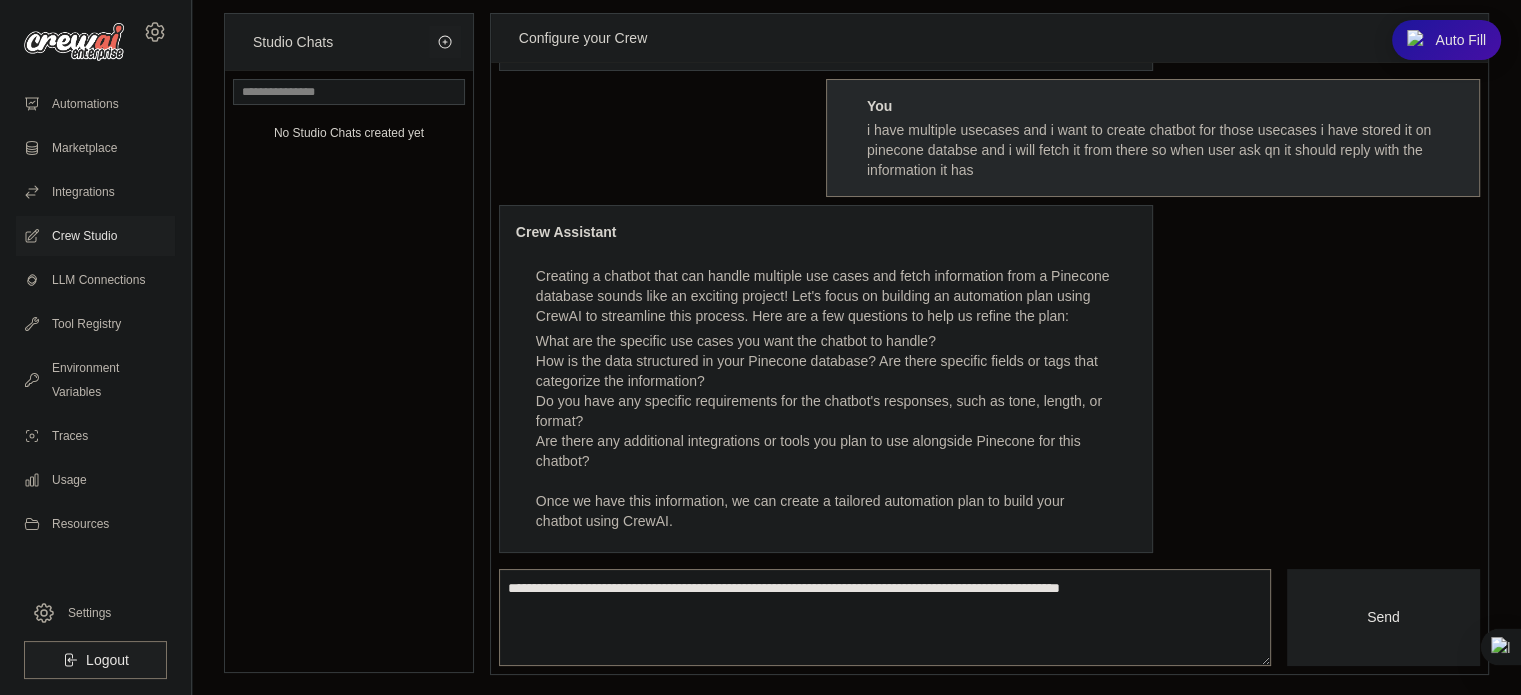 paste on "**********" 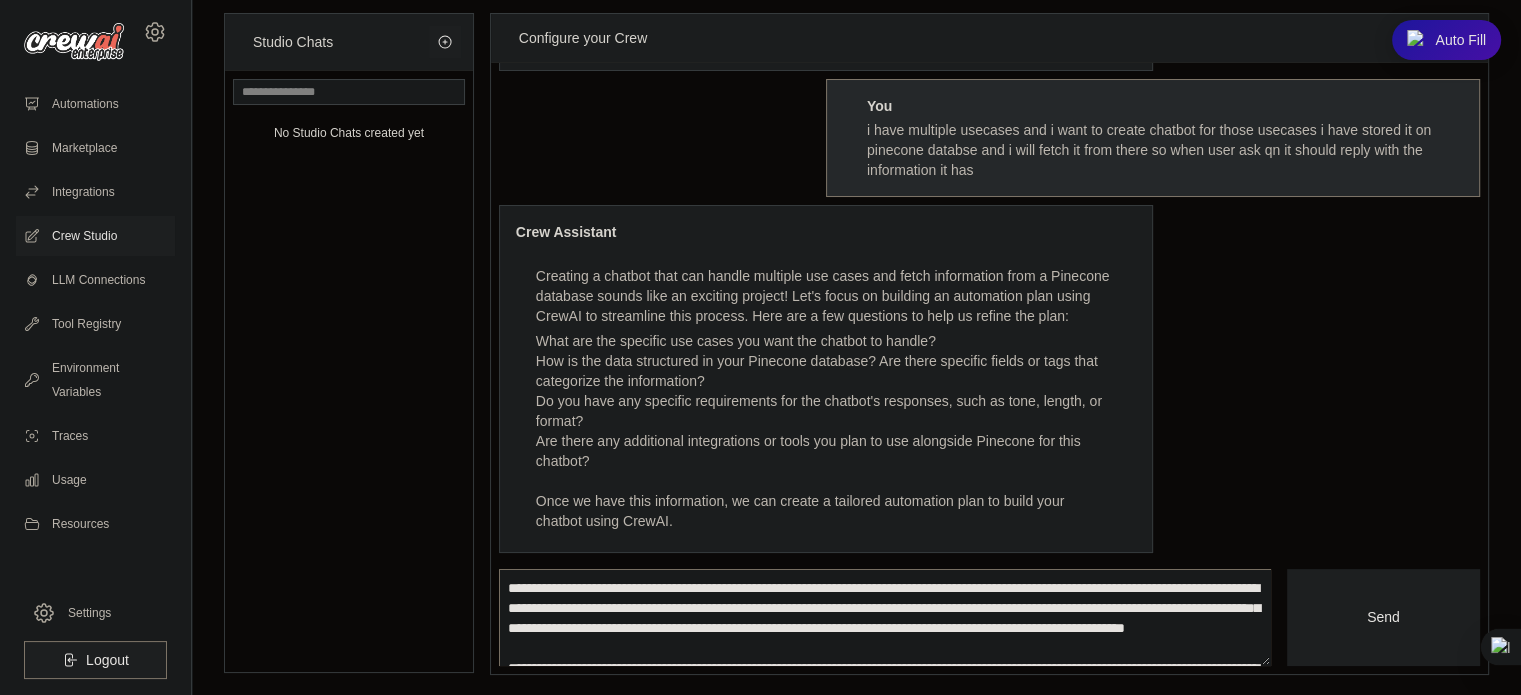 scroll, scrollTop: 0, scrollLeft: 0, axis: both 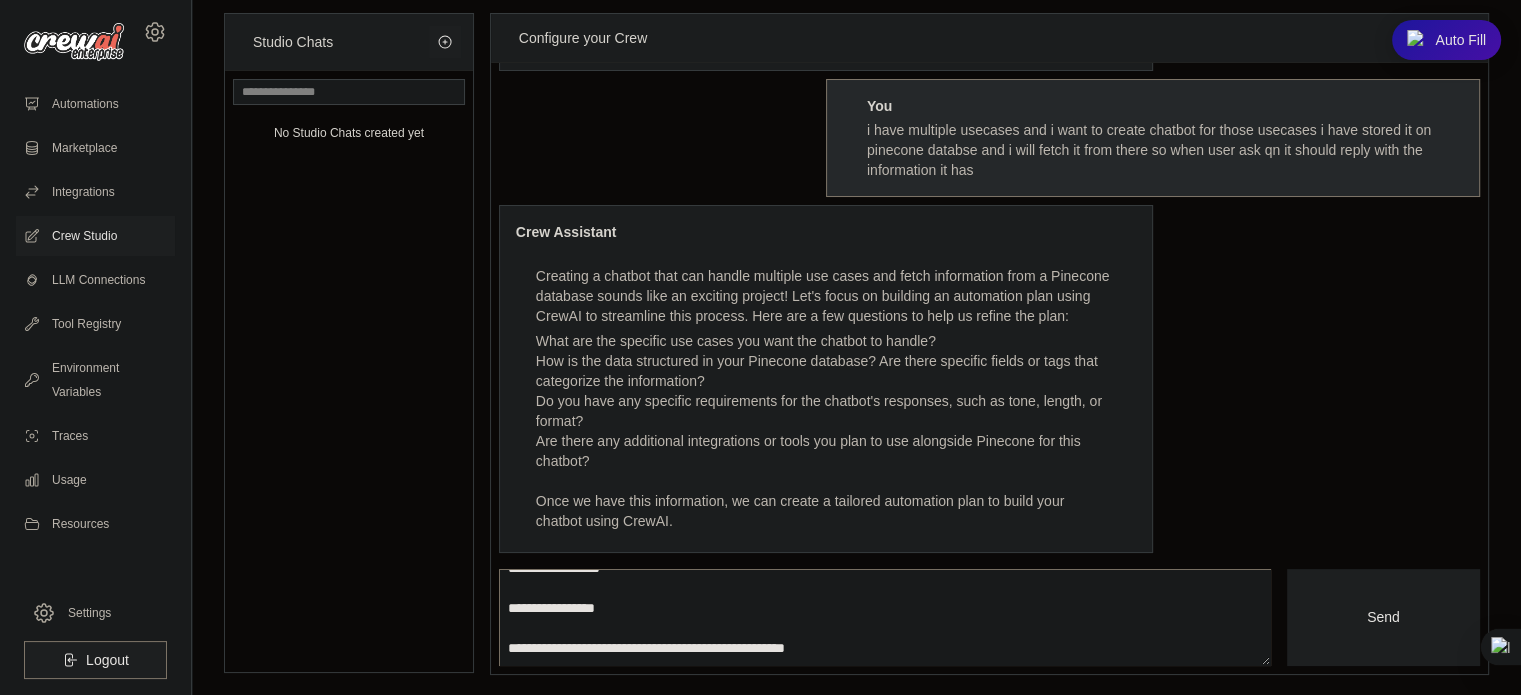 drag, startPoint x: 630, startPoint y: 615, endPoint x: 1097, endPoint y: 595, distance: 467.42807 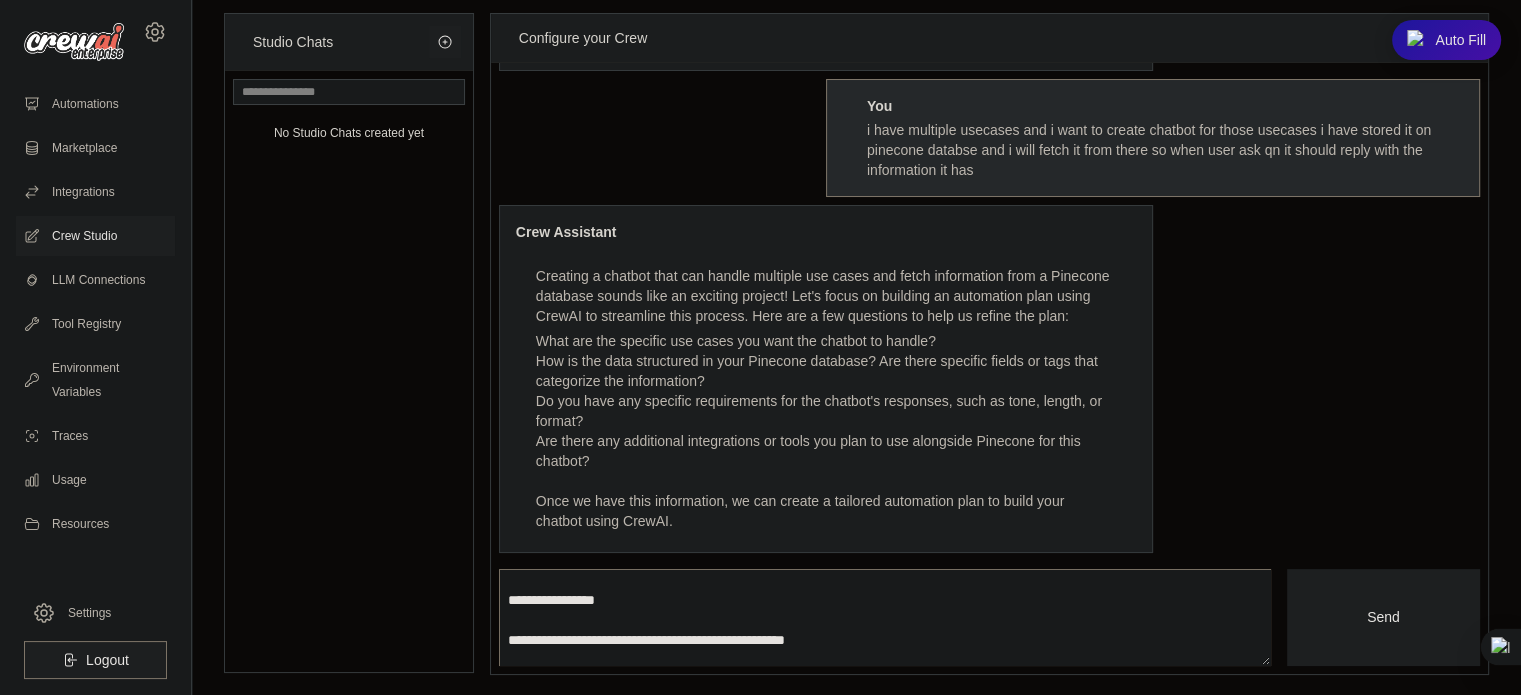 scroll, scrollTop: 82, scrollLeft: 0, axis: vertical 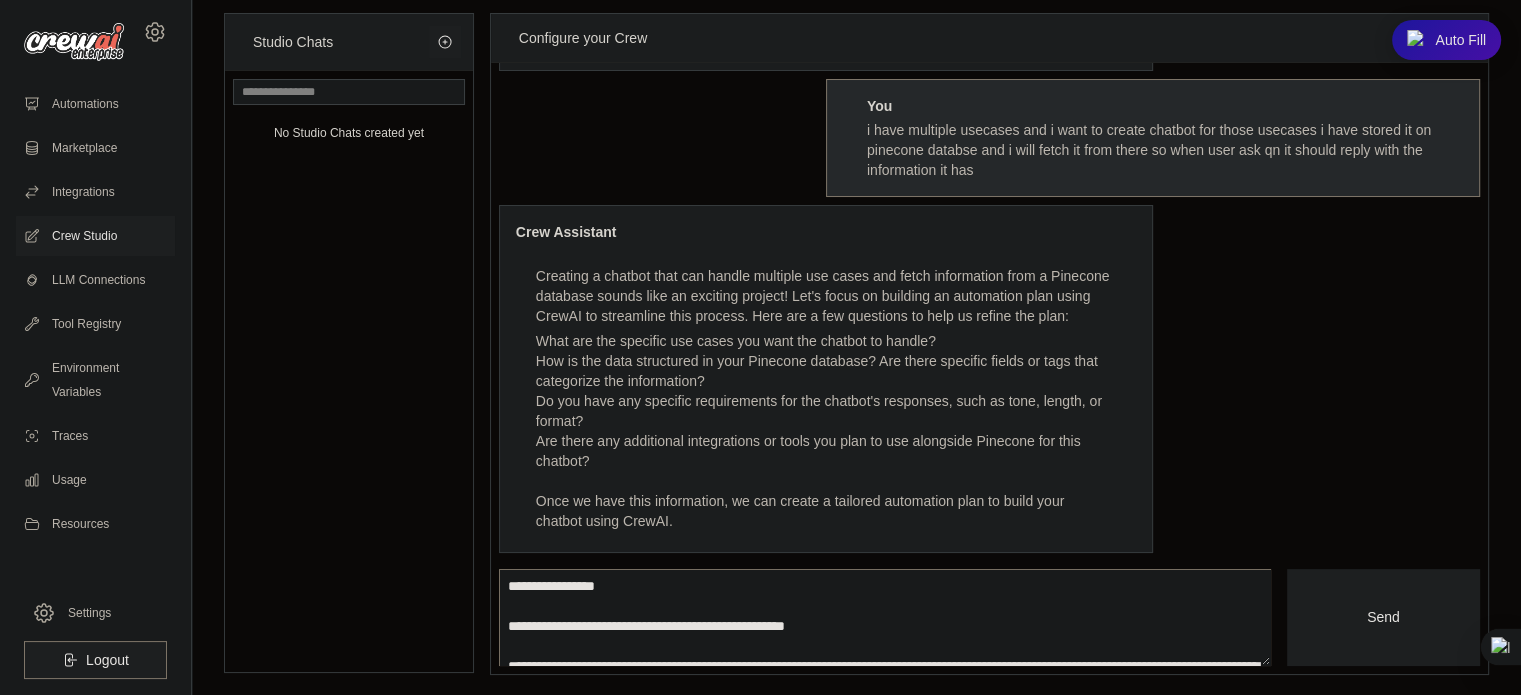 drag, startPoint x: 560, startPoint y: 603, endPoint x: 643, endPoint y: 600, distance: 83.0542 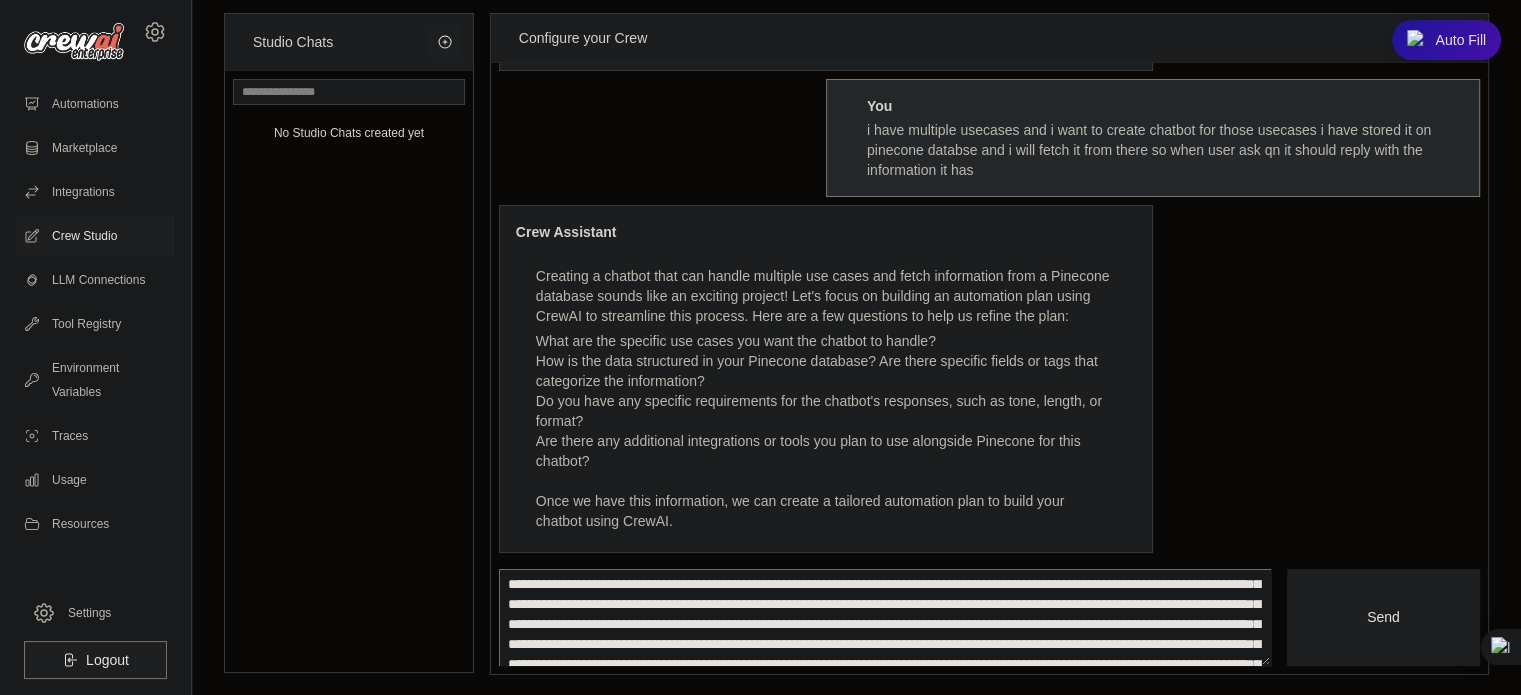 scroll, scrollTop: 159, scrollLeft: 0, axis: vertical 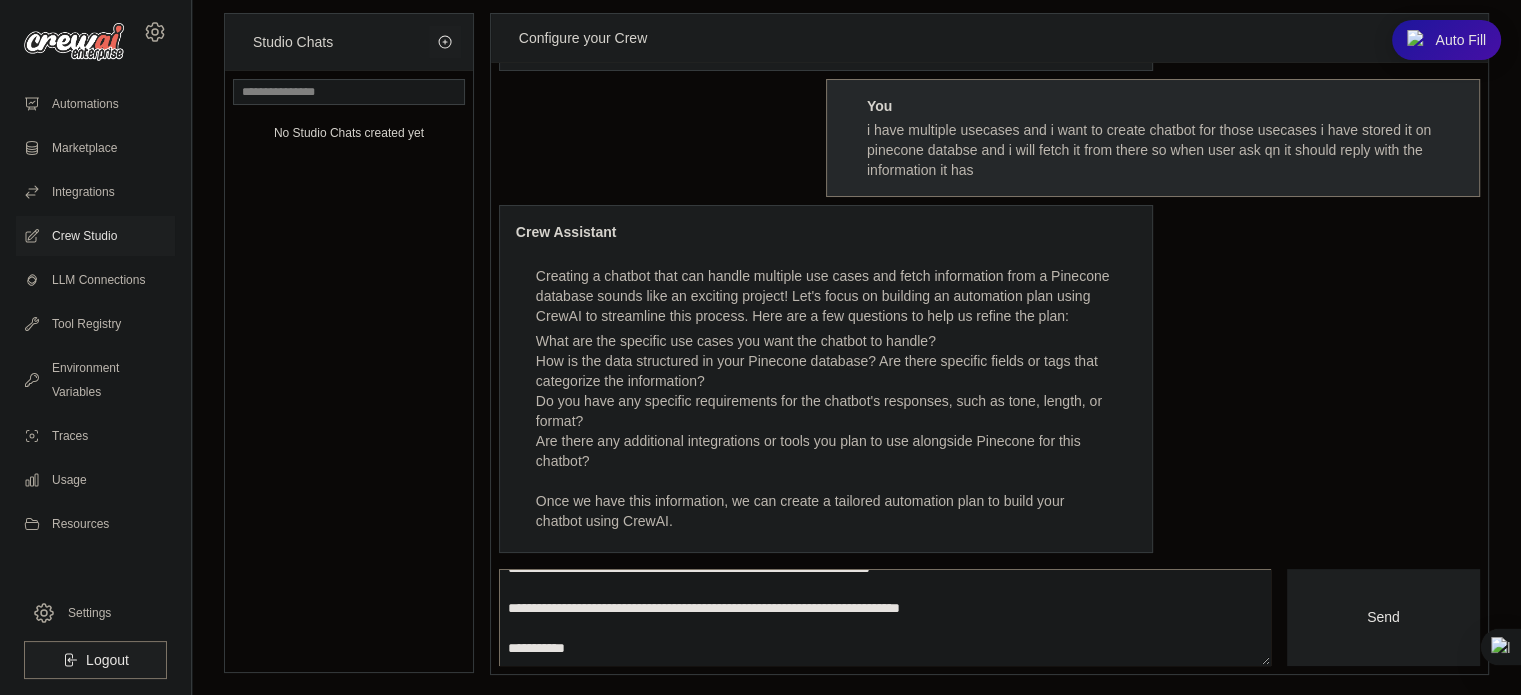 drag, startPoint x: 596, startPoint y: 610, endPoint x: 716, endPoint y: 623, distance: 120.70211 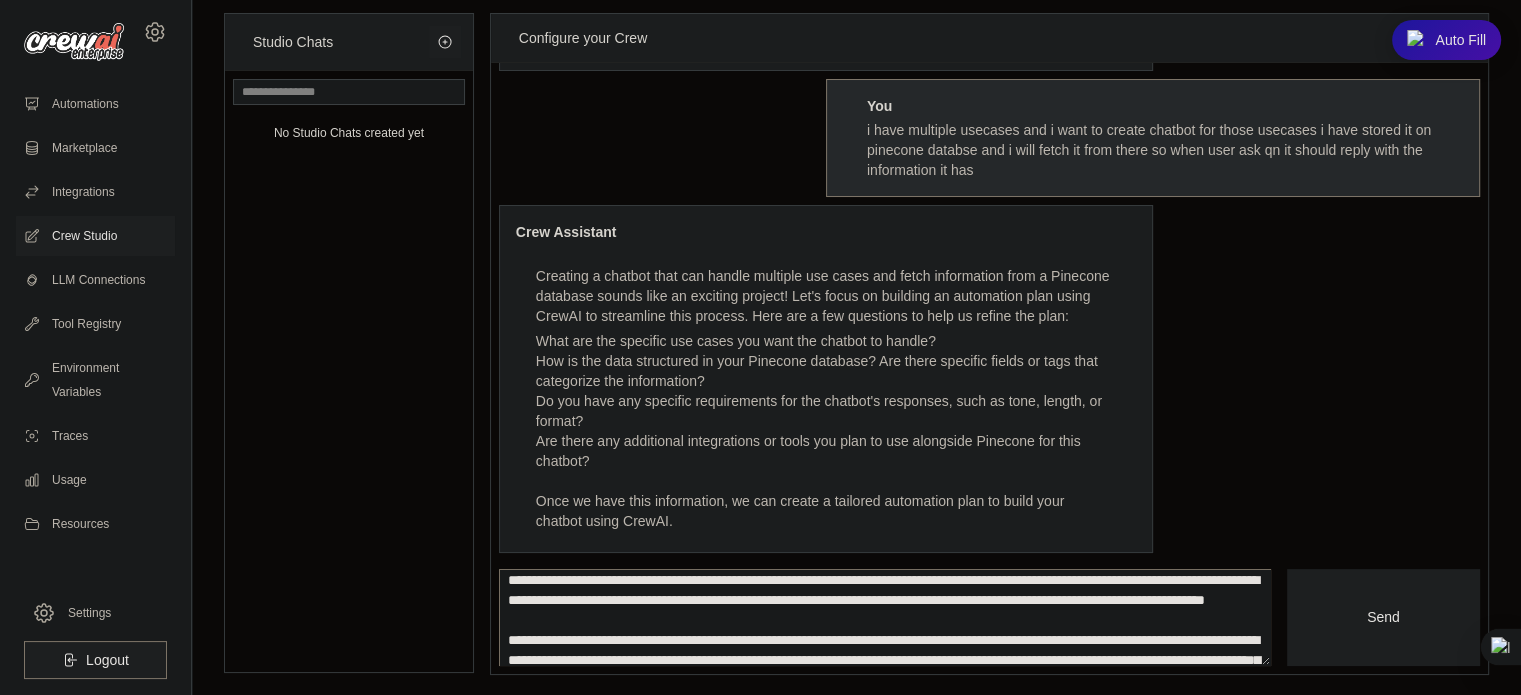 scroll, scrollTop: 192, scrollLeft: 0, axis: vertical 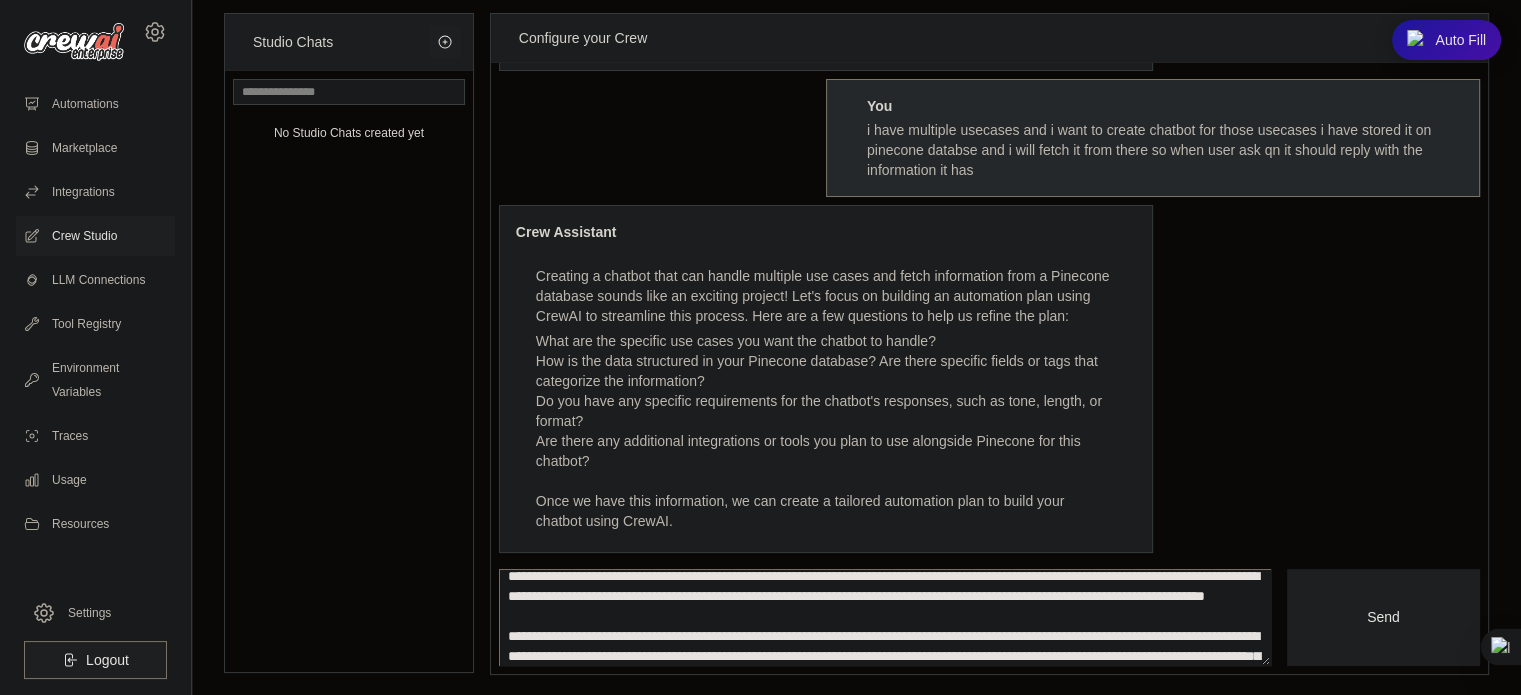 drag, startPoint x: 568, startPoint y: 599, endPoint x: 873, endPoint y: 631, distance: 306.6741 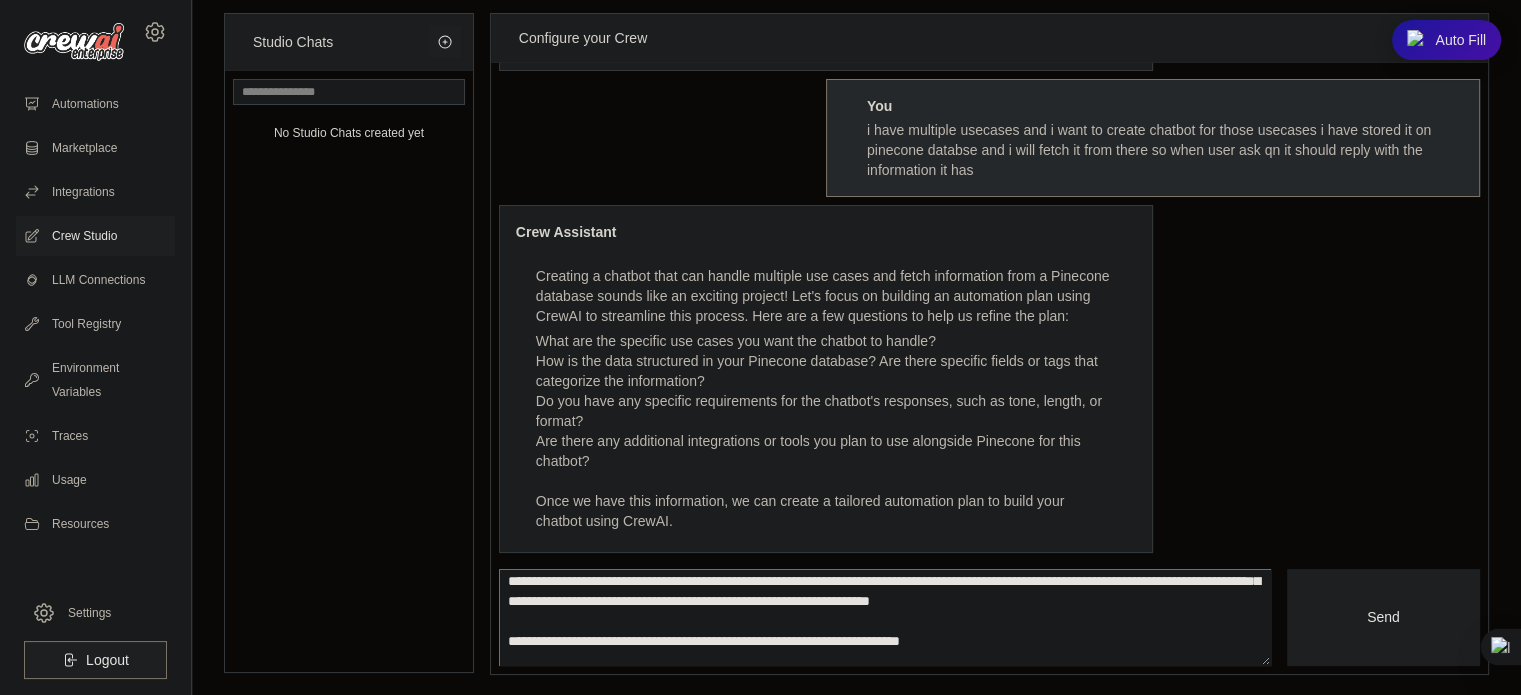 scroll, scrollTop: 248, scrollLeft: 0, axis: vertical 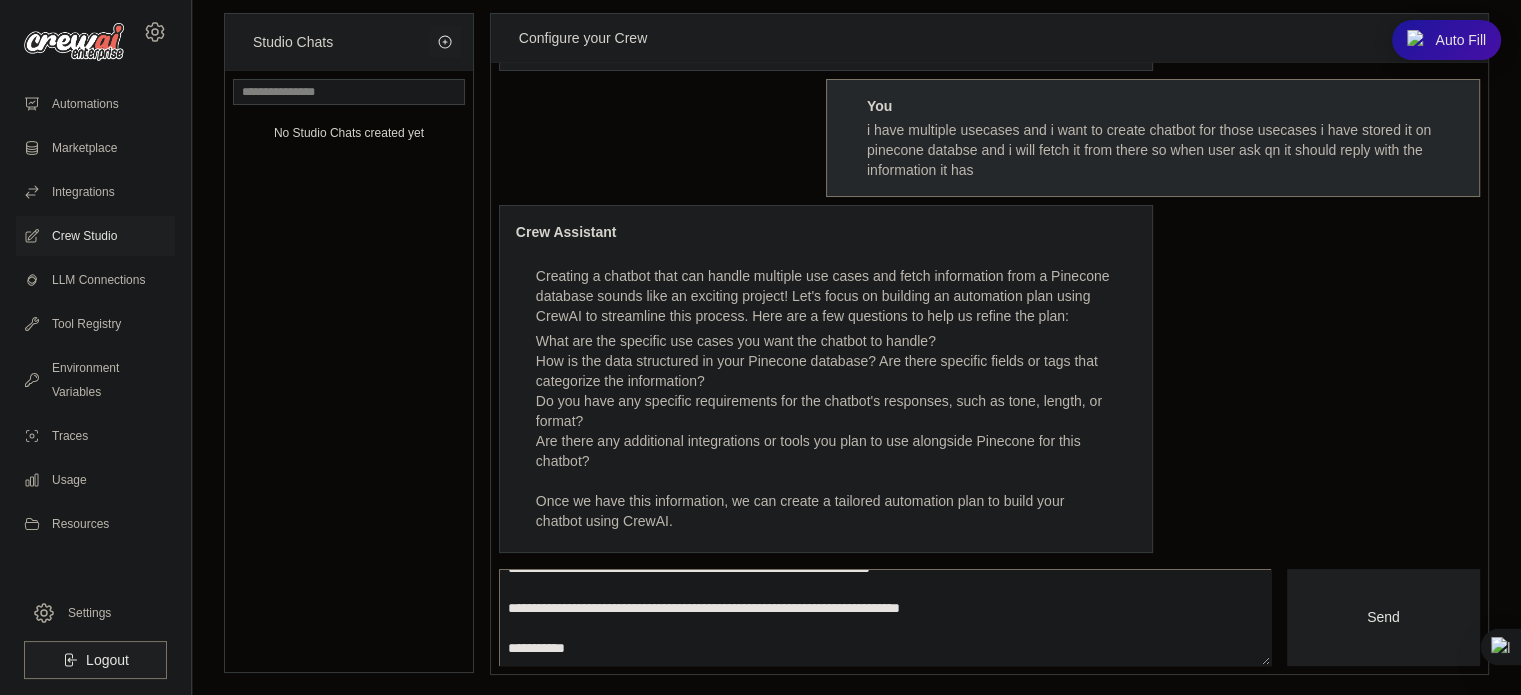 drag, startPoint x: 592, startPoint y: 579, endPoint x: 768, endPoint y: 581, distance: 176.01137 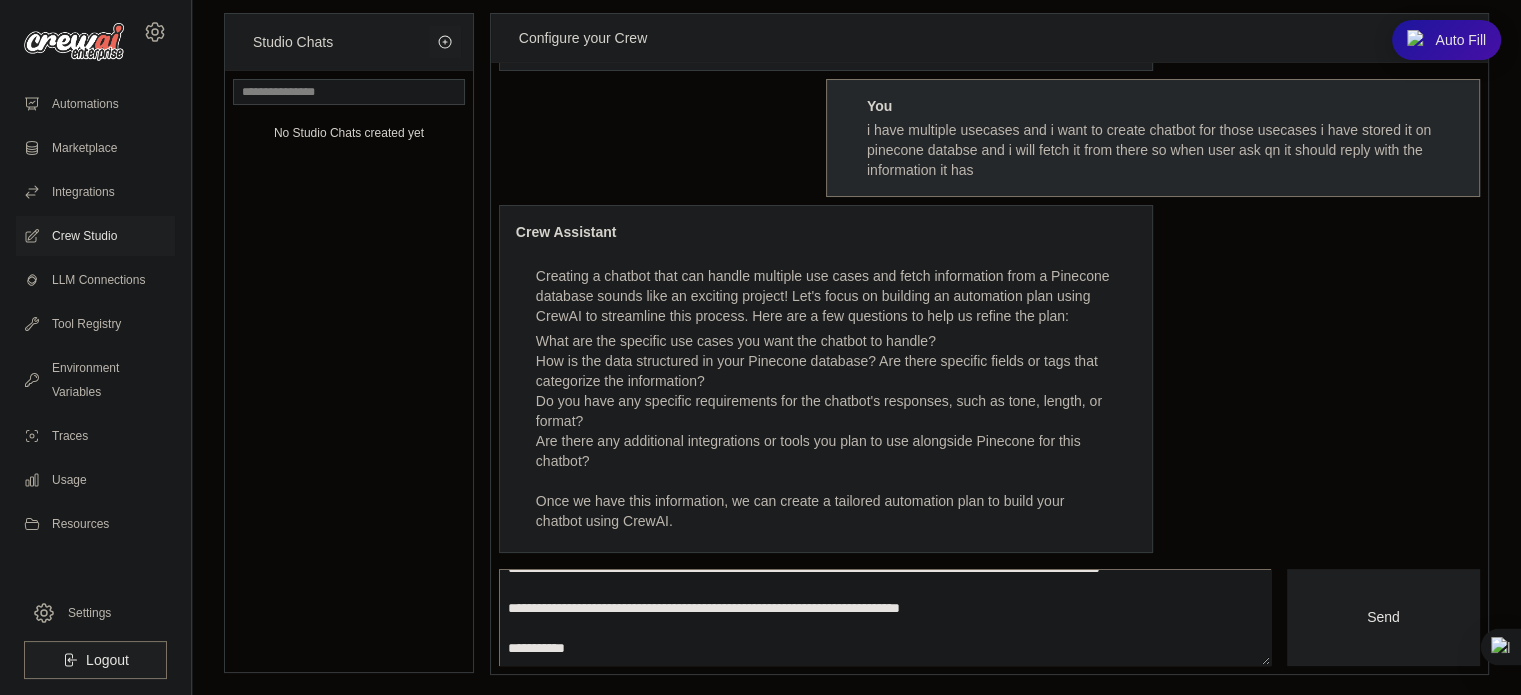 scroll, scrollTop: 248, scrollLeft: 0, axis: vertical 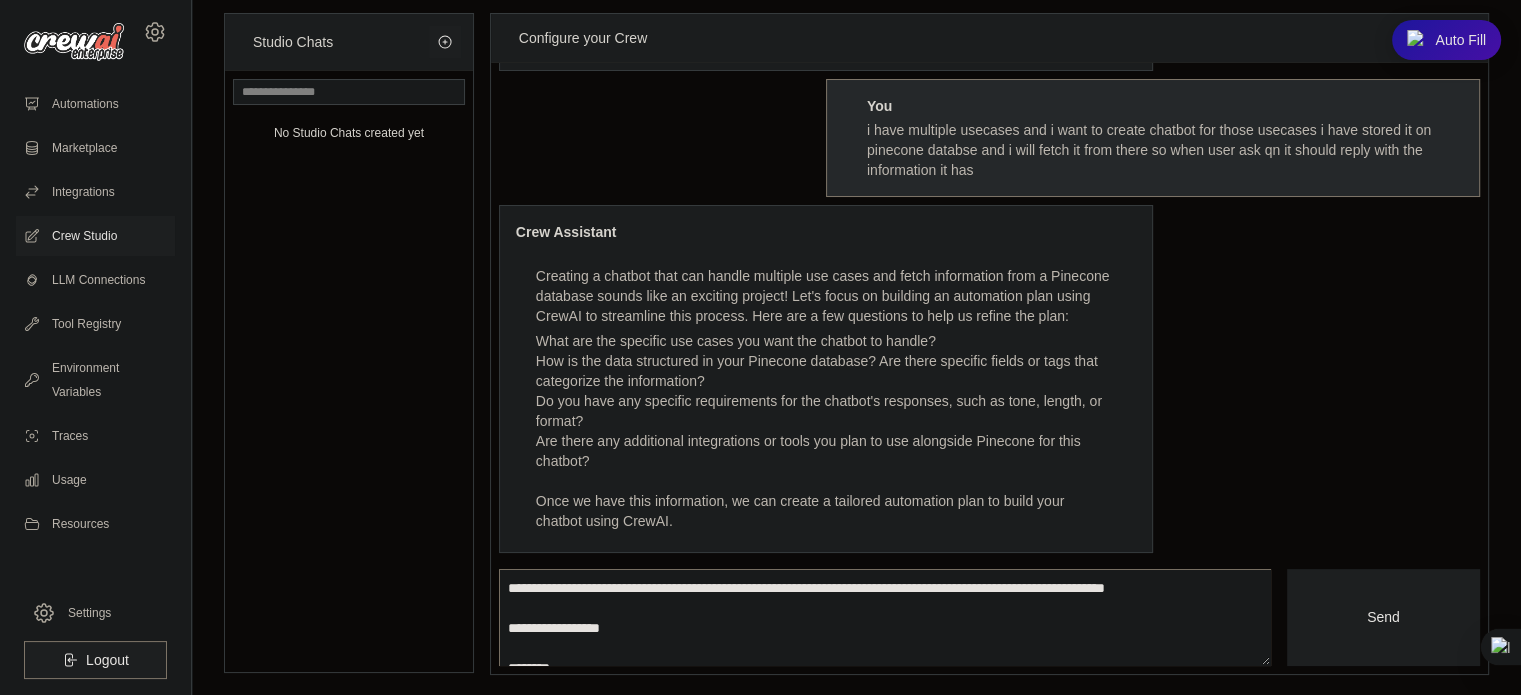 type on "**********" 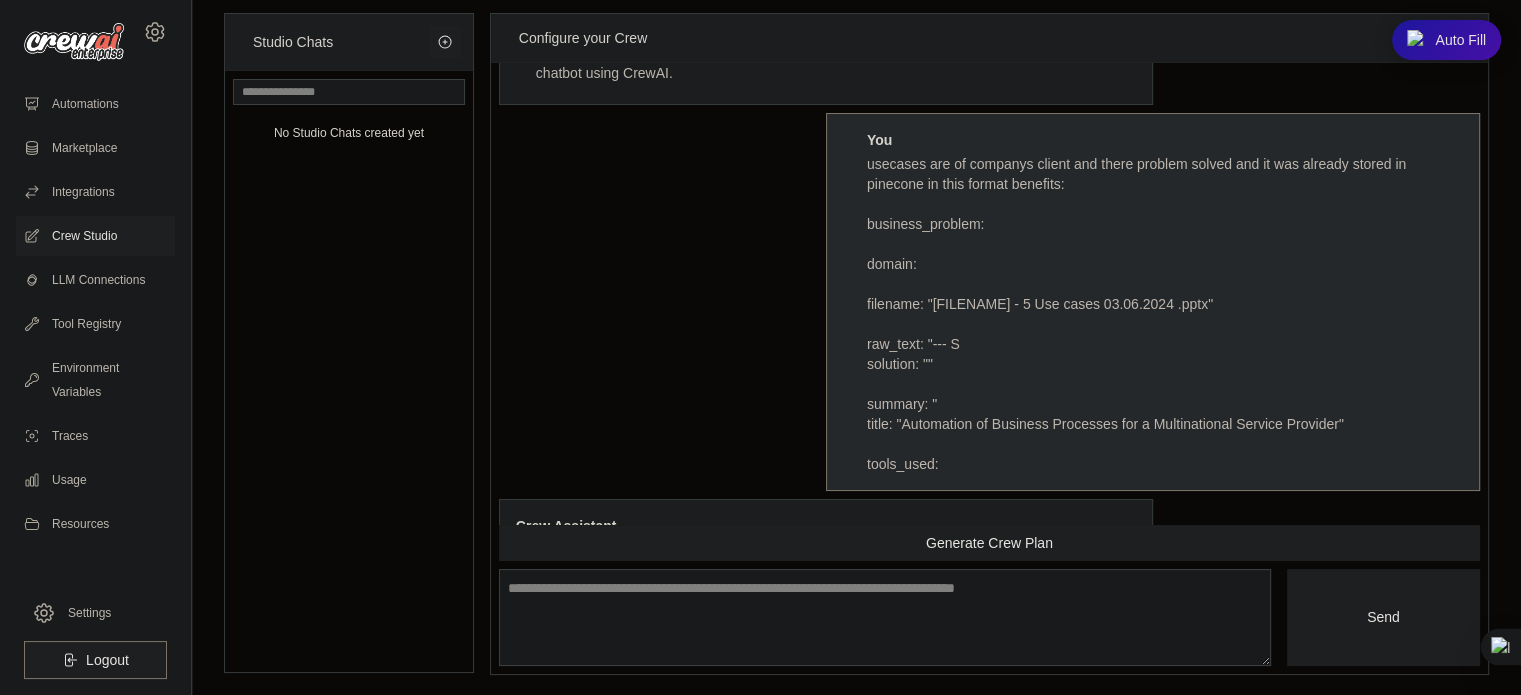 scroll, scrollTop: 1409, scrollLeft: 0, axis: vertical 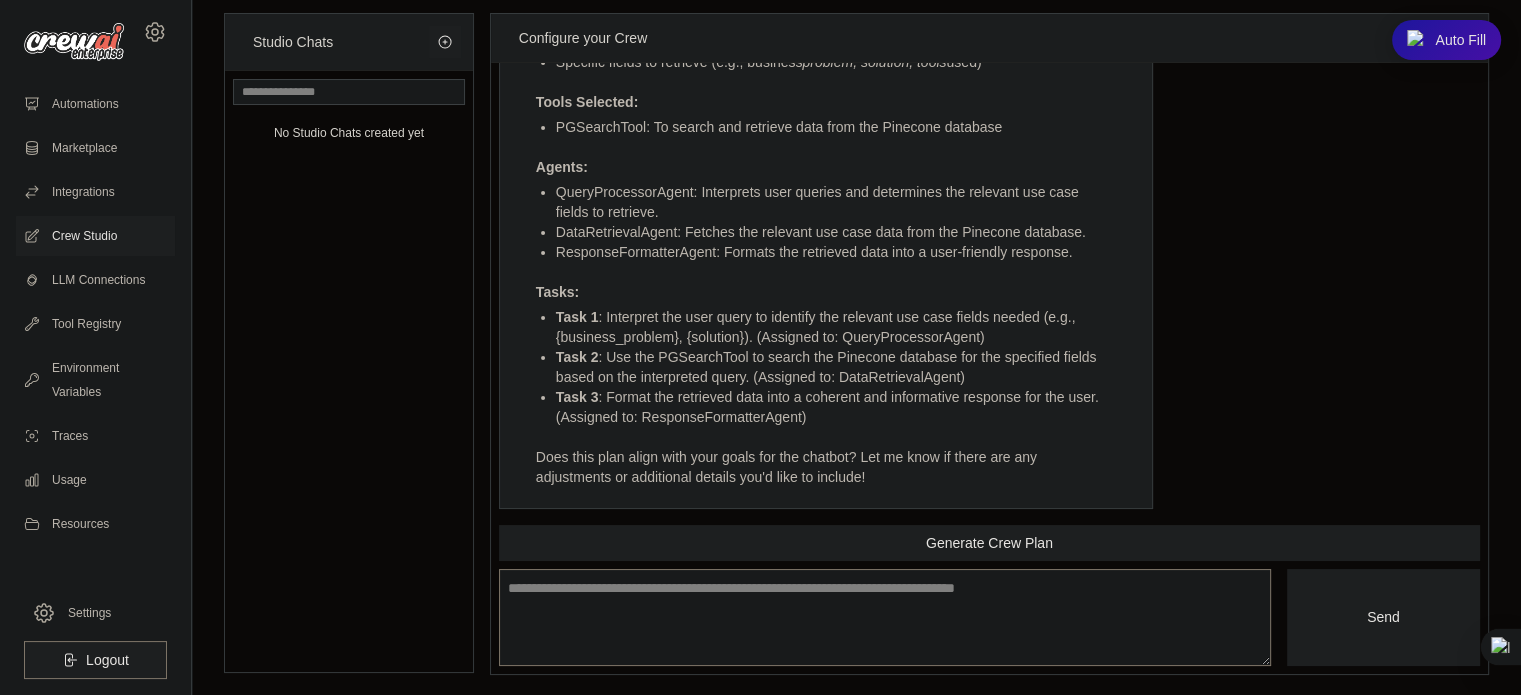 click at bounding box center [885, 618] 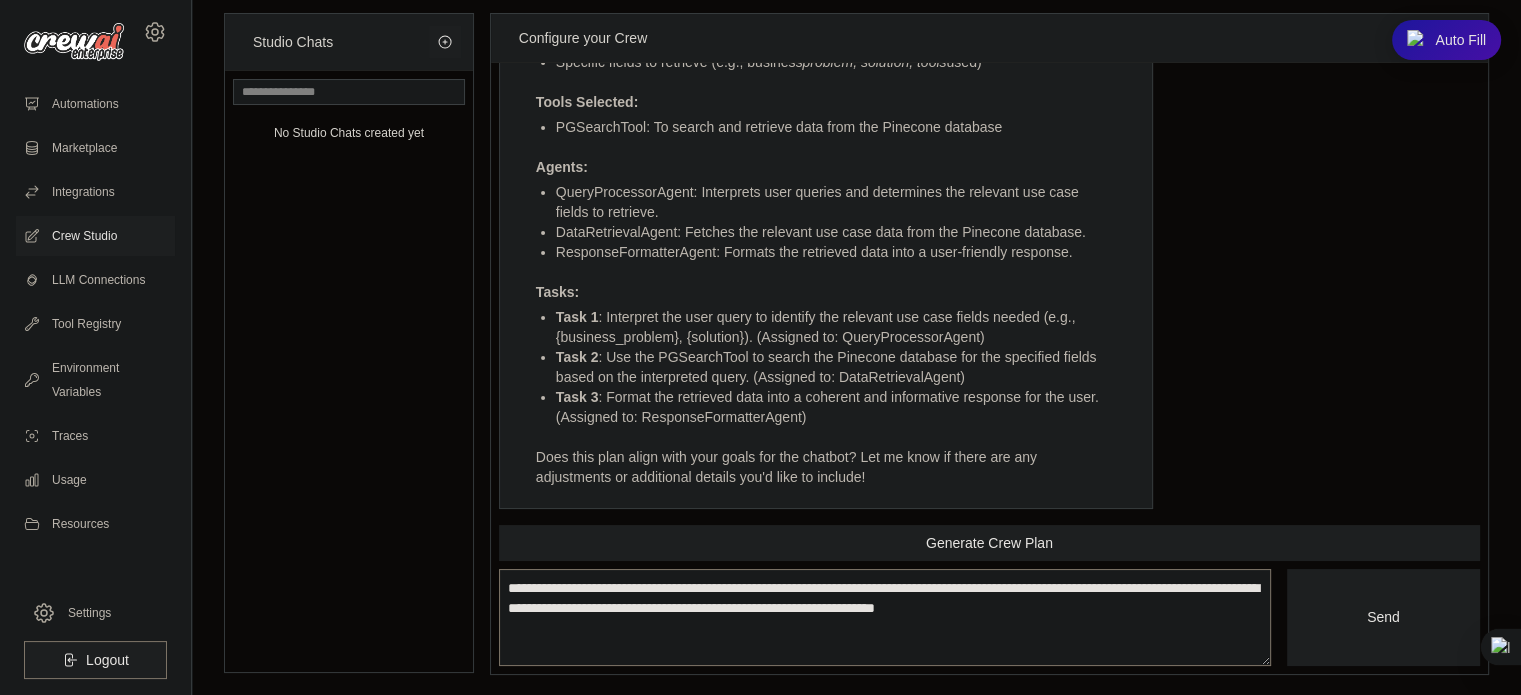 type on "**********" 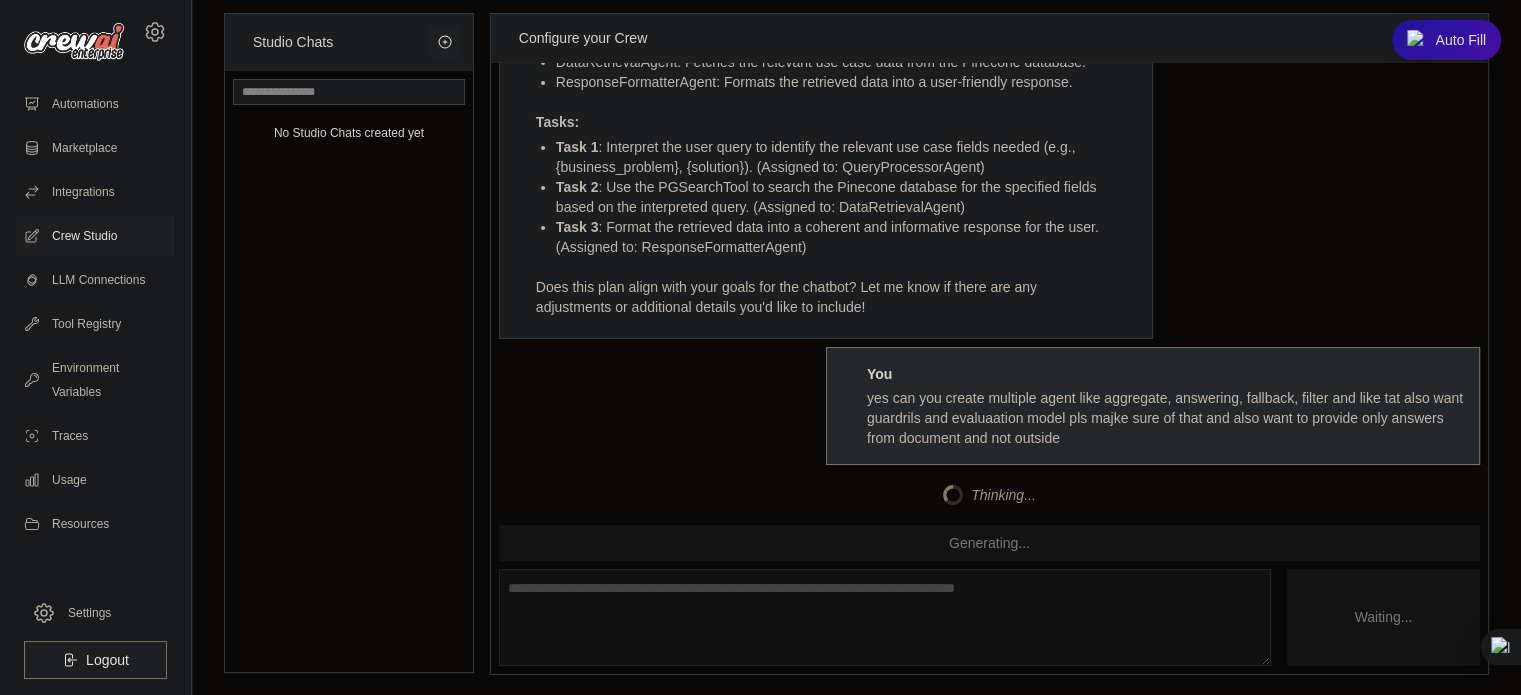 scroll, scrollTop: 2565, scrollLeft: 0, axis: vertical 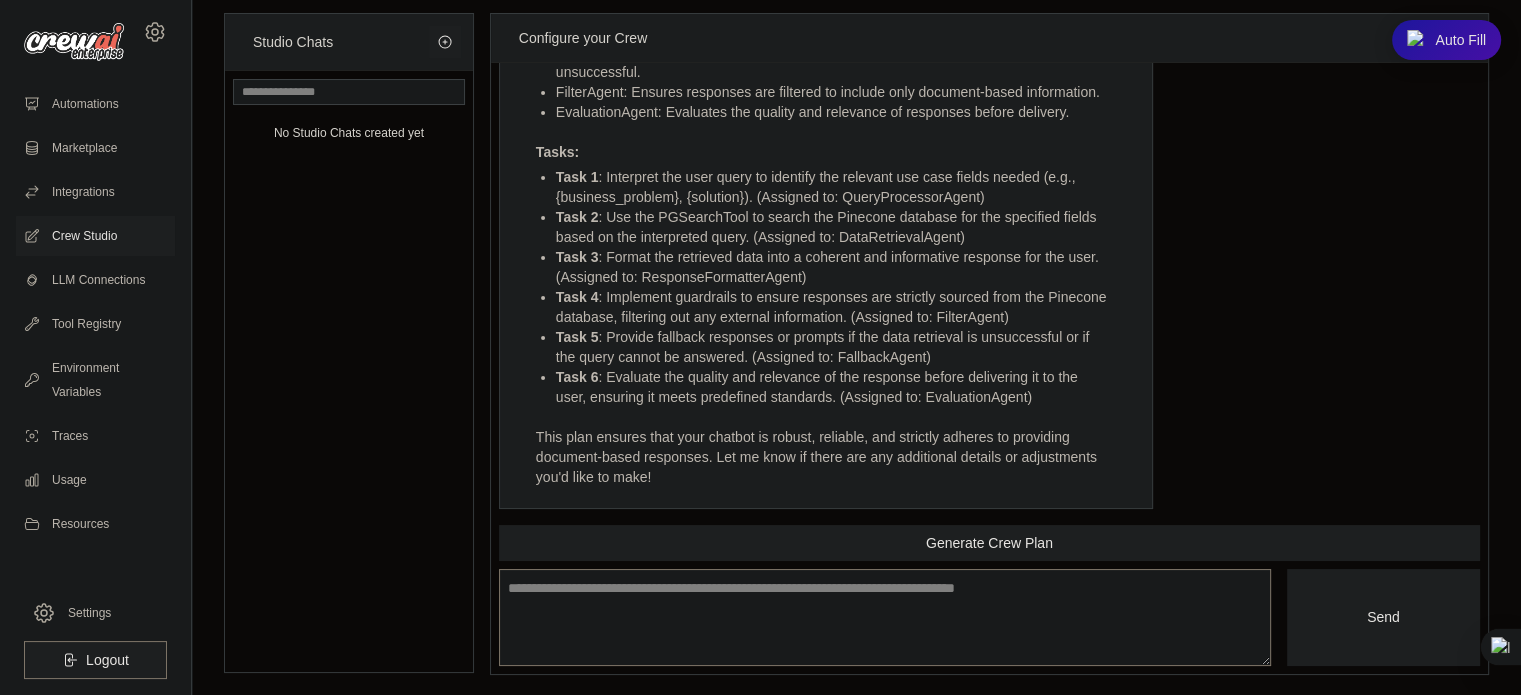 click at bounding box center [885, 618] 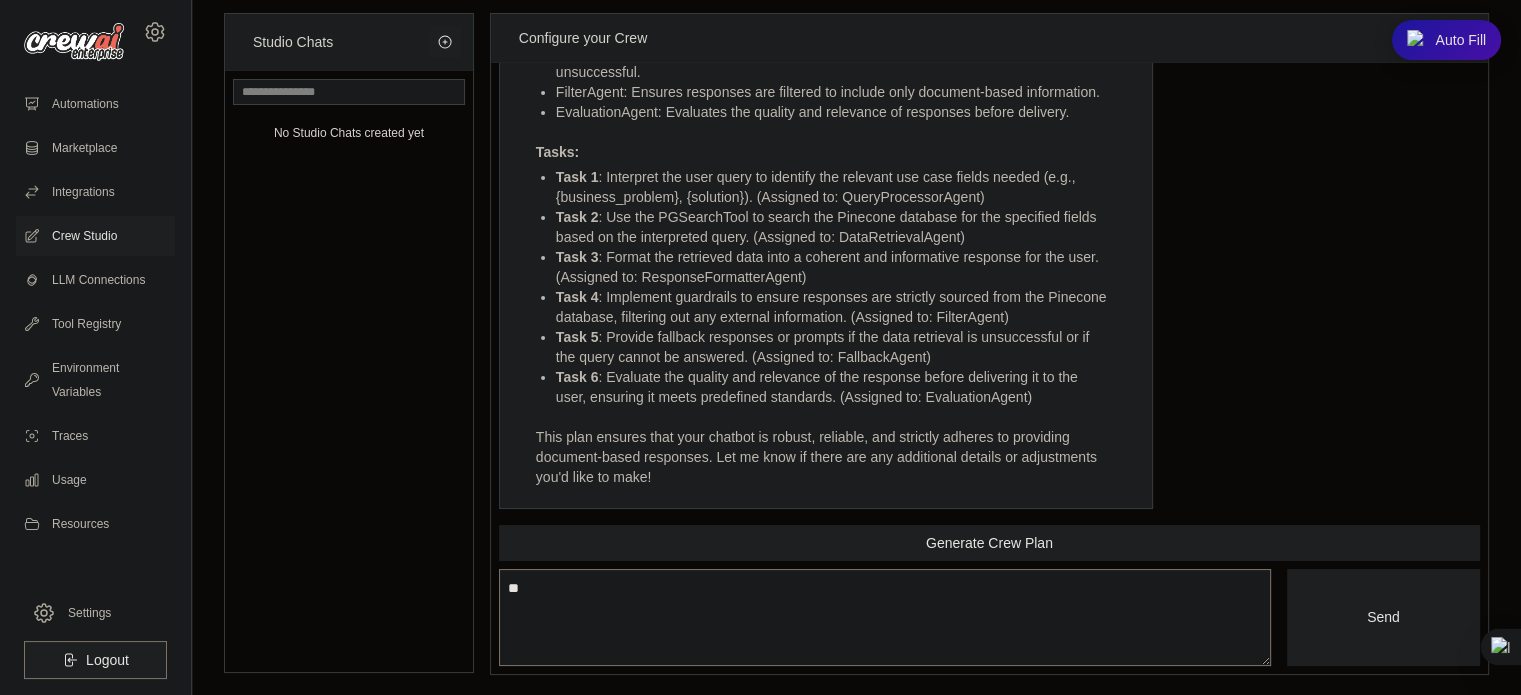 type on "*" 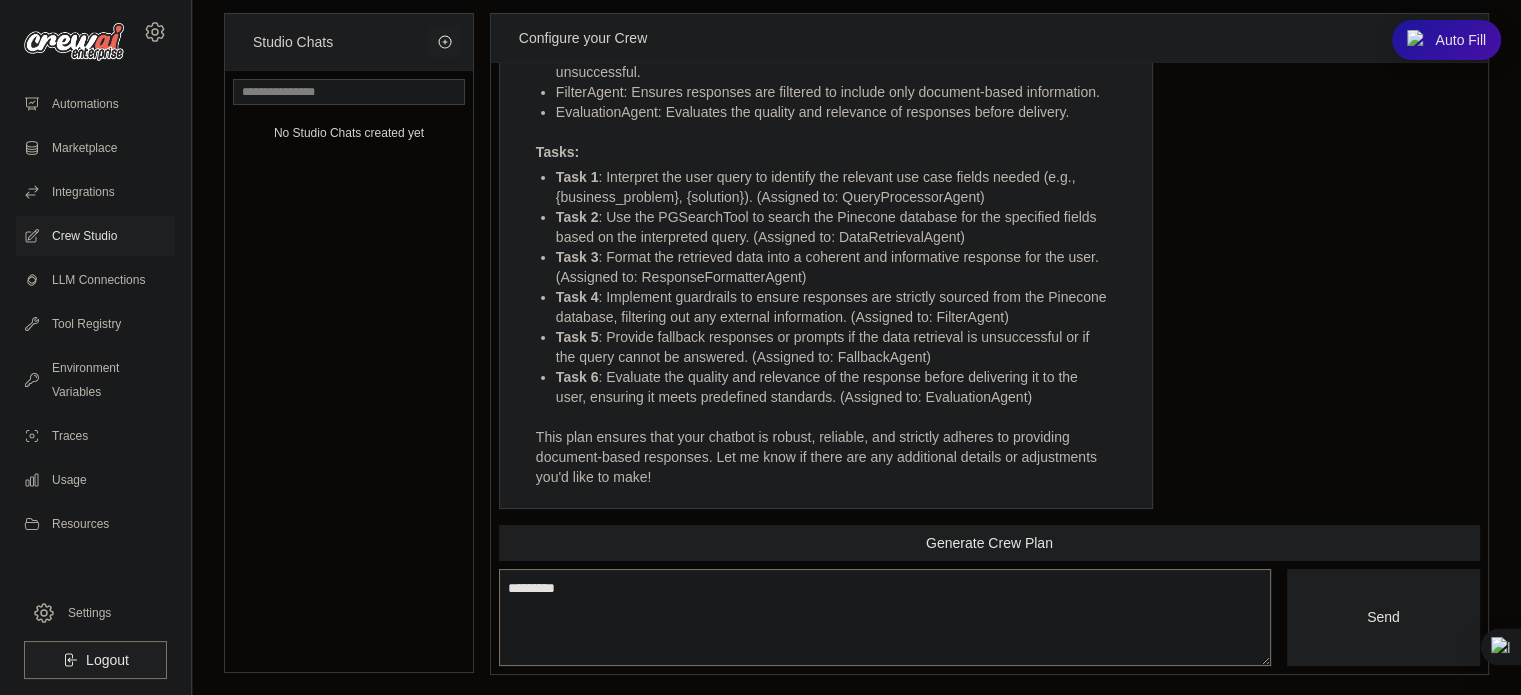 type on "*********" 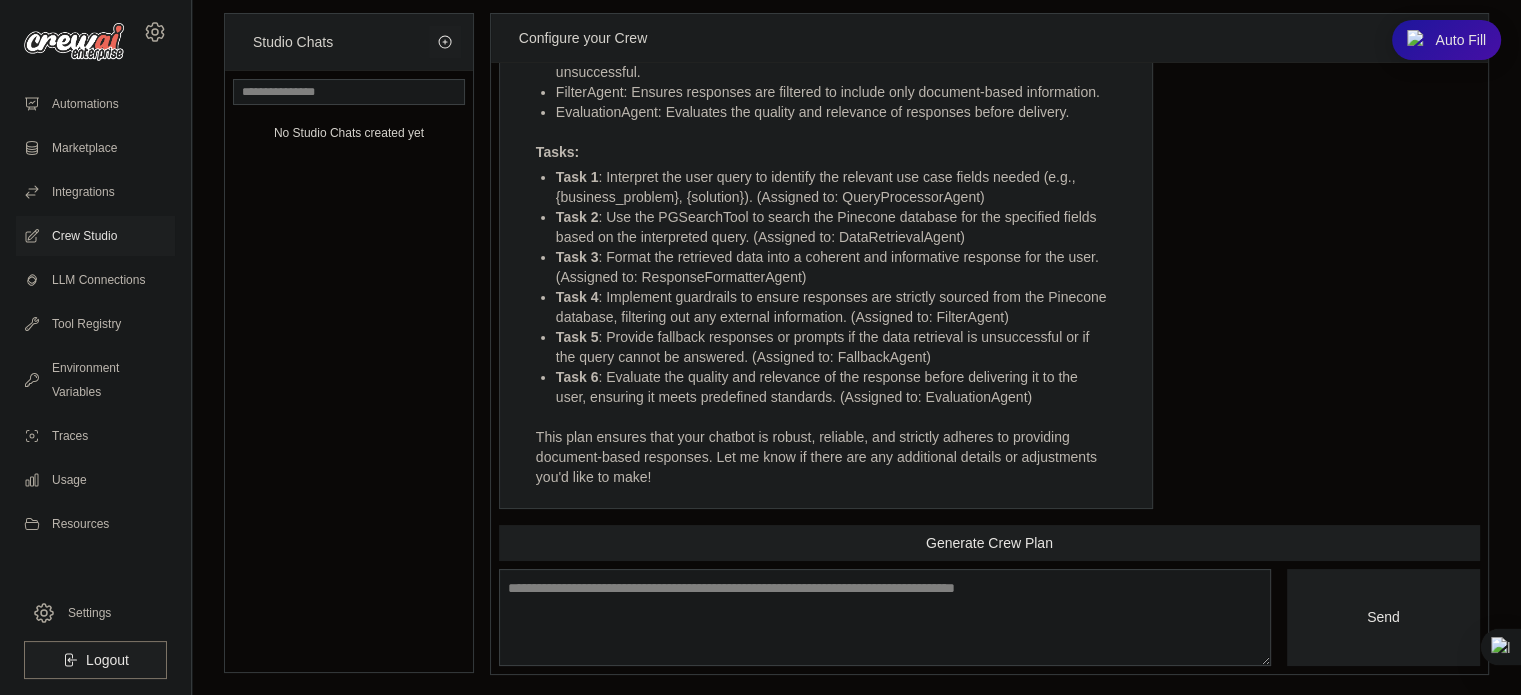 scroll, scrollTop: 3662, scrollLeft: 0, axis: vertical 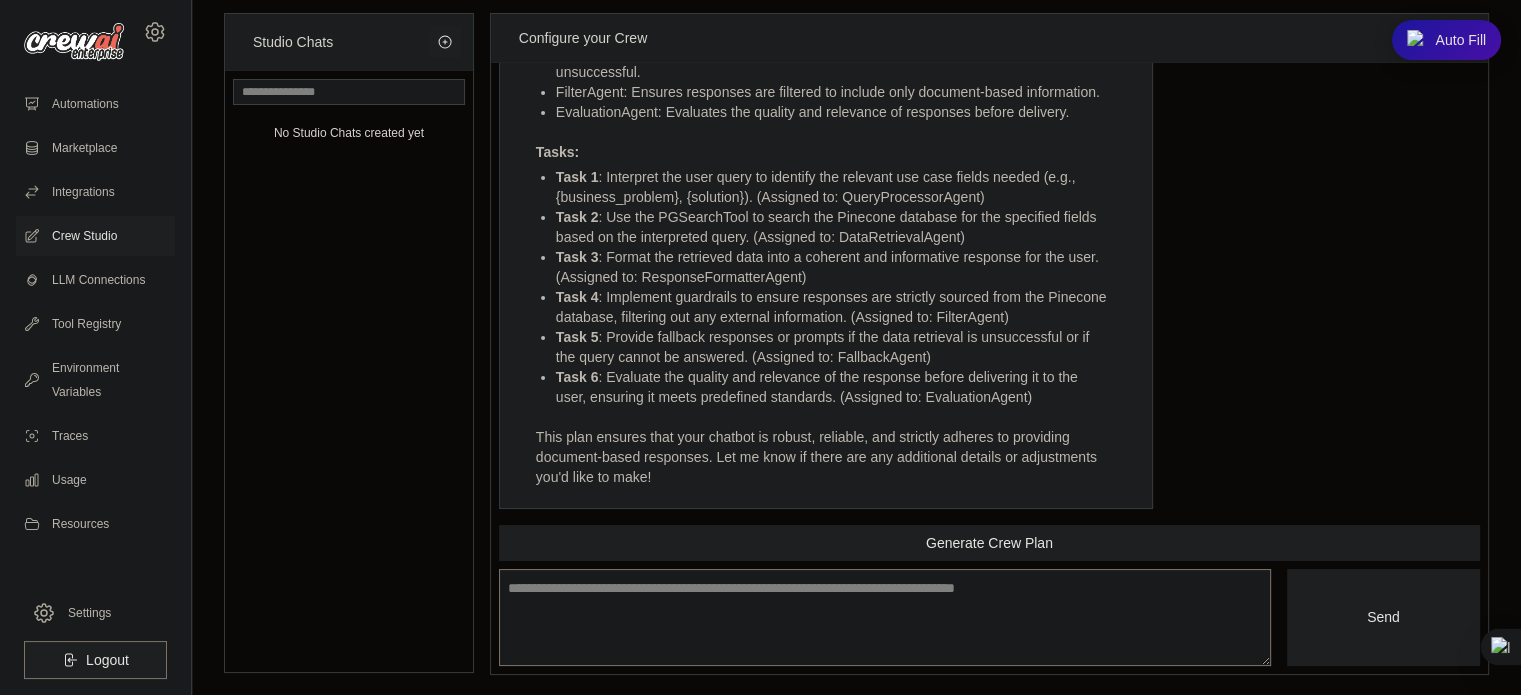 click at bounding box center (885, 618) 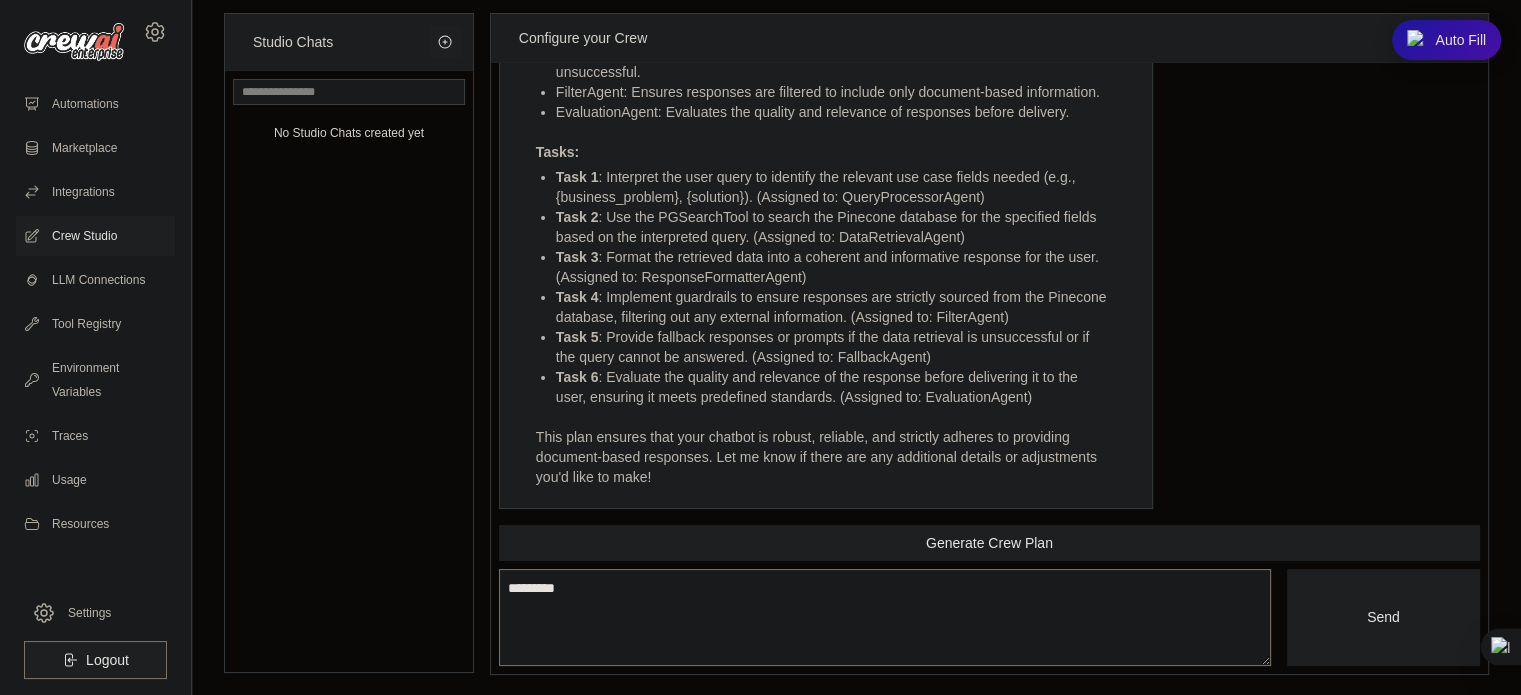 type on "*********" 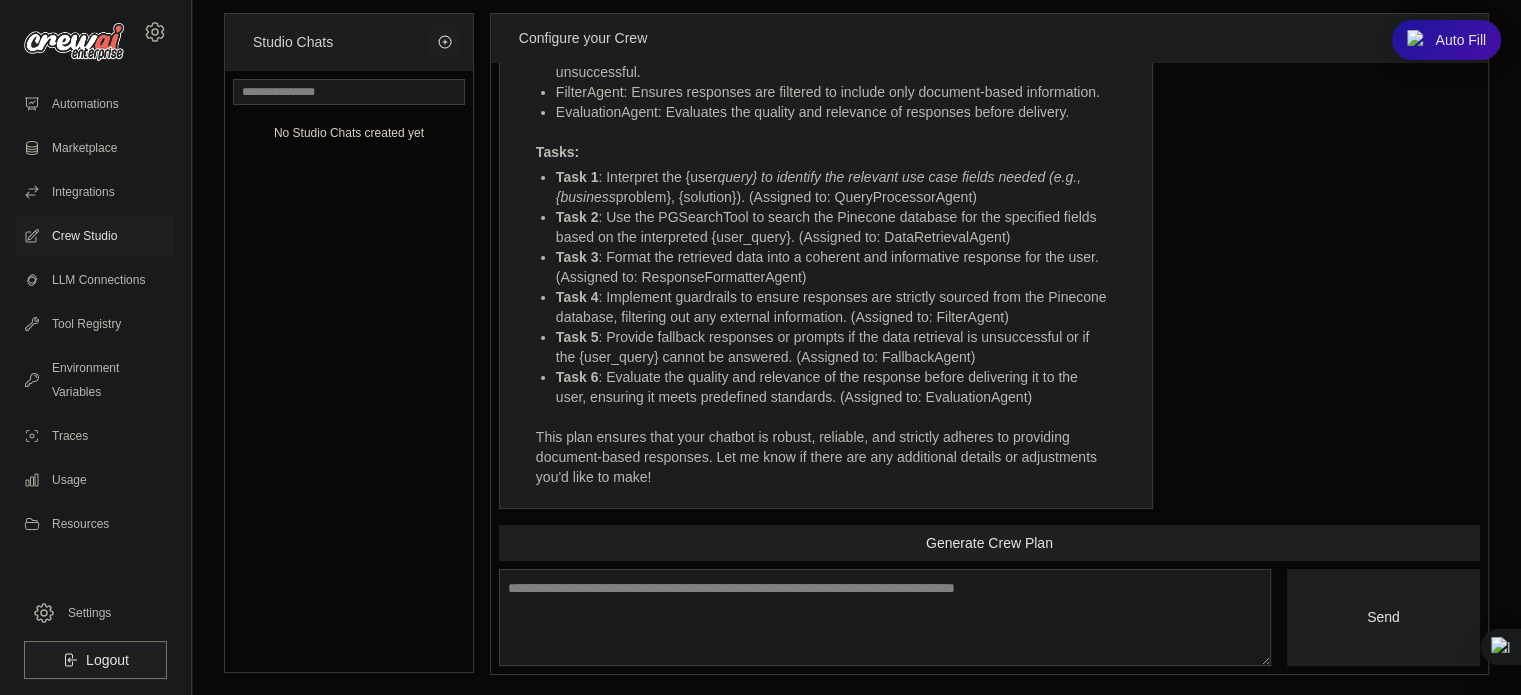 scroll, scrollTop: 4758, scrollLeft: 0, axis: vertical 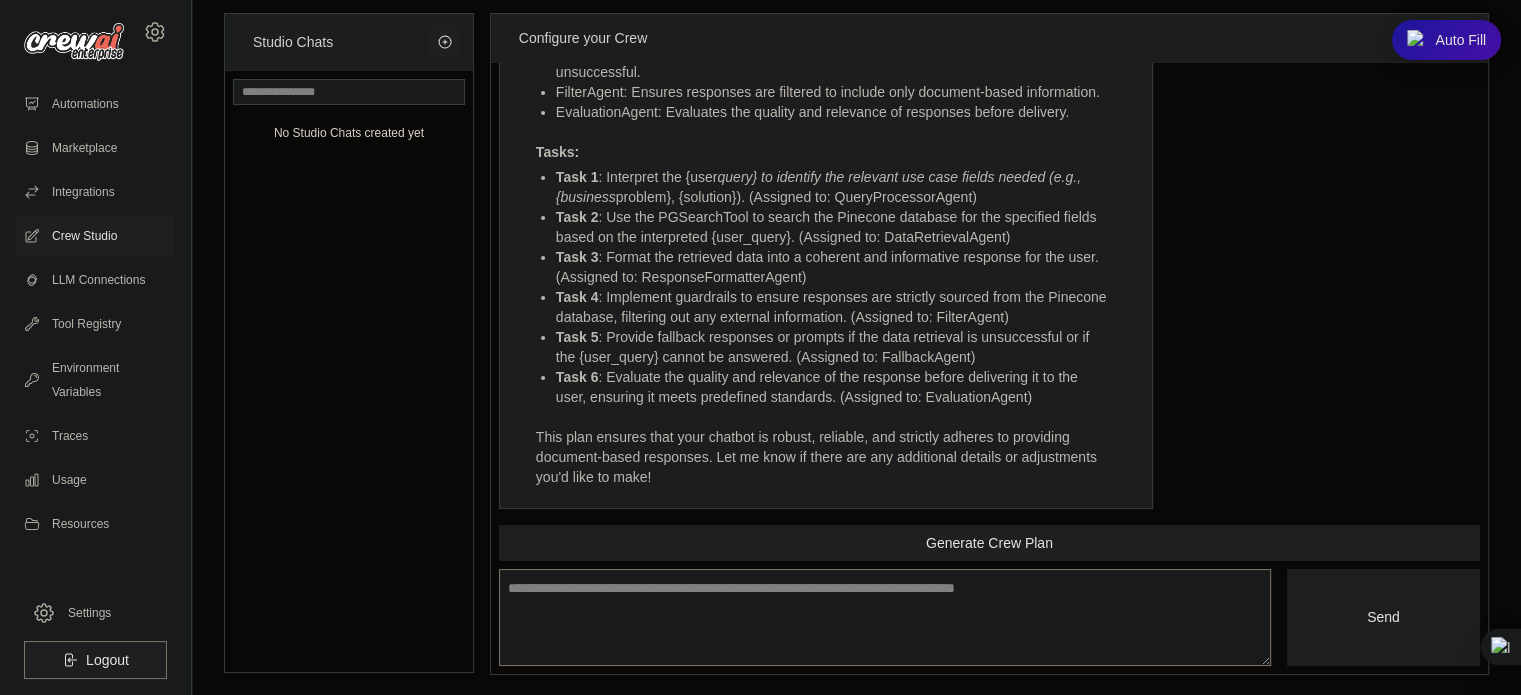 click at bounding box center [885, 618] 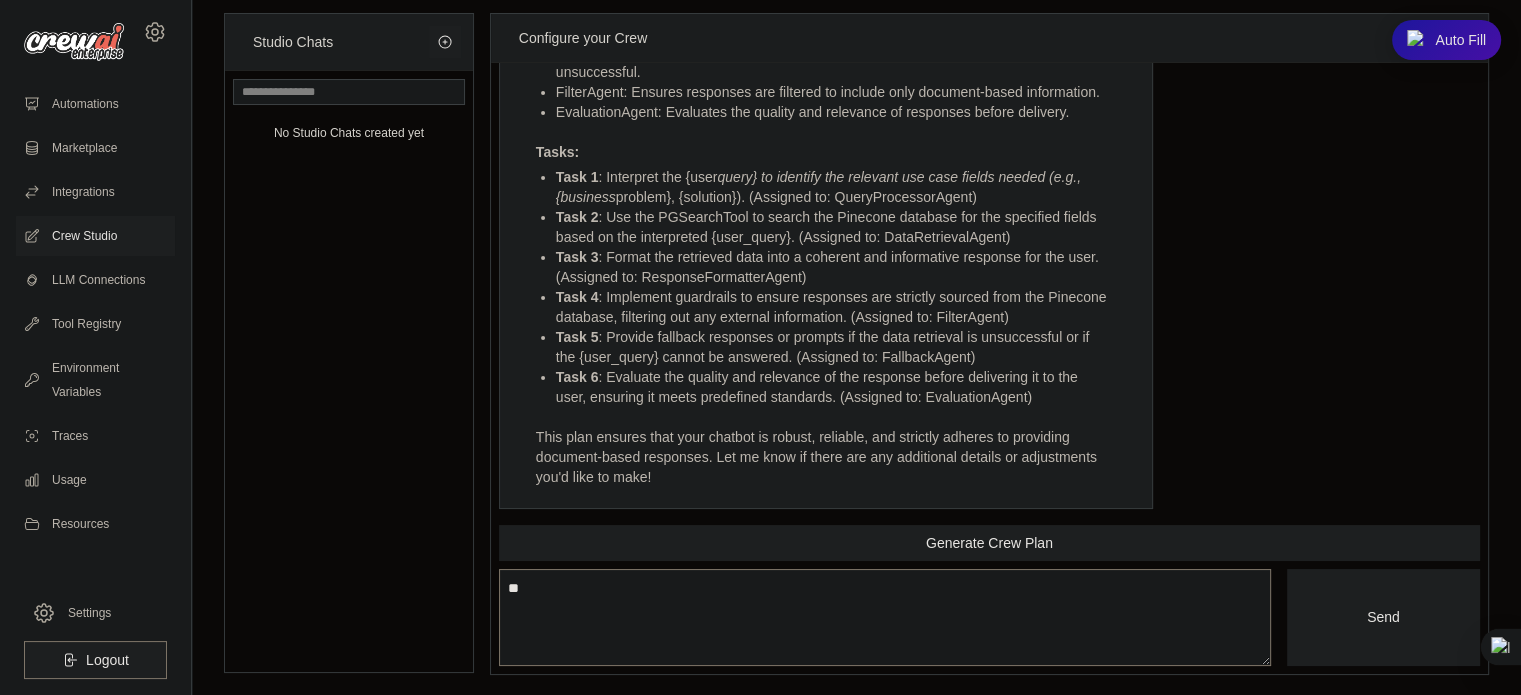 type on "**" 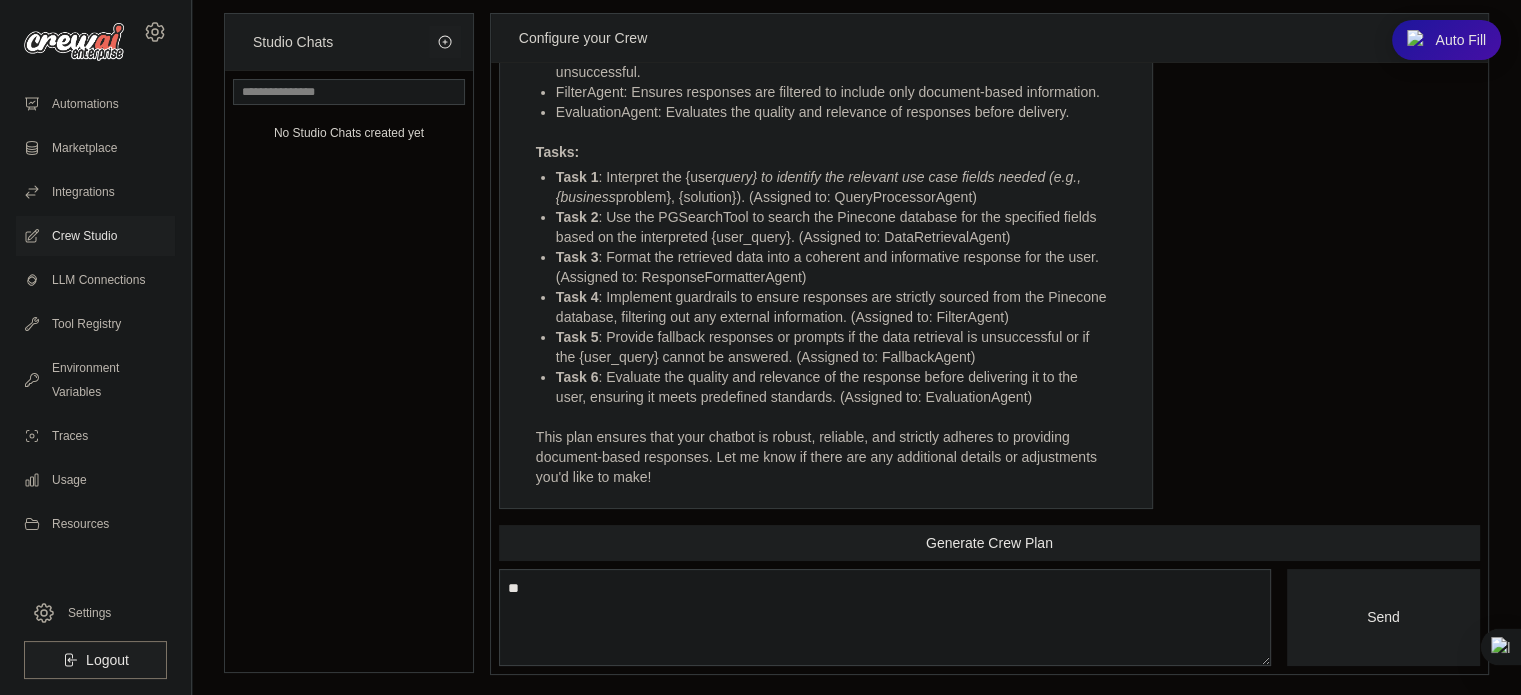 type 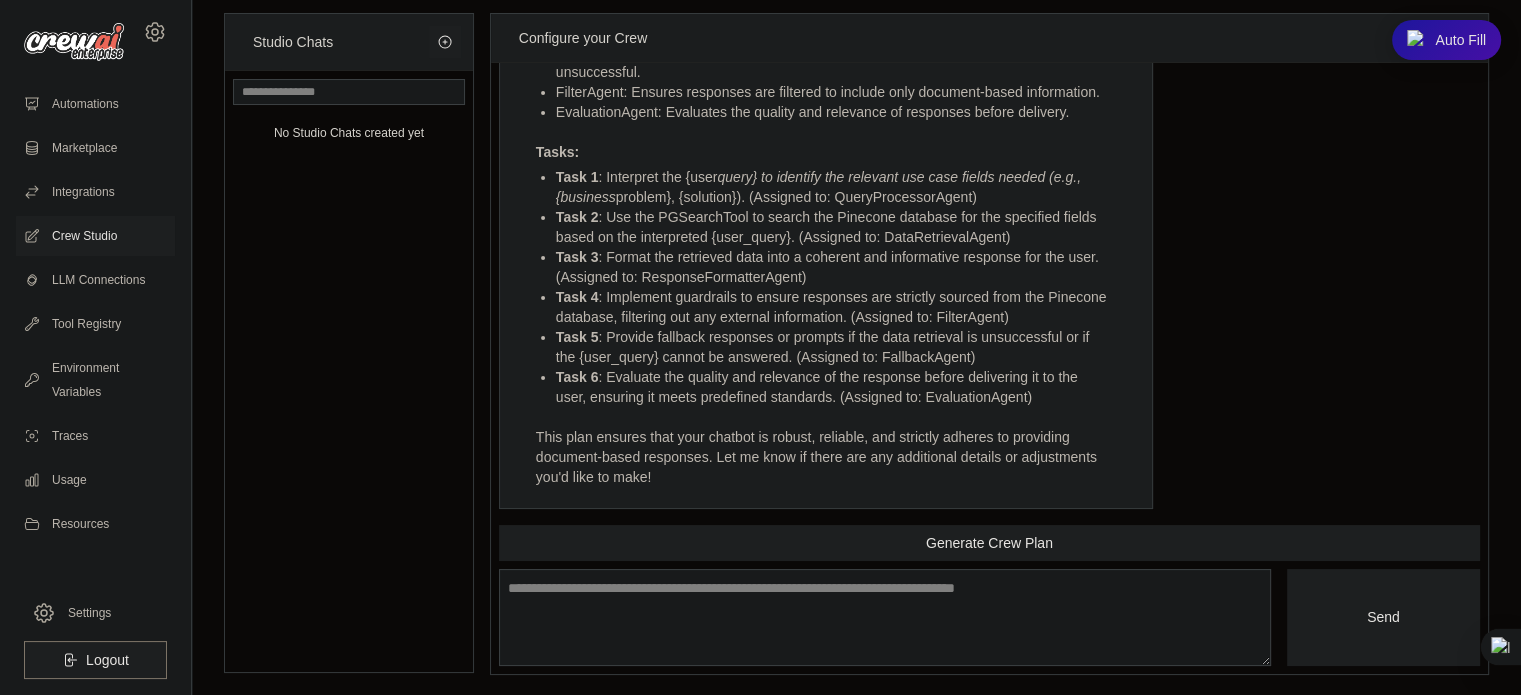 scroll, scrollTop: 4888, scrollLeft: 0, axis: vertical 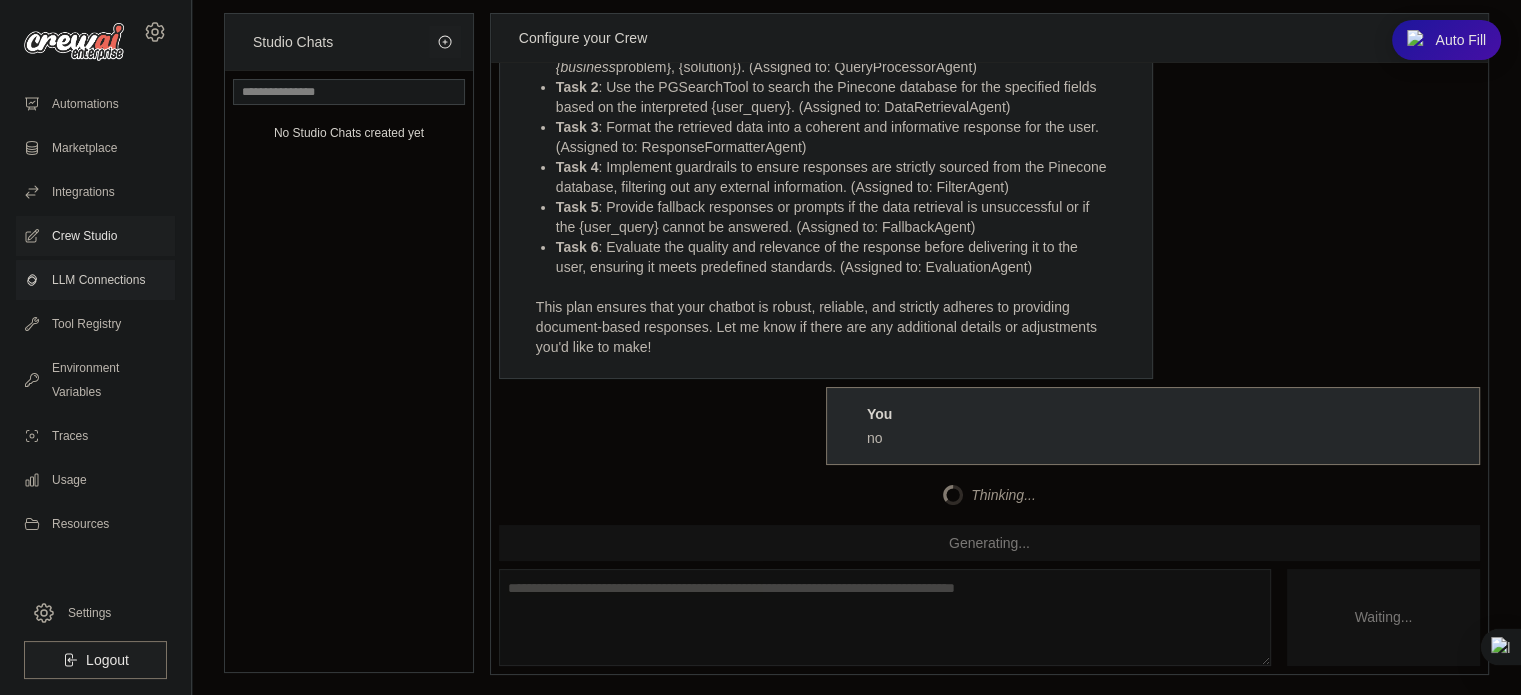 click on "LLM Connections" at bounding box center (95, 280) 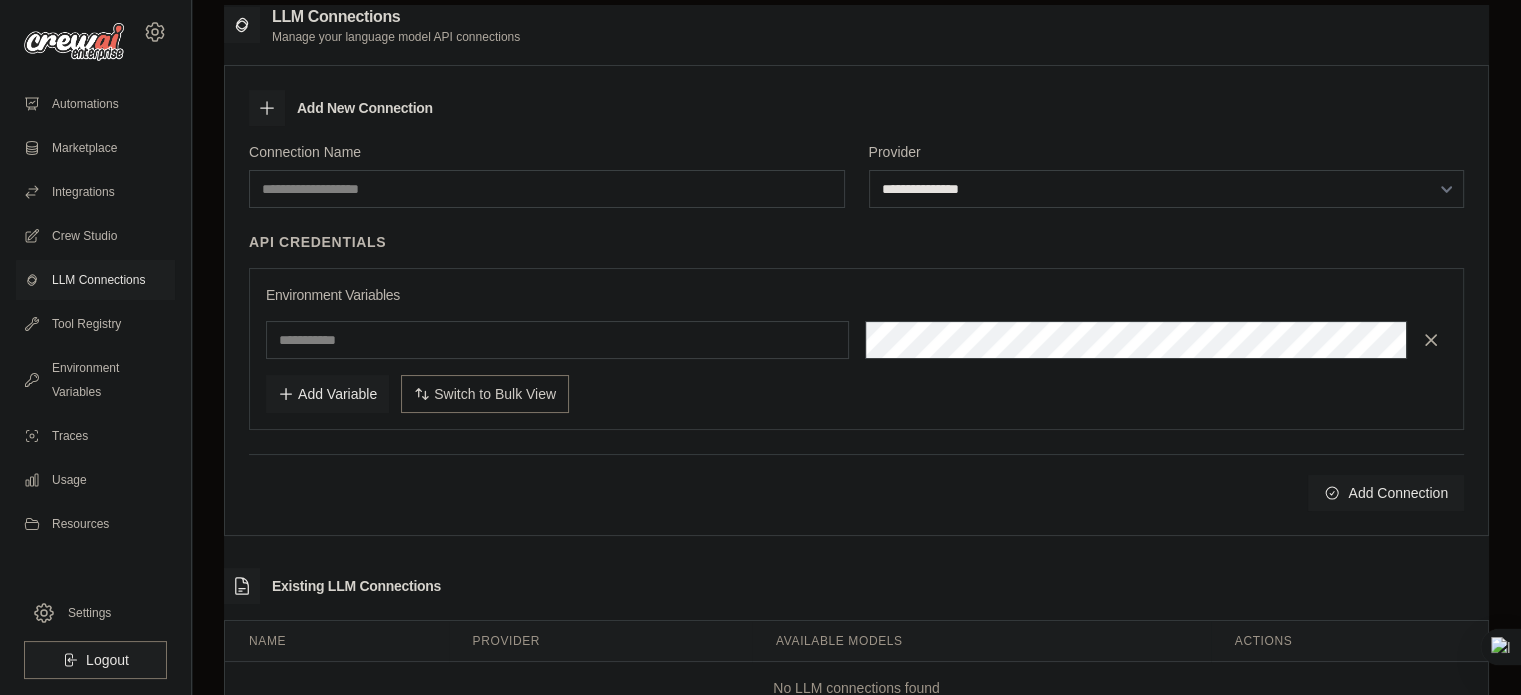 scroll, scrollTop: 0, scrollLeft: 0, axis: both 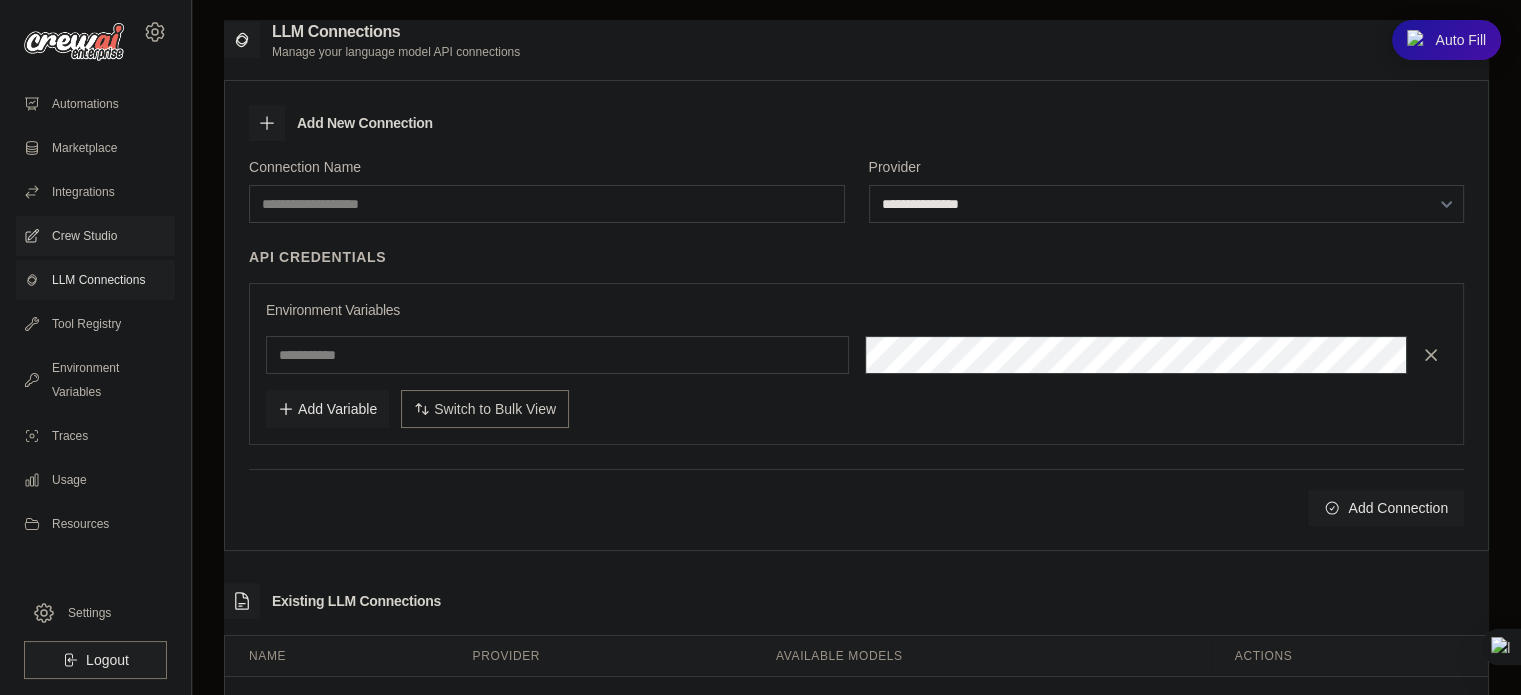 click on "Crew Studio" at bounding box center [95, 236] 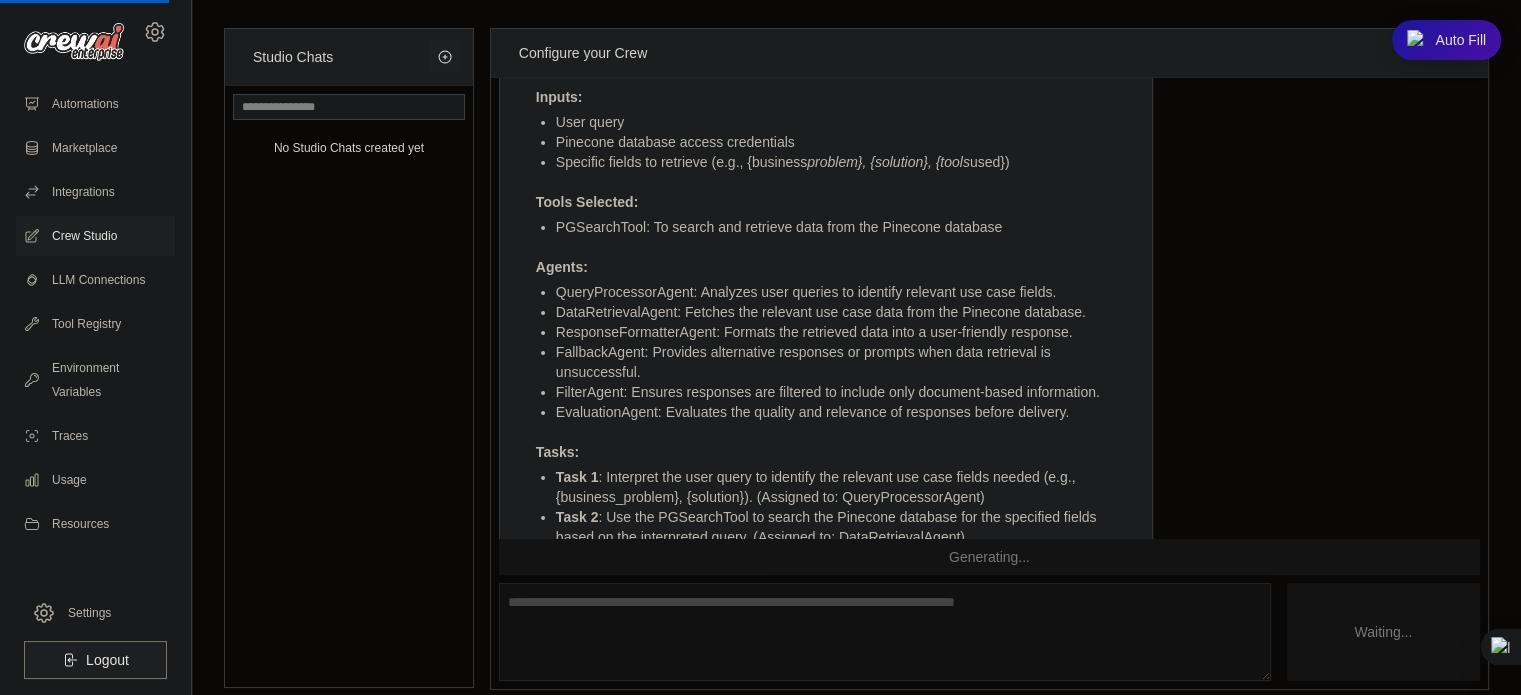 scroll, scrollTop: 3112, scrollLeft: 0, axis: vertical 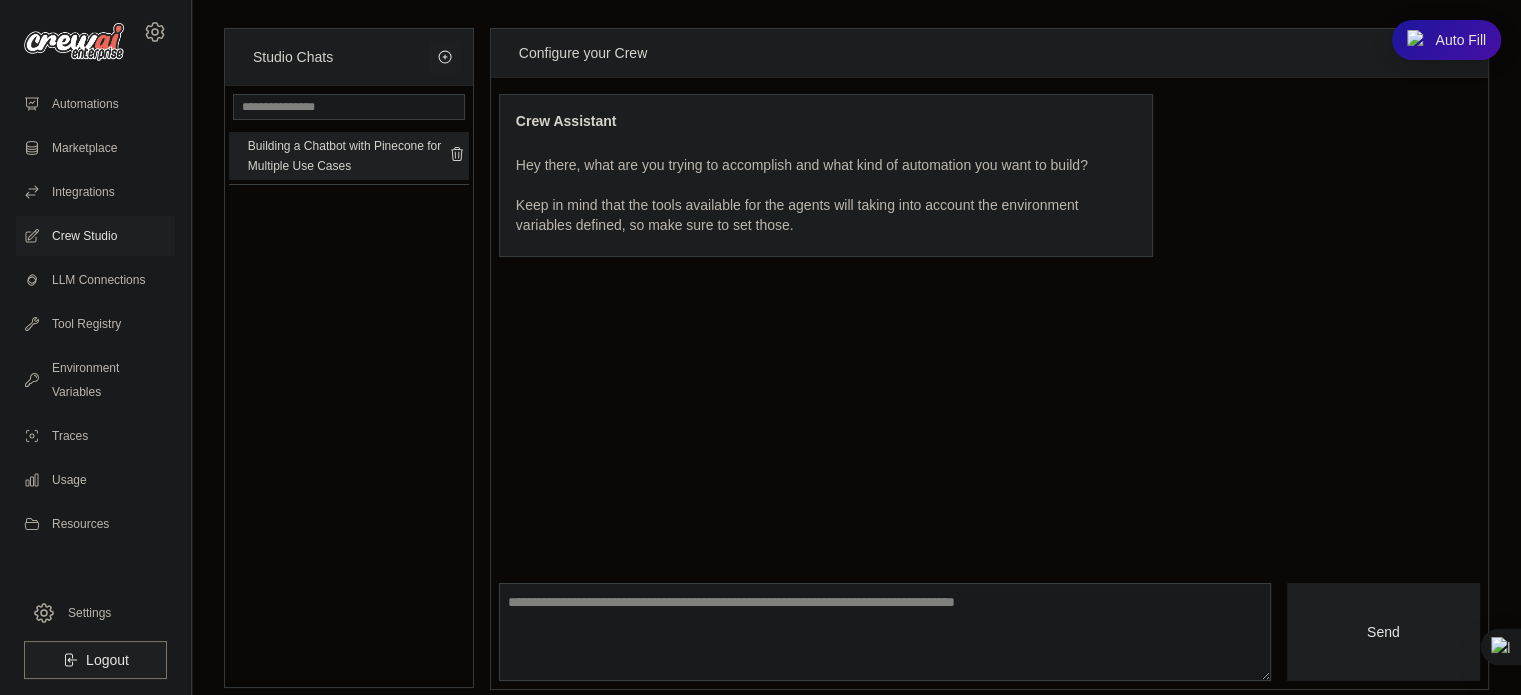 click on "Building a Chatbot with Pinecone for Multiple Use Cases" at bounding box center (348, 156) 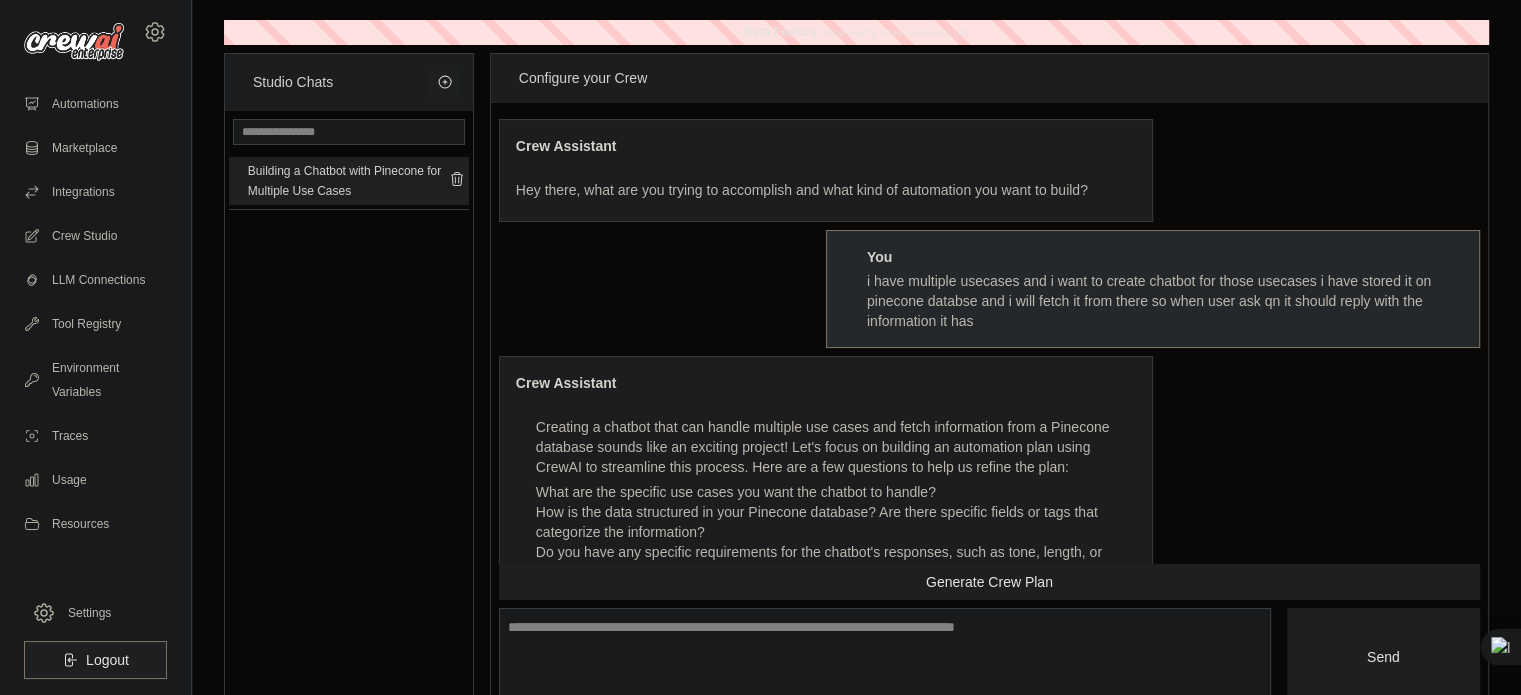 scroll, scrollTop: 5814, scrollLeft: 0, axis: vertical 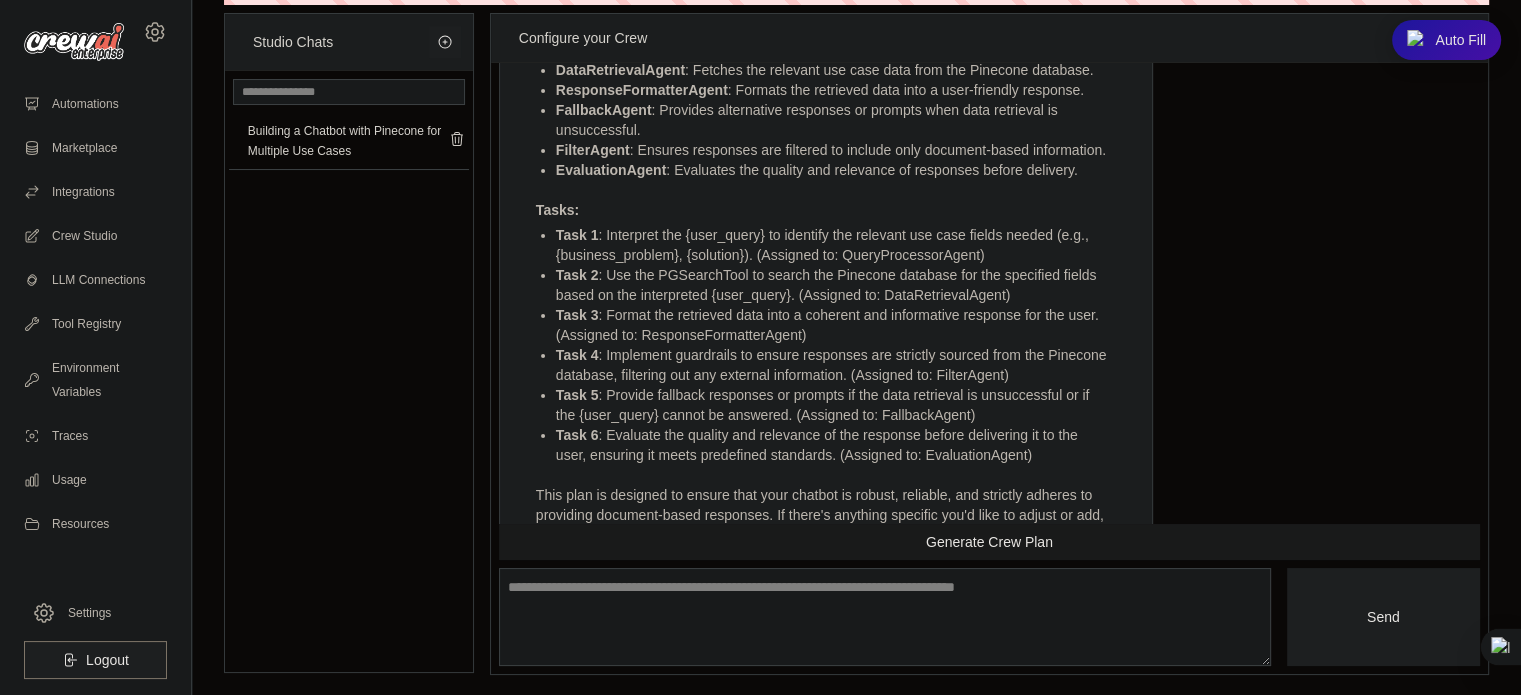click on "Generate Crew Plan" at bounding box center [989, 542] 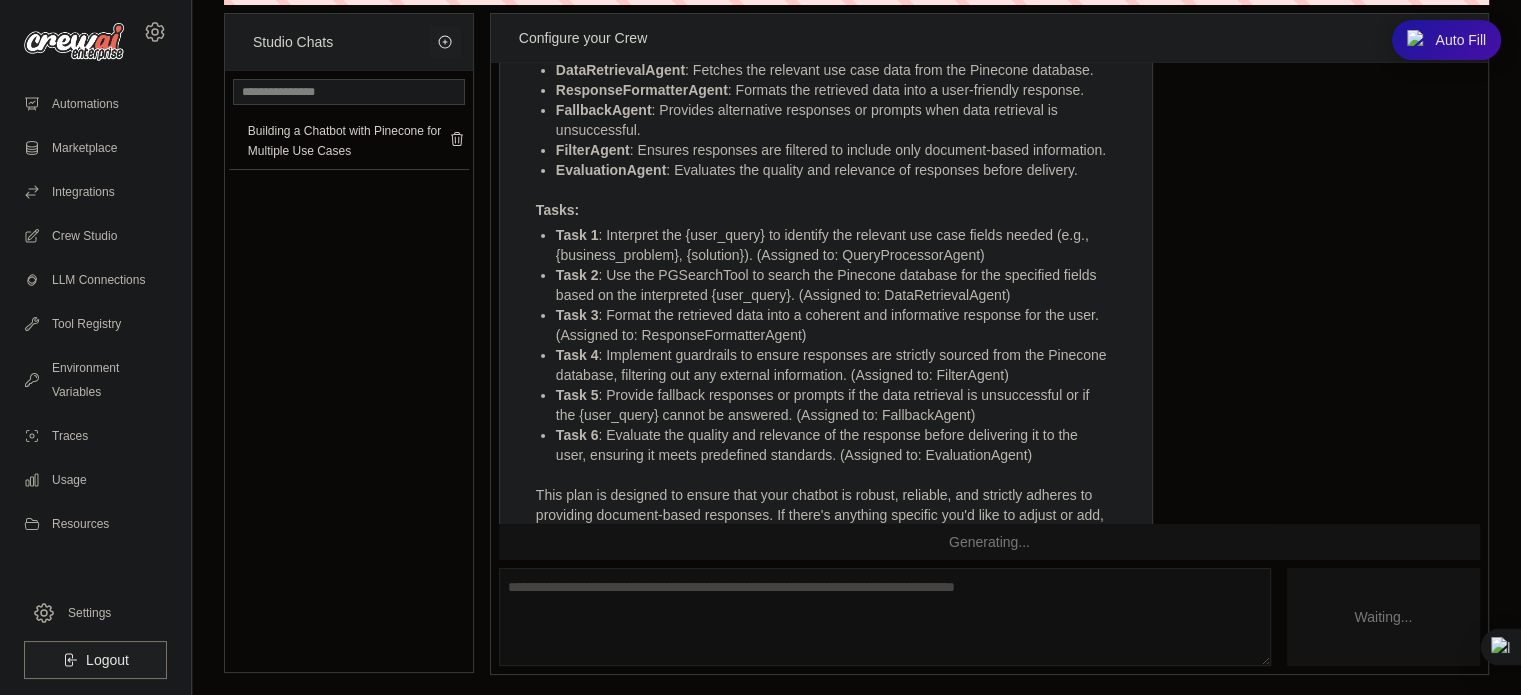 scroll, scrollTop: 5858, scrollLeft: 0, axis: vertical 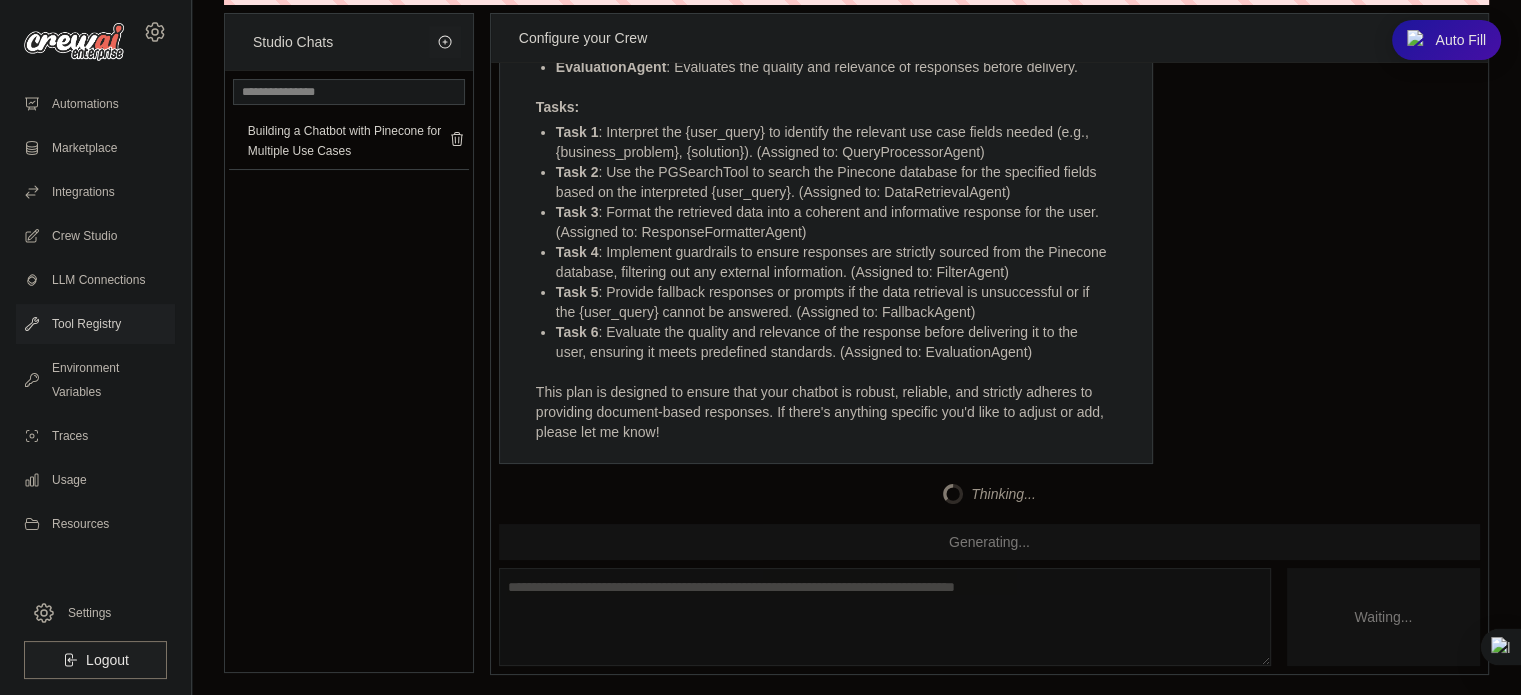 click on "Tool Registry" at bounding box center (95, 324) 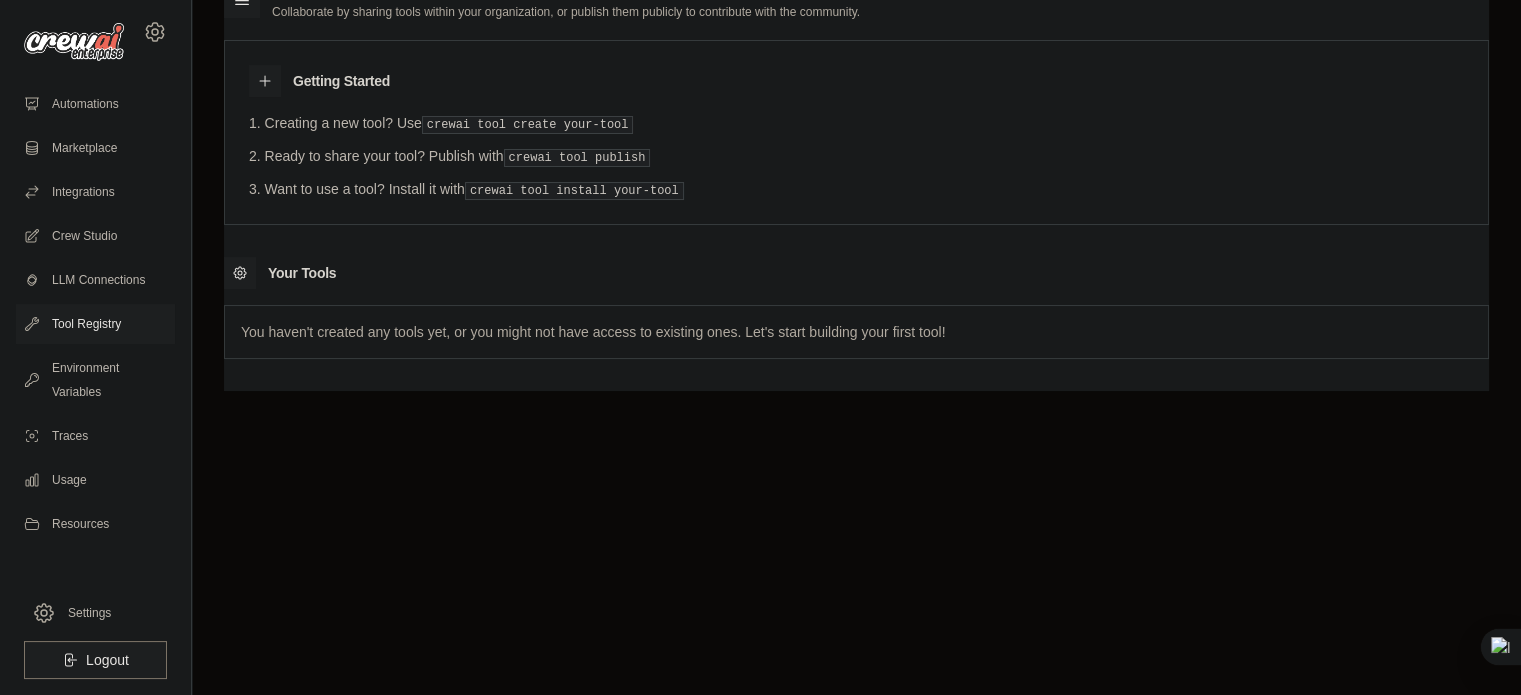 scroll, scrollTop: 0, scrollLeft: 0, axis: both 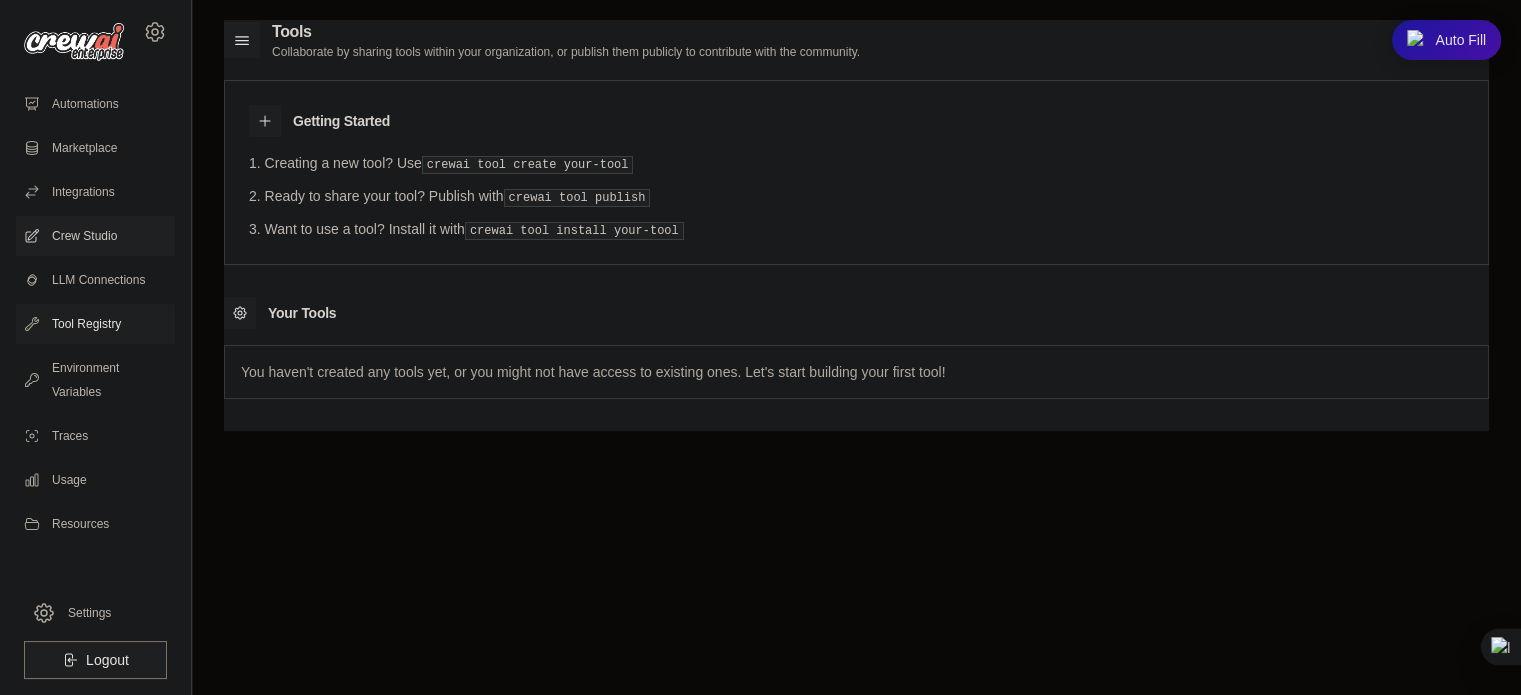 click on "Crew Studio" at bounding box center [95, 236] 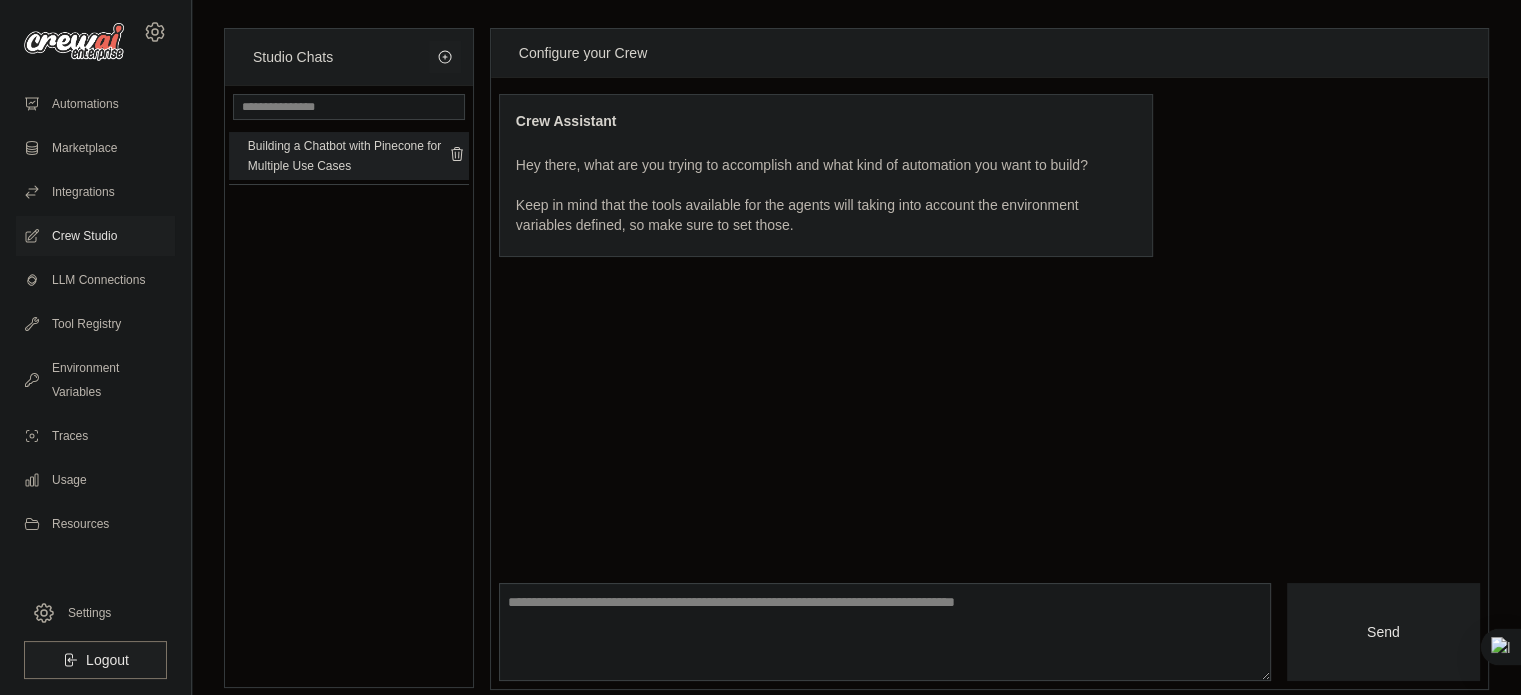 click on "Building a Chatbot with Pinecone for Multiple Use Cases" at bounding box center (348, 156) 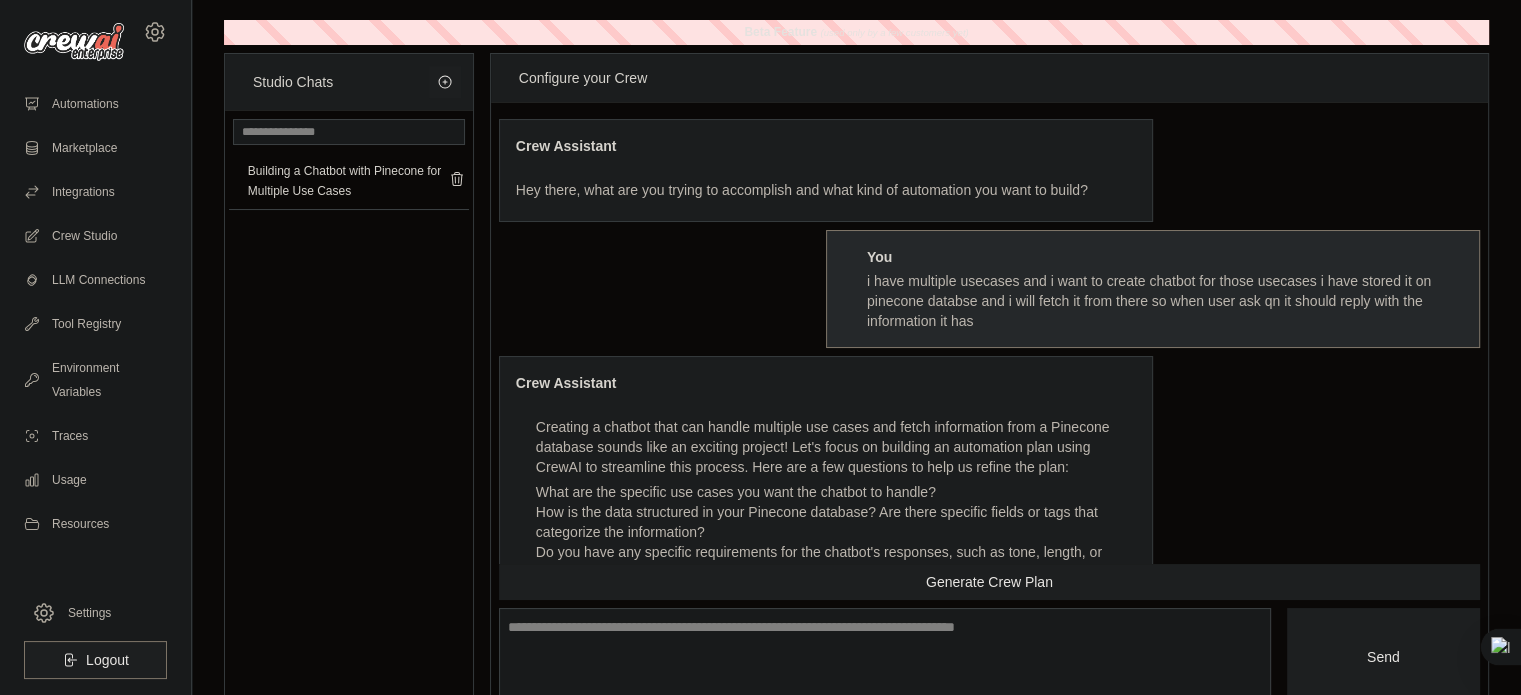 scroll, scrollTop: 7031, scrollLeft: 0, axis: vertical 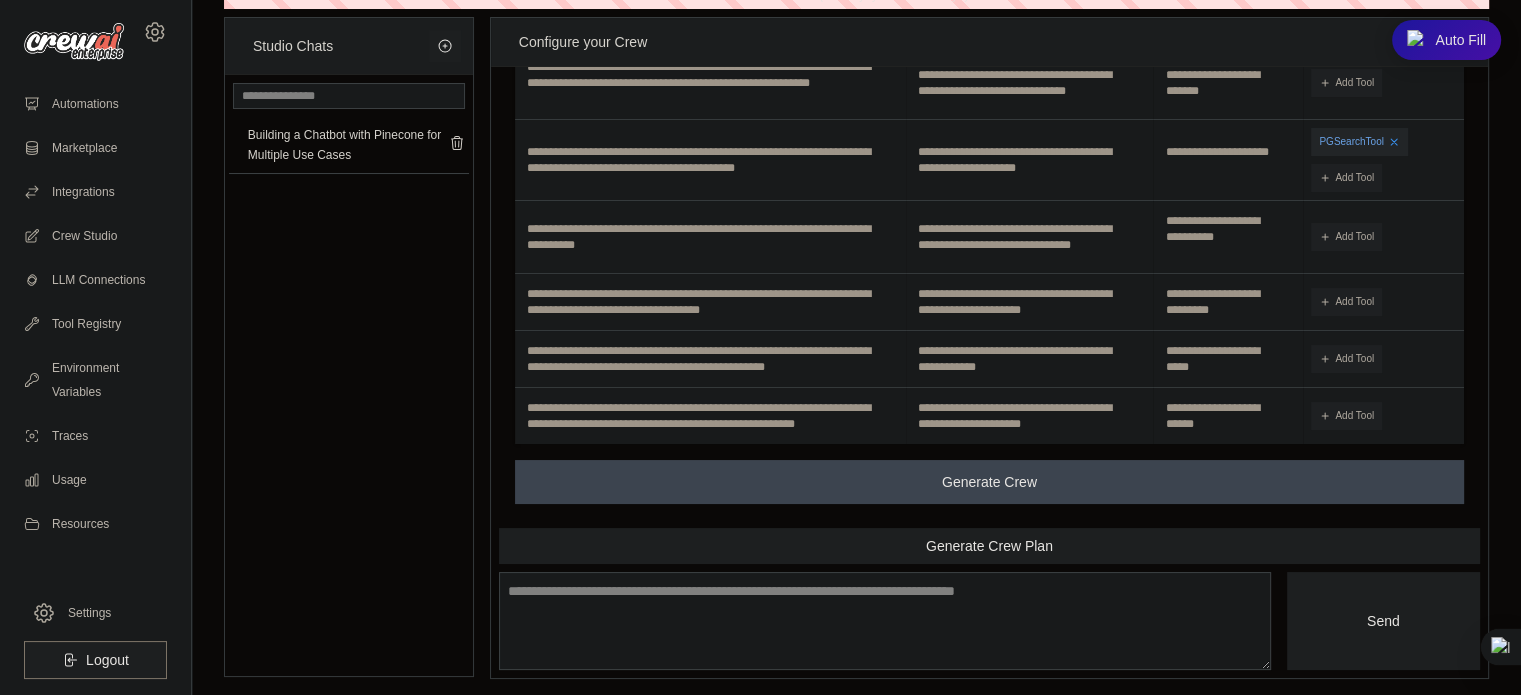 click on "Generate Crew" at bounding box center [989, 482] 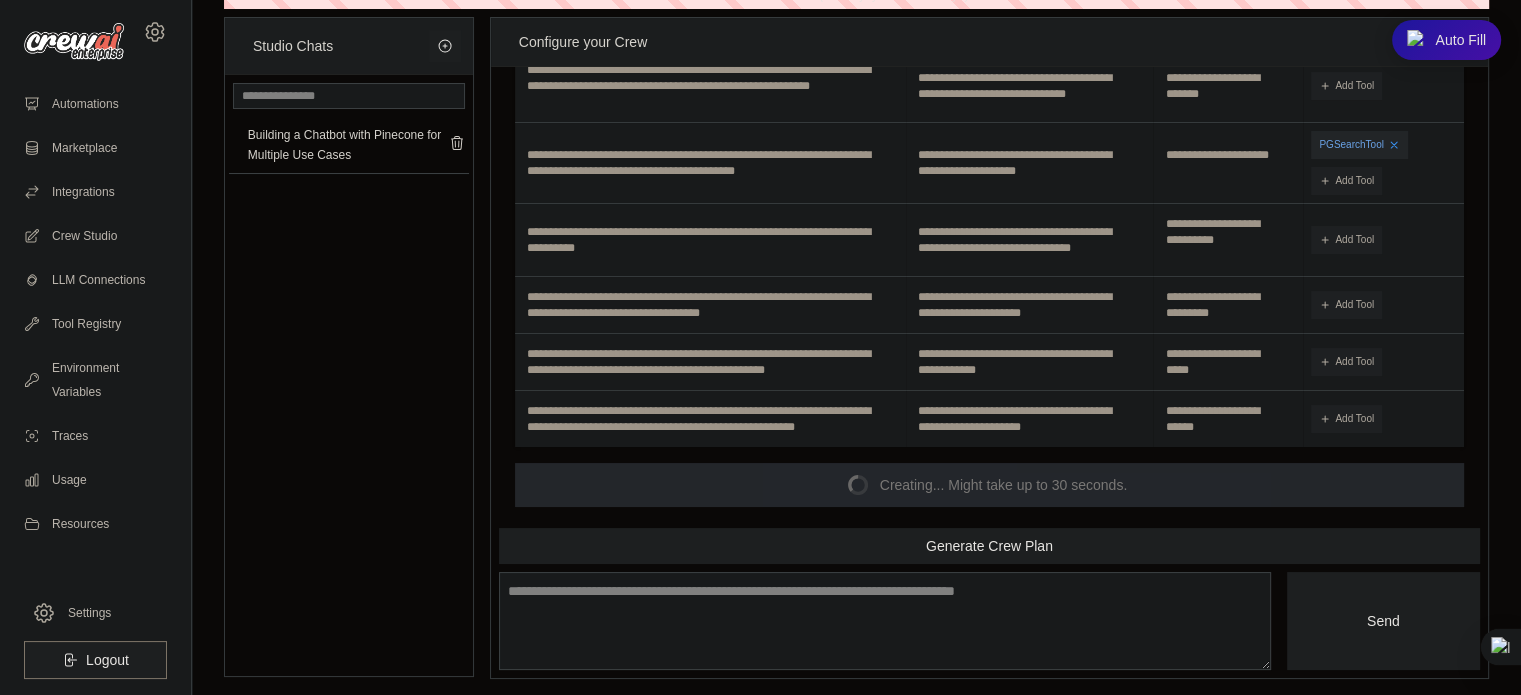 scroll, scrollTop: 7031, scrollLeft: 0, axis: vertical 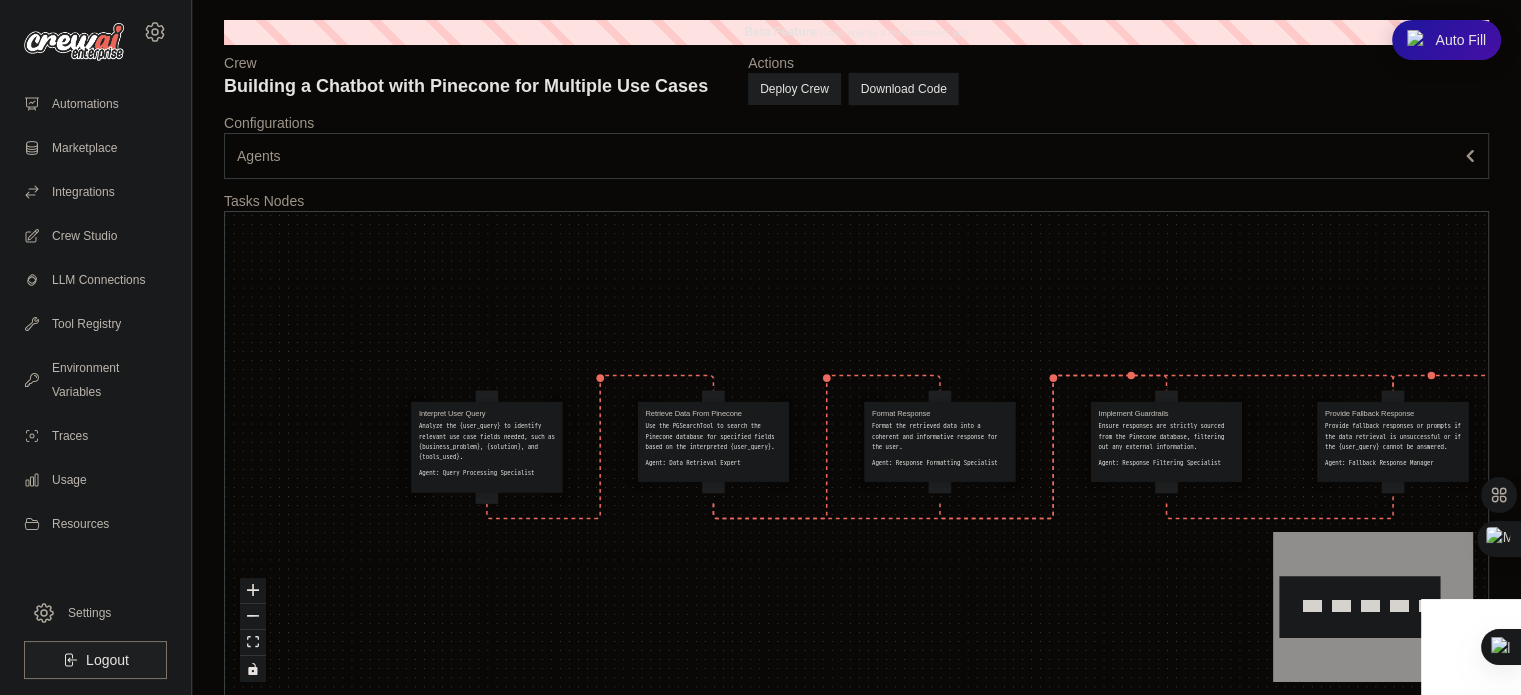 click on "Download Code" at bounding box center [903, 89] 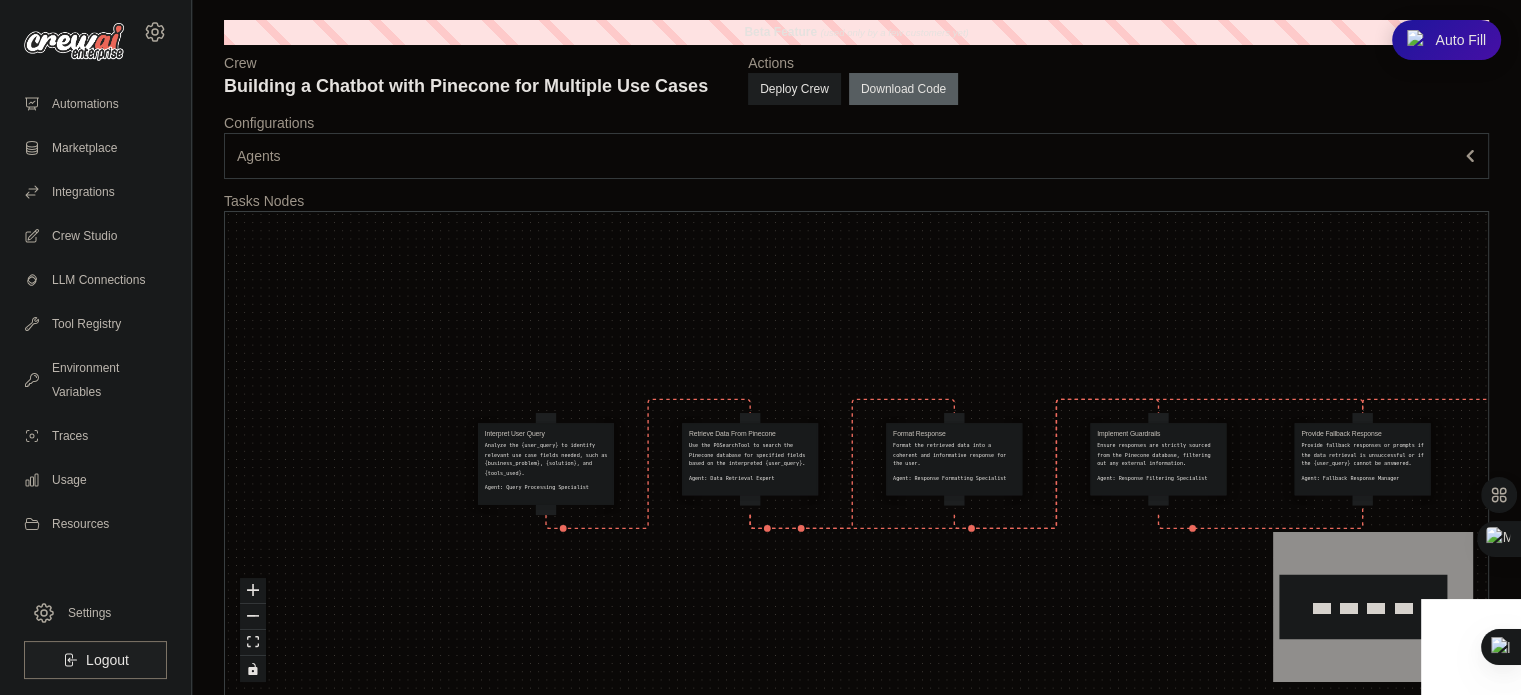 click on "React Flow mini map" 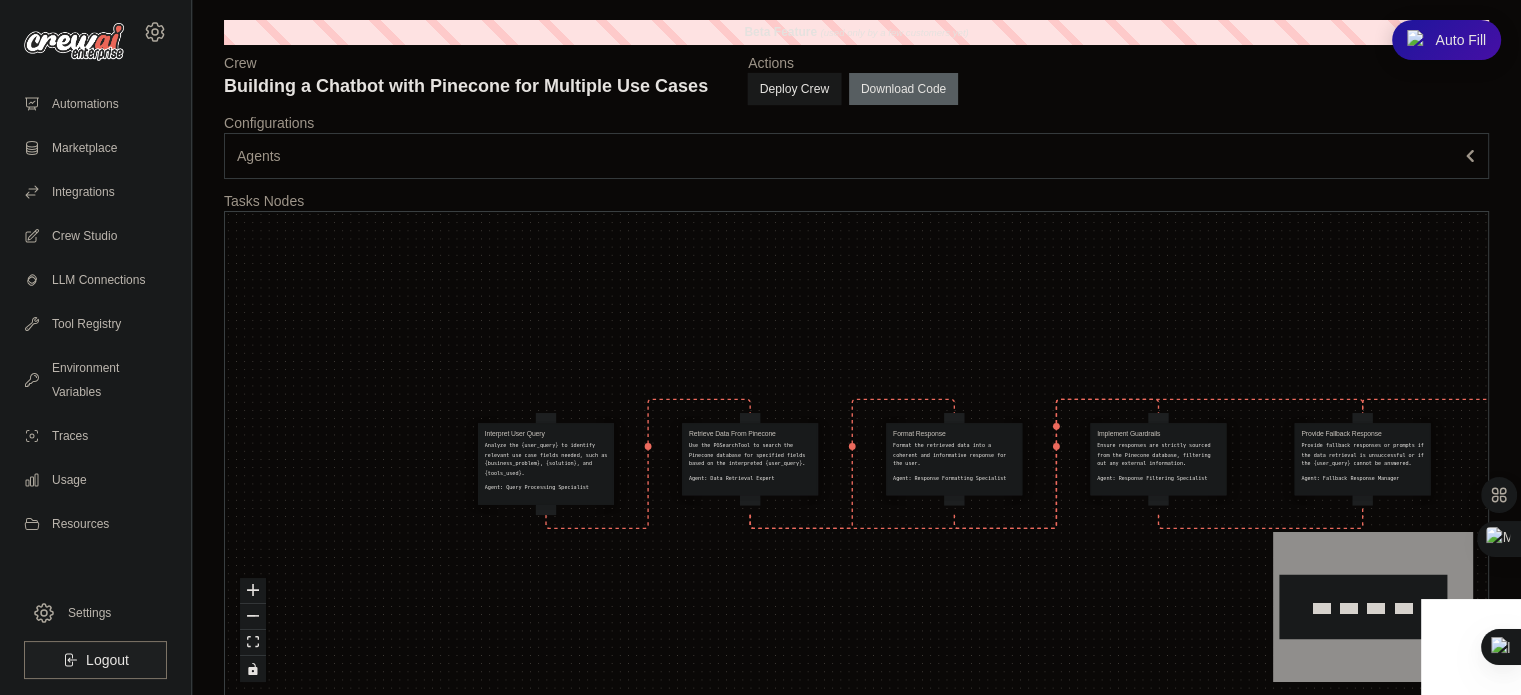 click on "Deploy Crew" at bounding box center (795, 89) 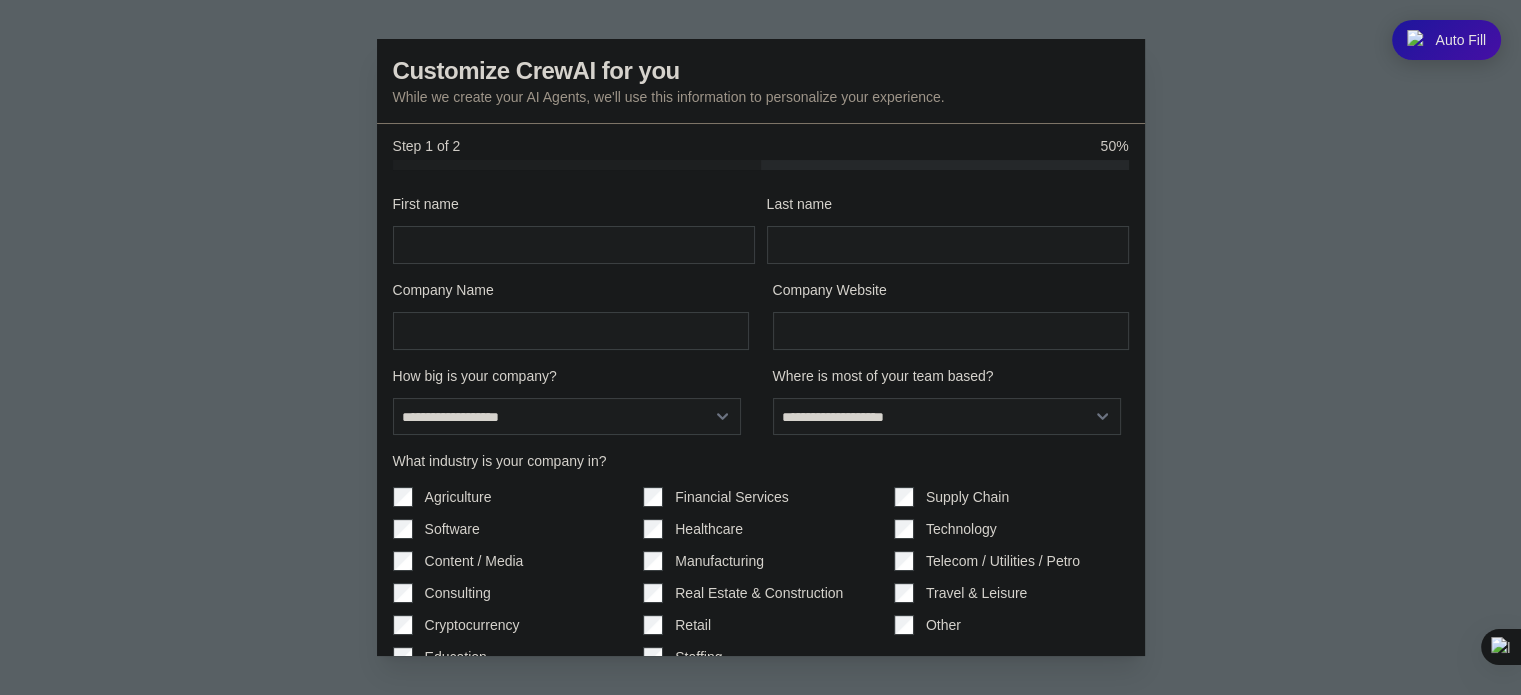 scroll, scrollTop: 86, scrollLeft: 0, axis: vertical 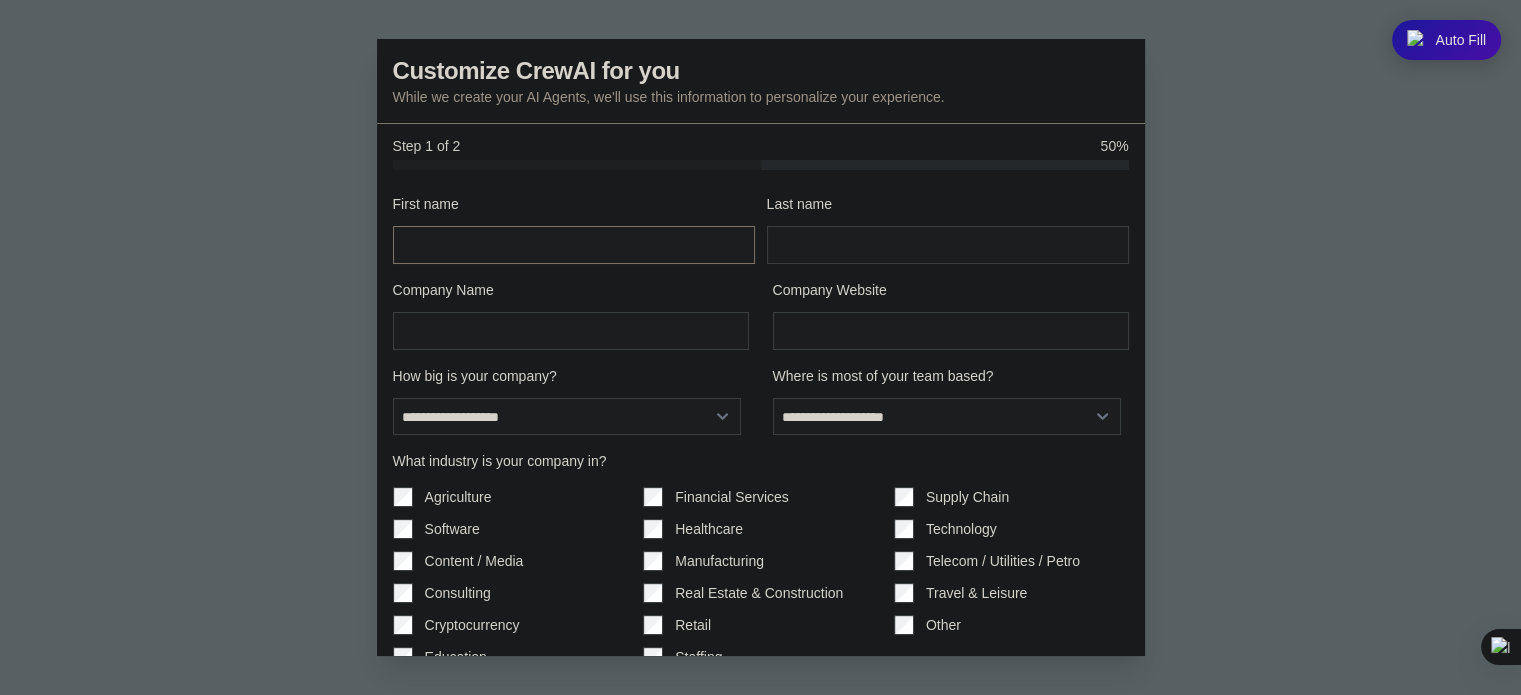 click on "First name" at bounding box center (574, 245) 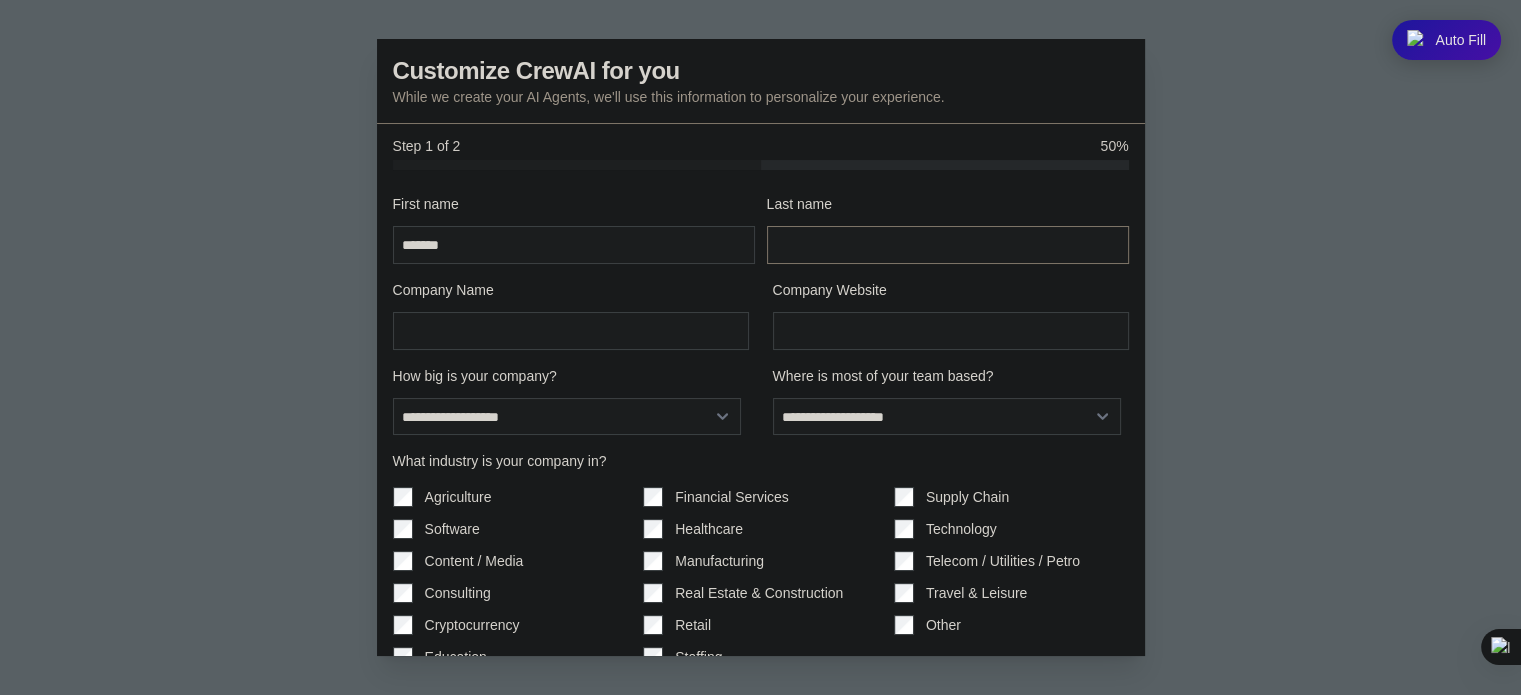 type on "******" 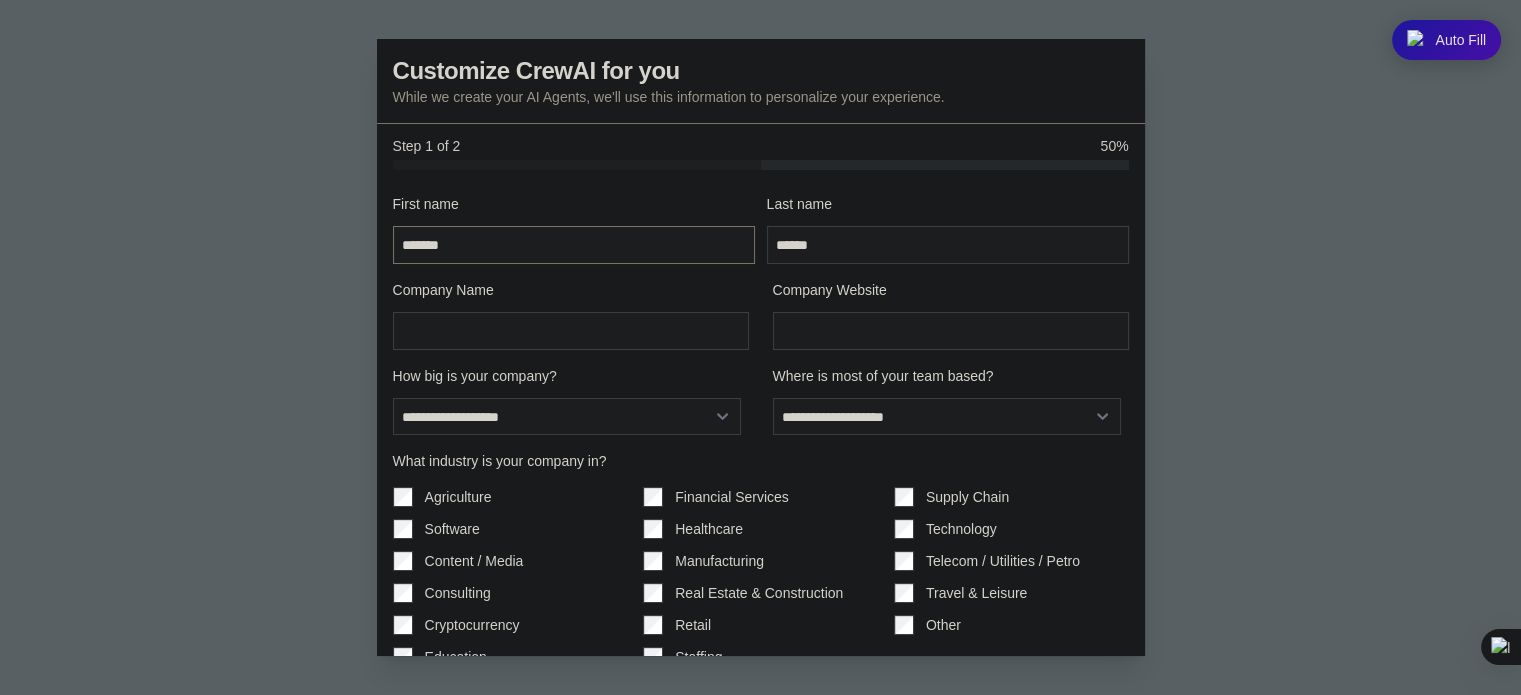 scroll, scrollTop: 86, scrollLeft: 0, axis: vertical 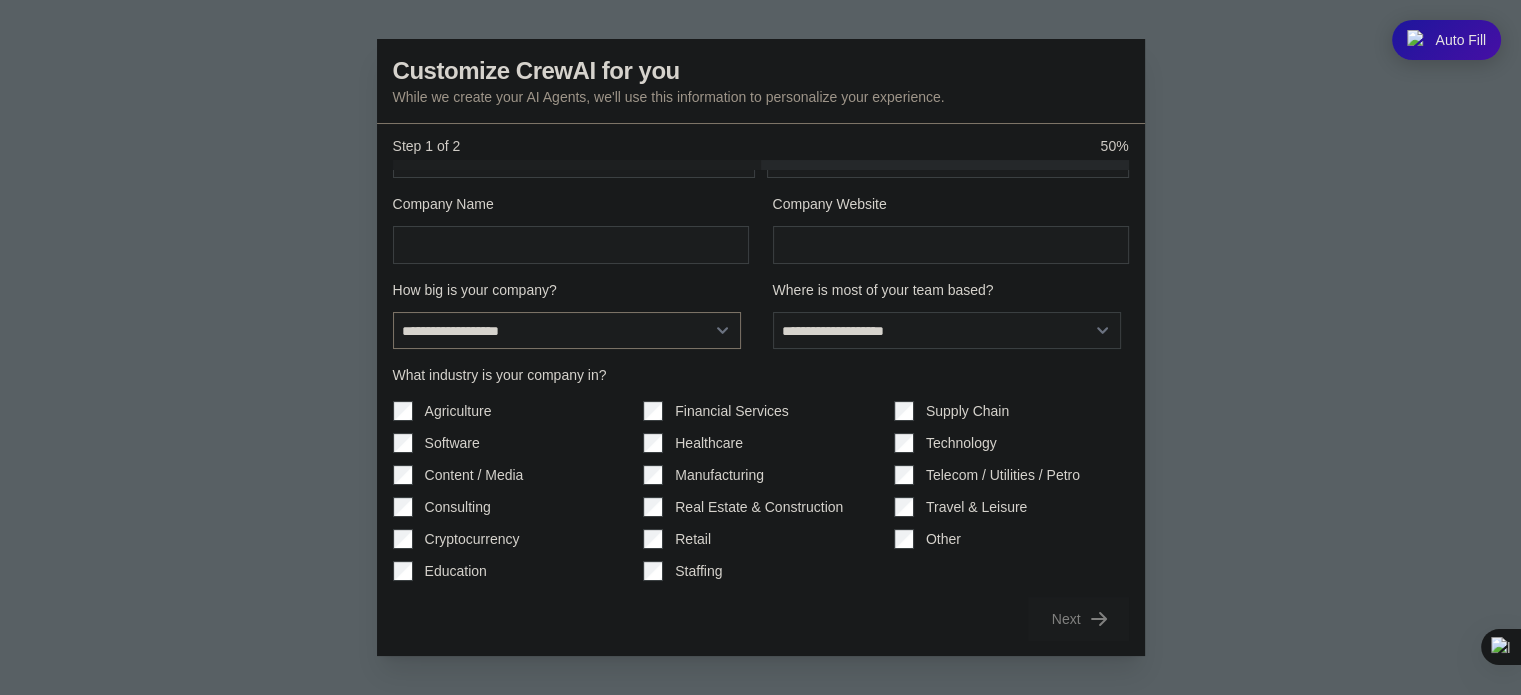 click on "**********" at bounding box center (567, 331) 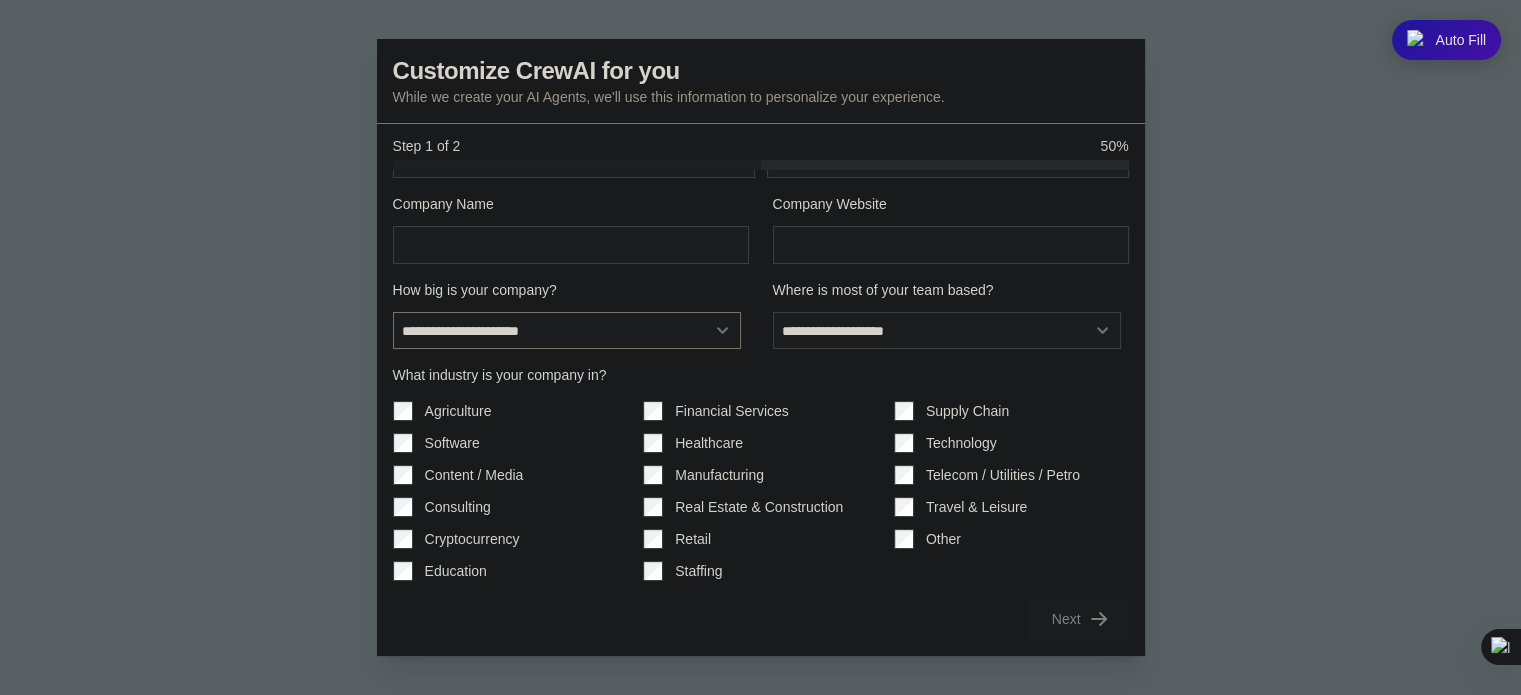 click on "**********" at bounding box center (567, 331) 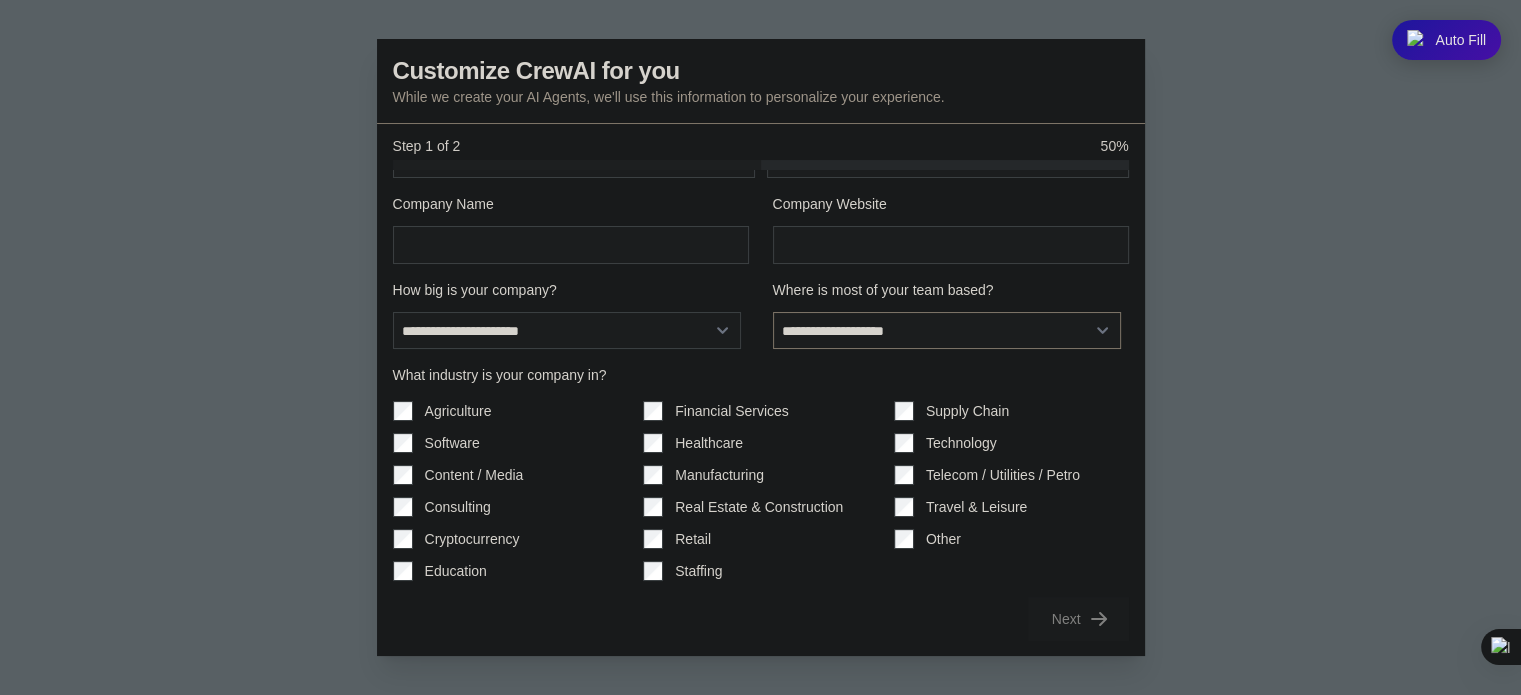 click on "**********" at bounding box center [947, 331] 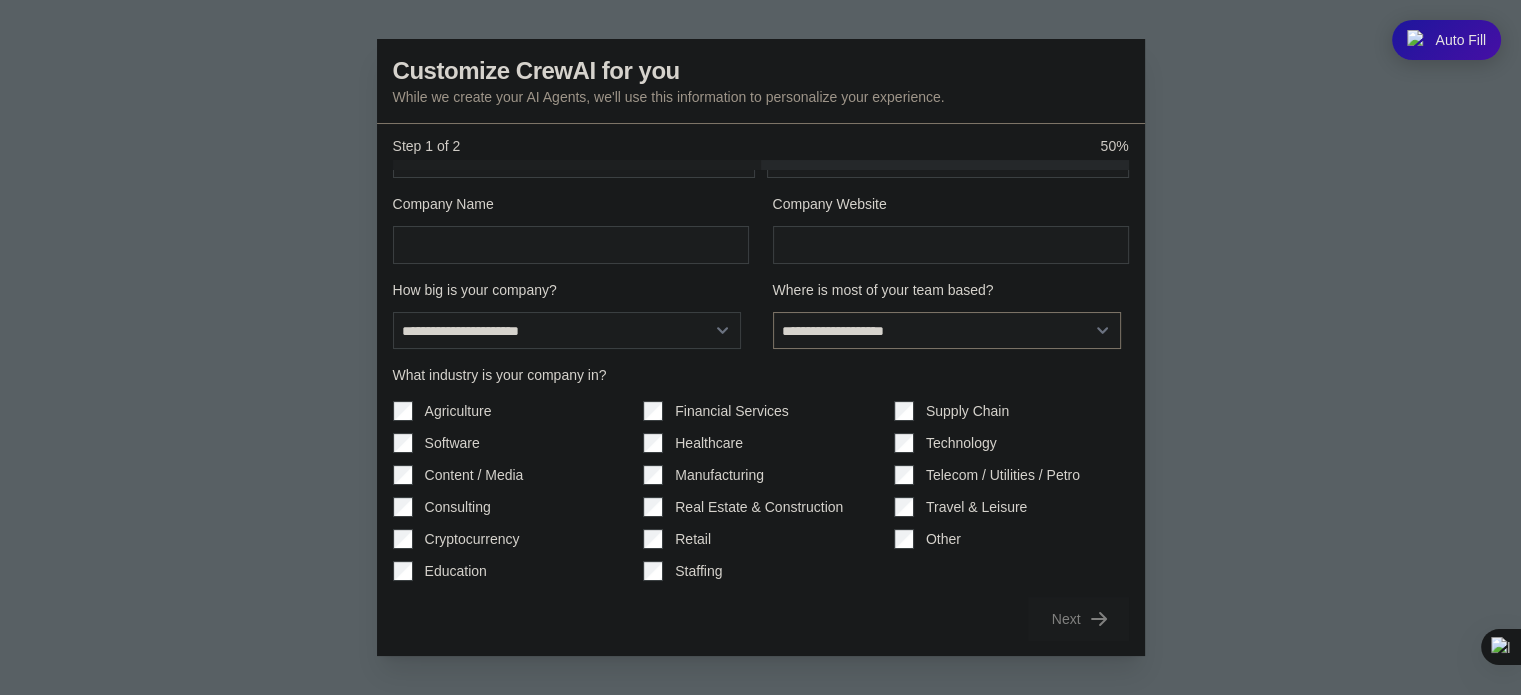 select on "**********" 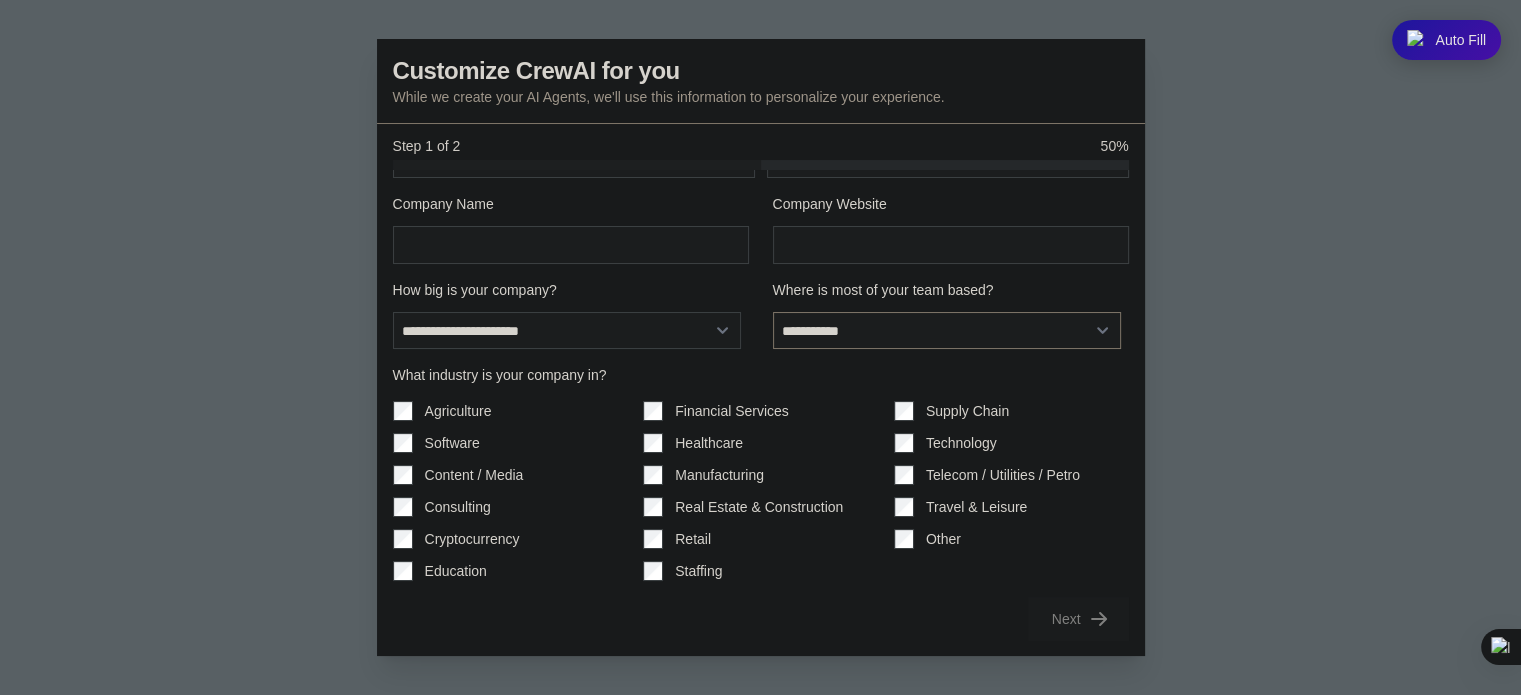 click on "**********" at bounding box center [947, 331] 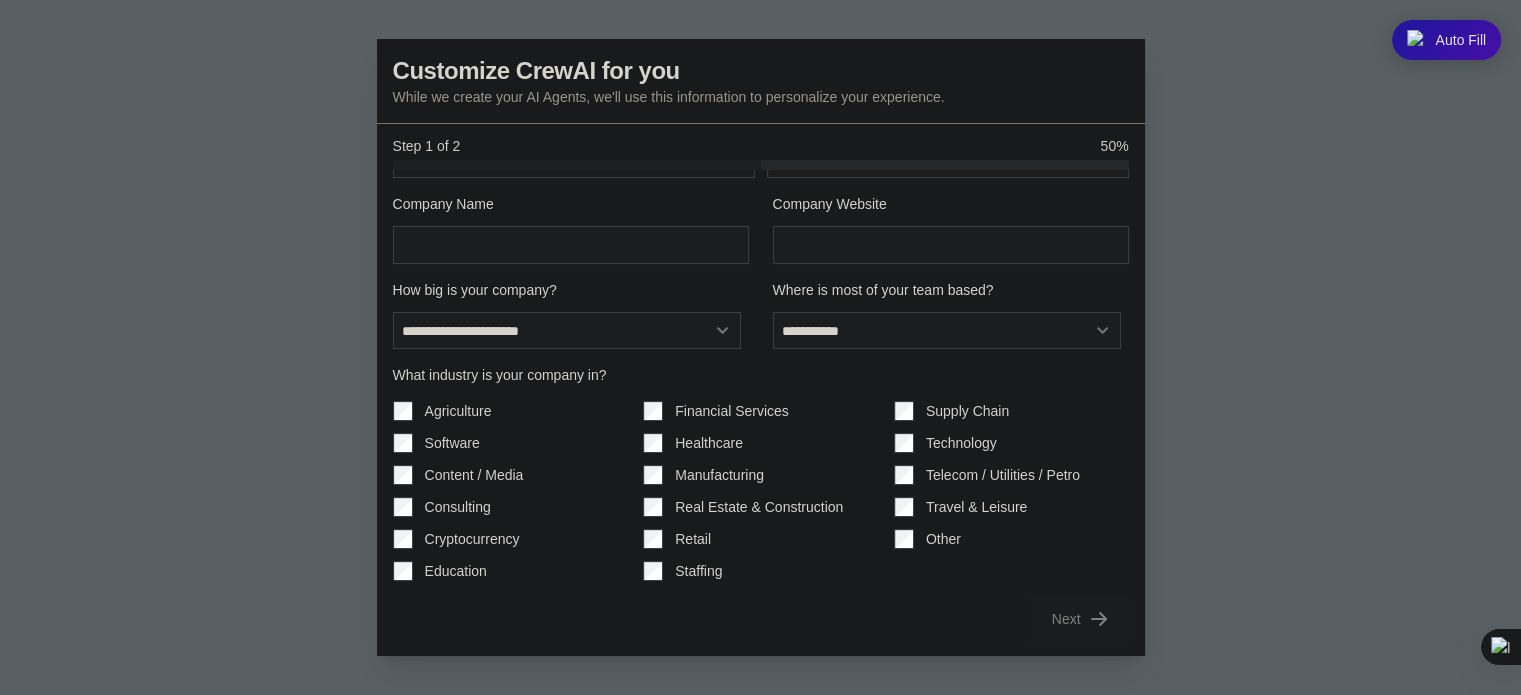 click on "Financial Services" at bounding box center [760, 411] 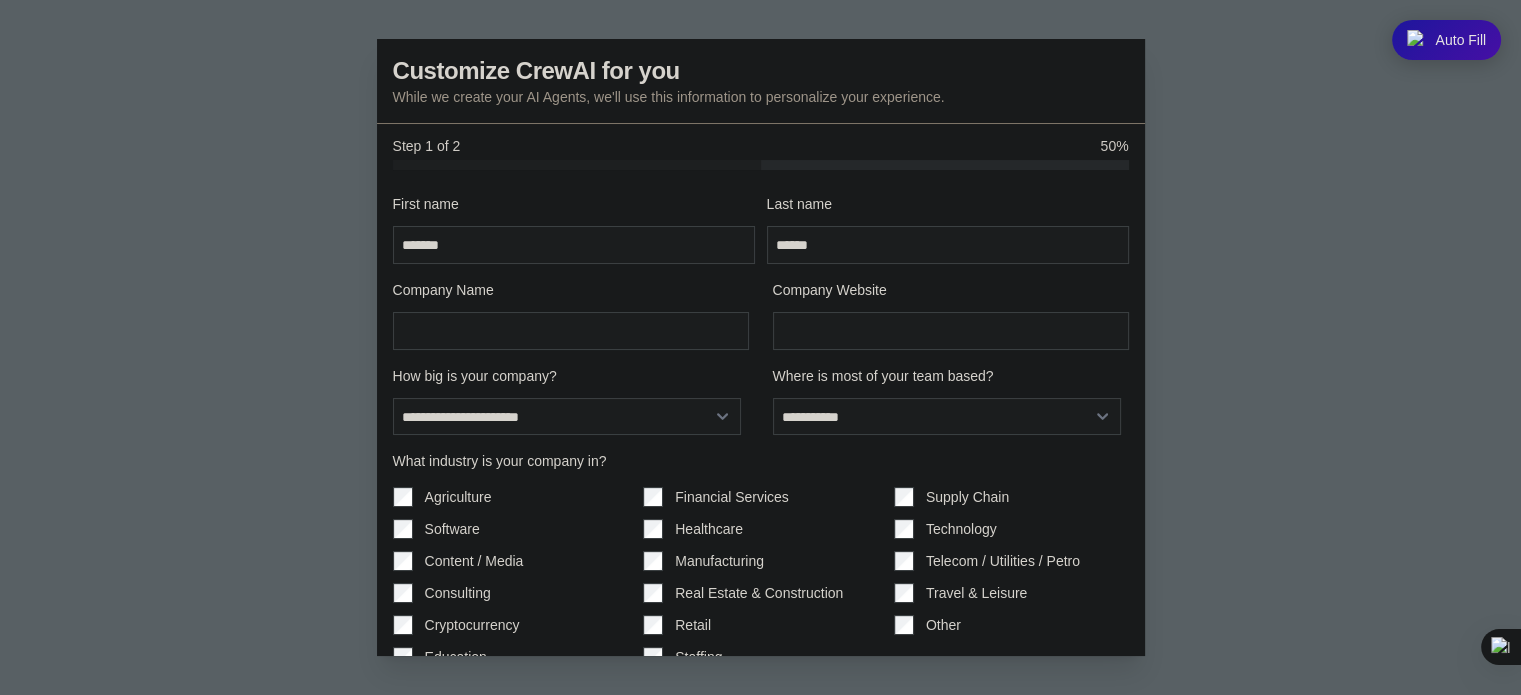 scroll, scrollTop: 0, scrollLeft: 0, axis: both 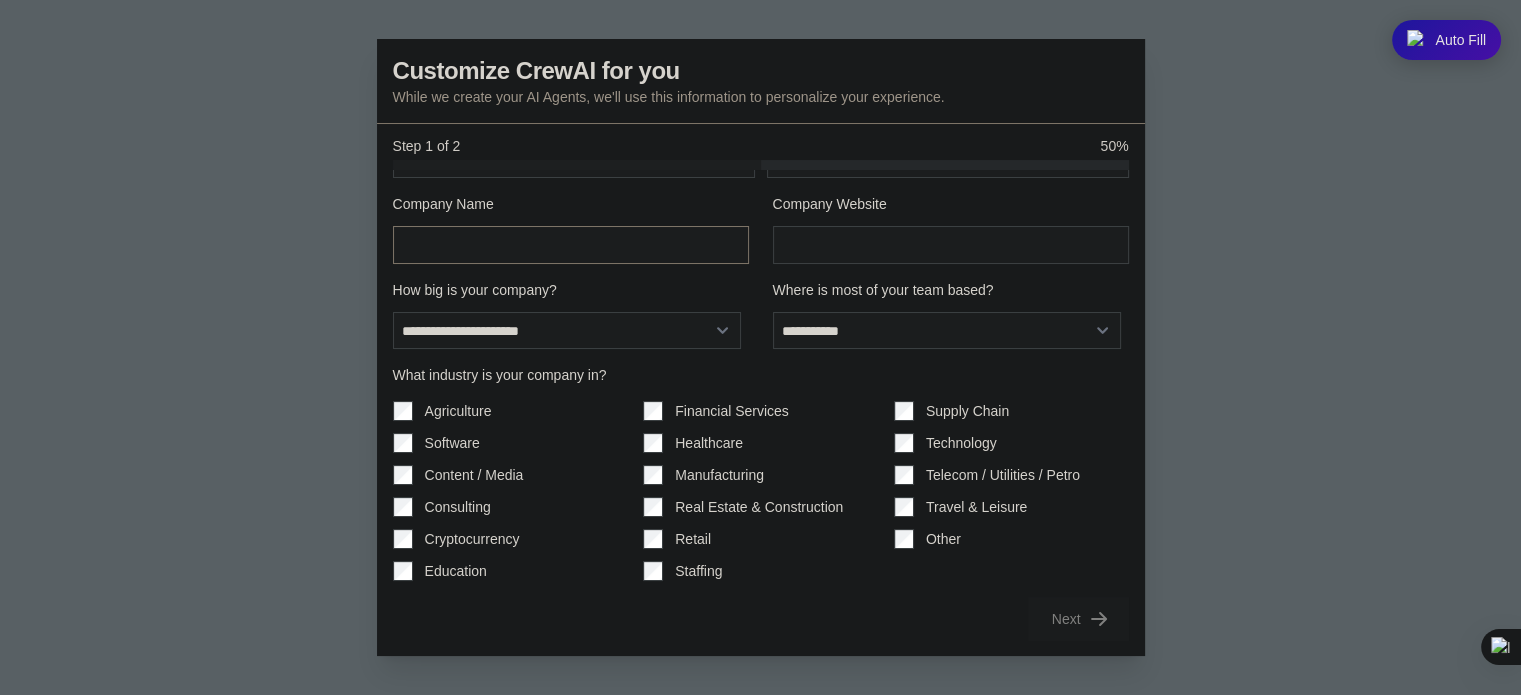 click on "Company Name" at bounding box center [571, 245] 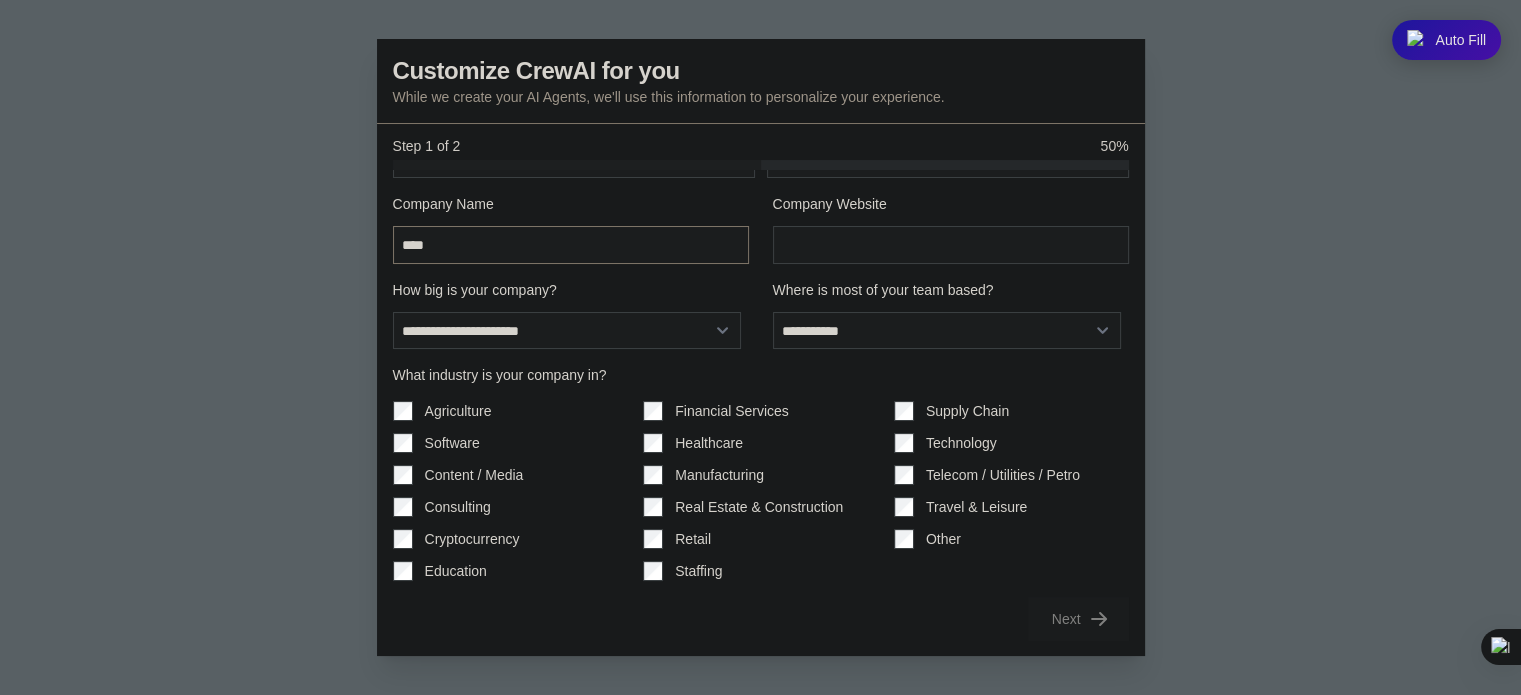 type on "****" 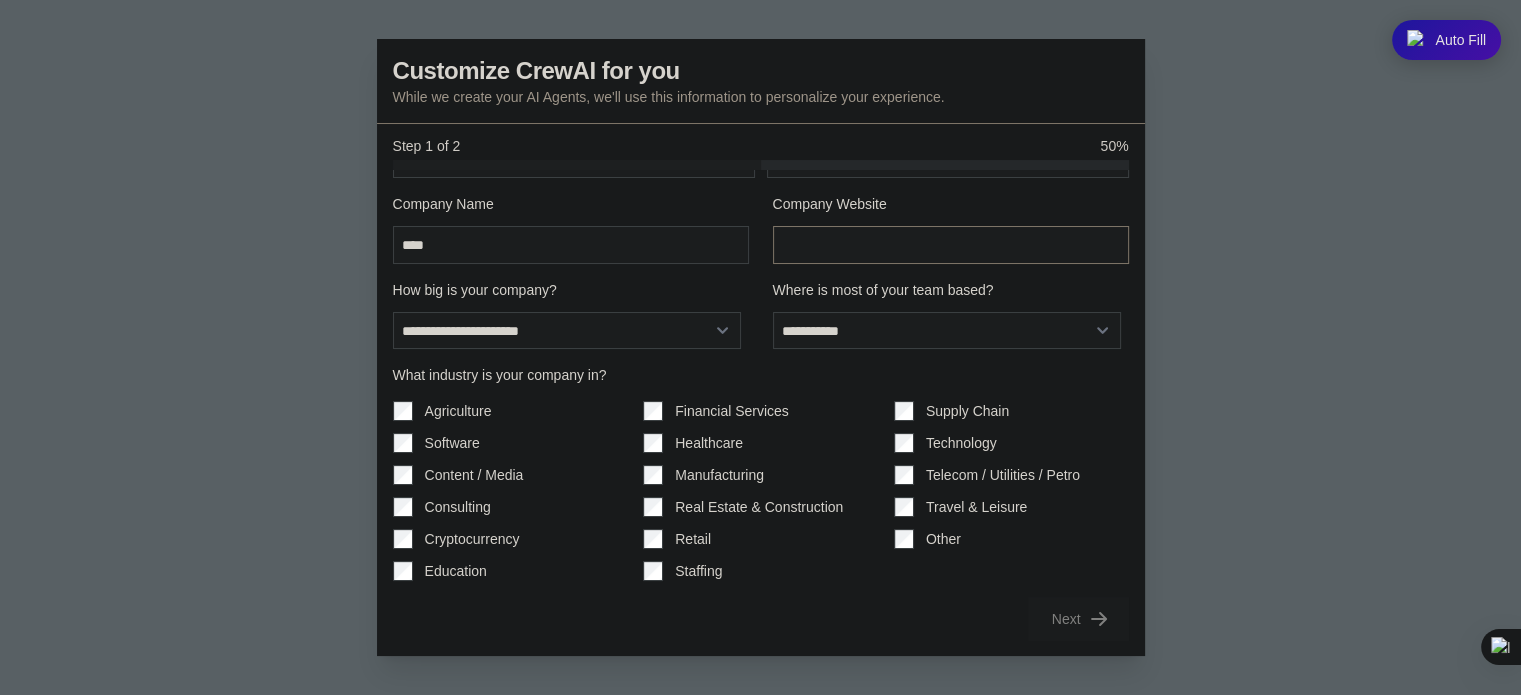 click on "Company Website" at bounding box center (951, 245) 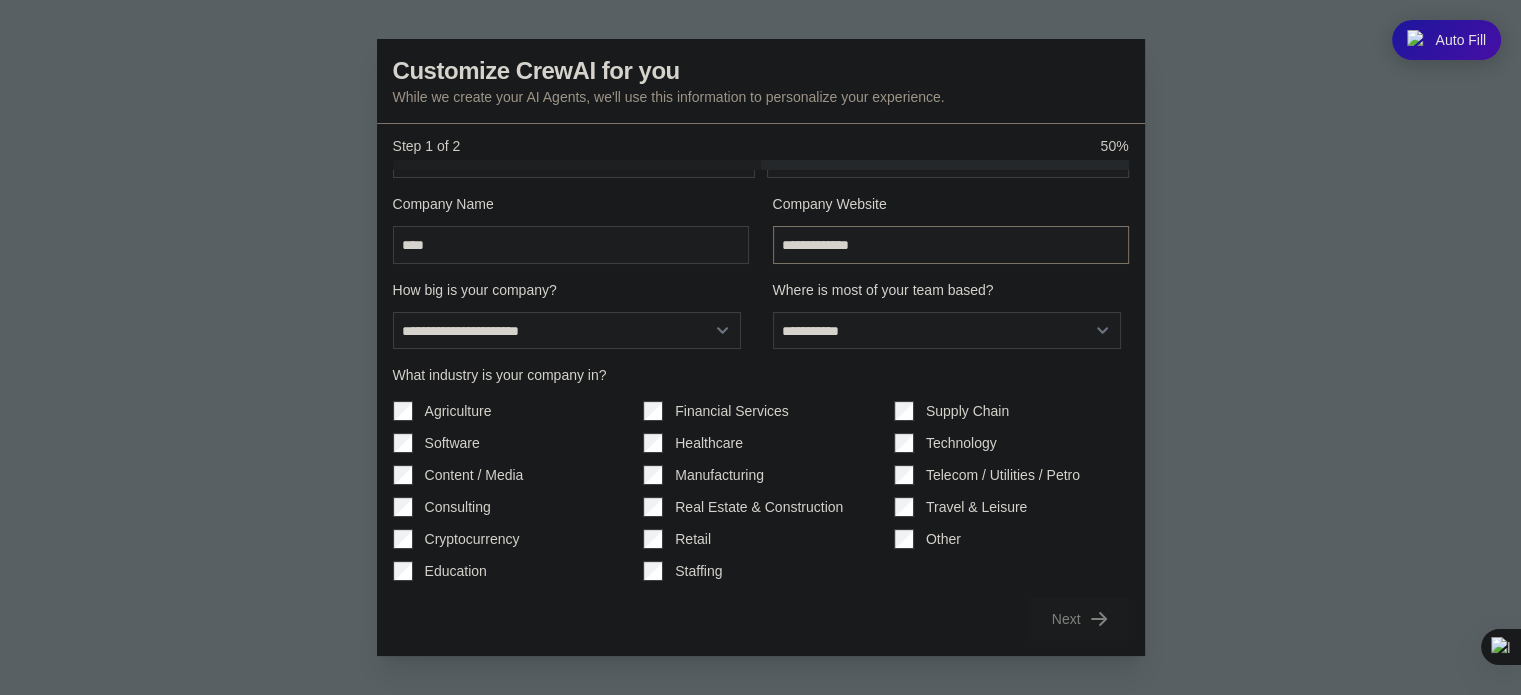 type on "**********" 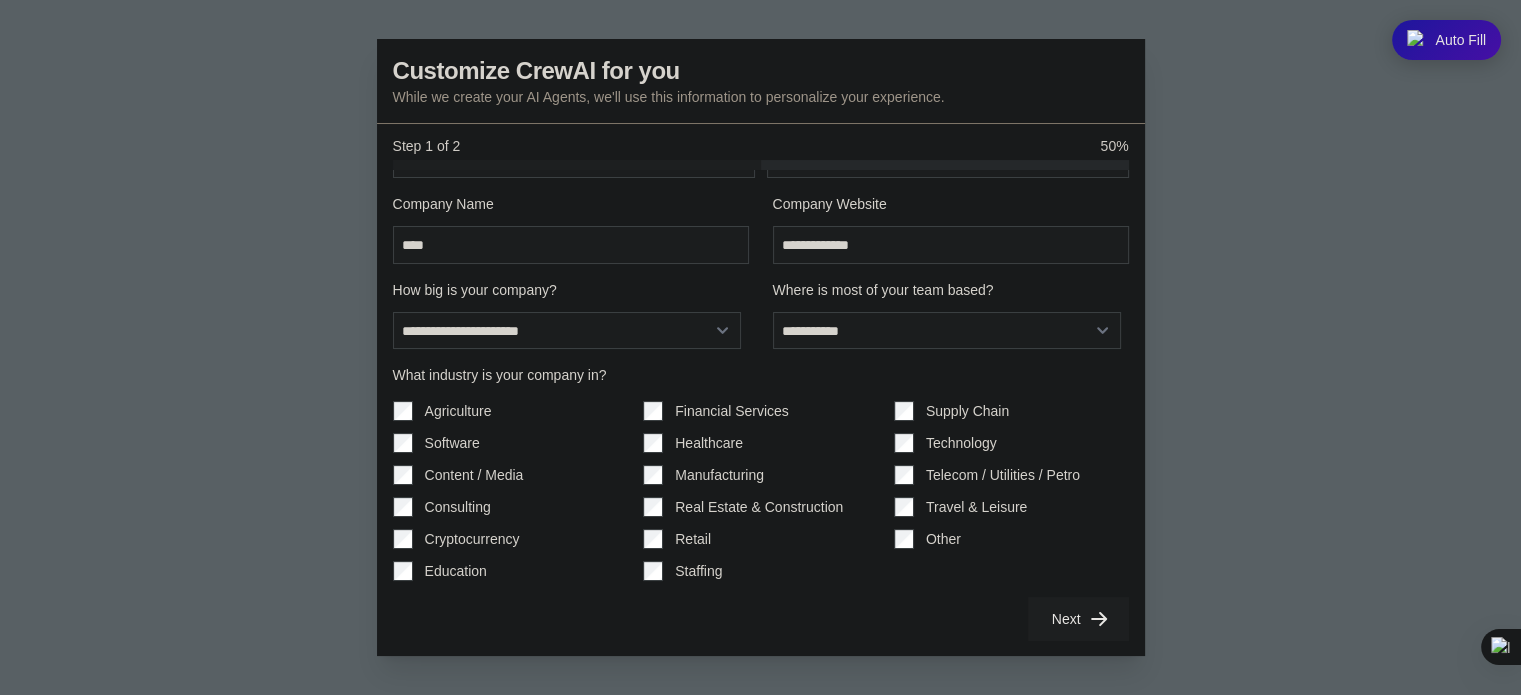 click on "Next" at bounding box center [1078, 619] 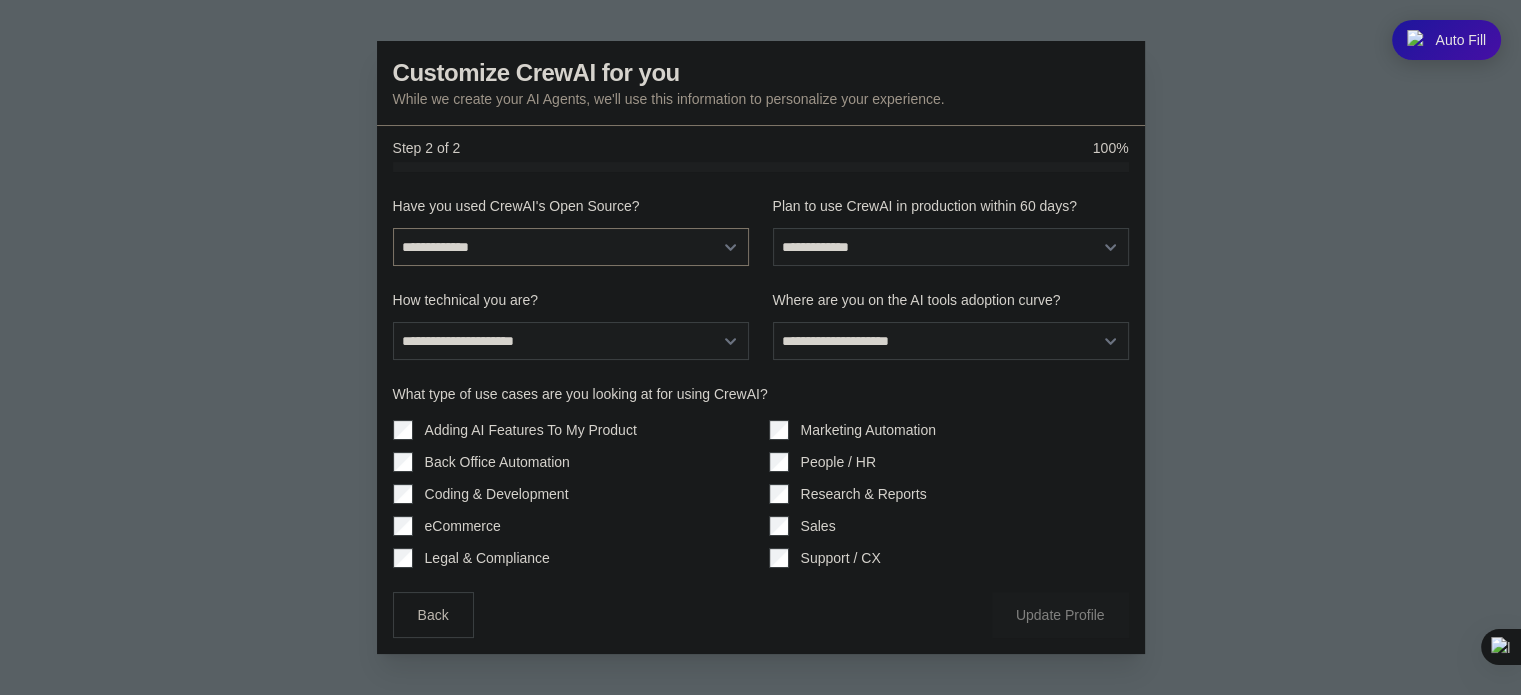 click on "**********" at bounding box center [571, 247] 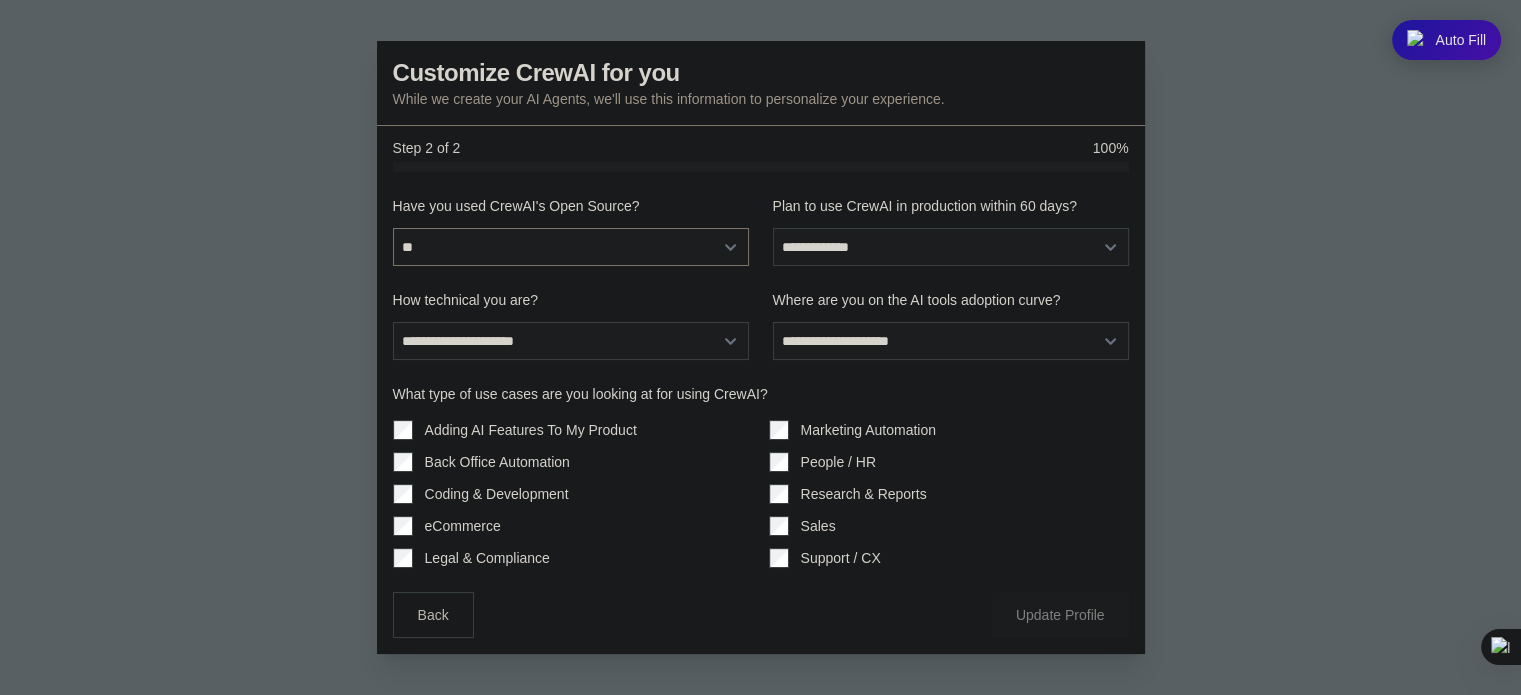 click on "**********" at bounding box center [571, 247] 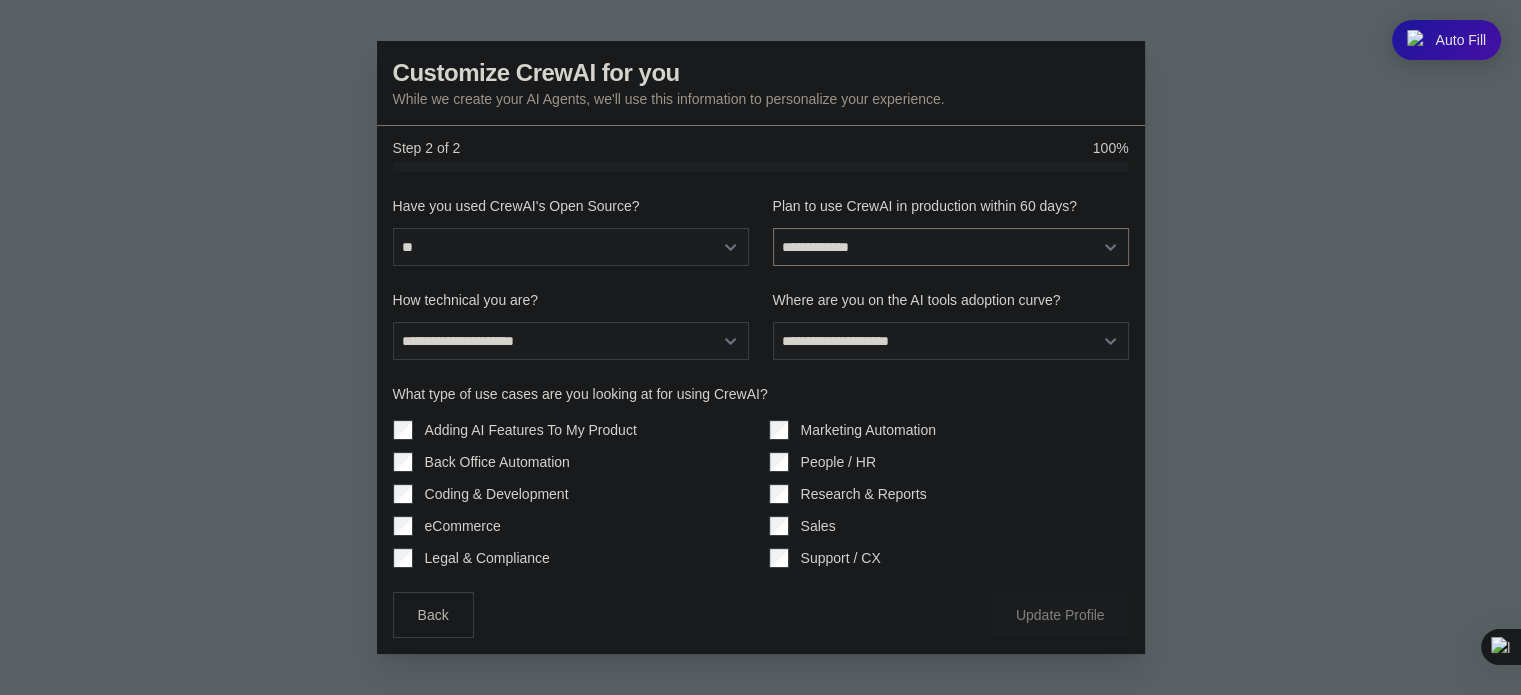 click on "**********" at bounding box center [951, 247] 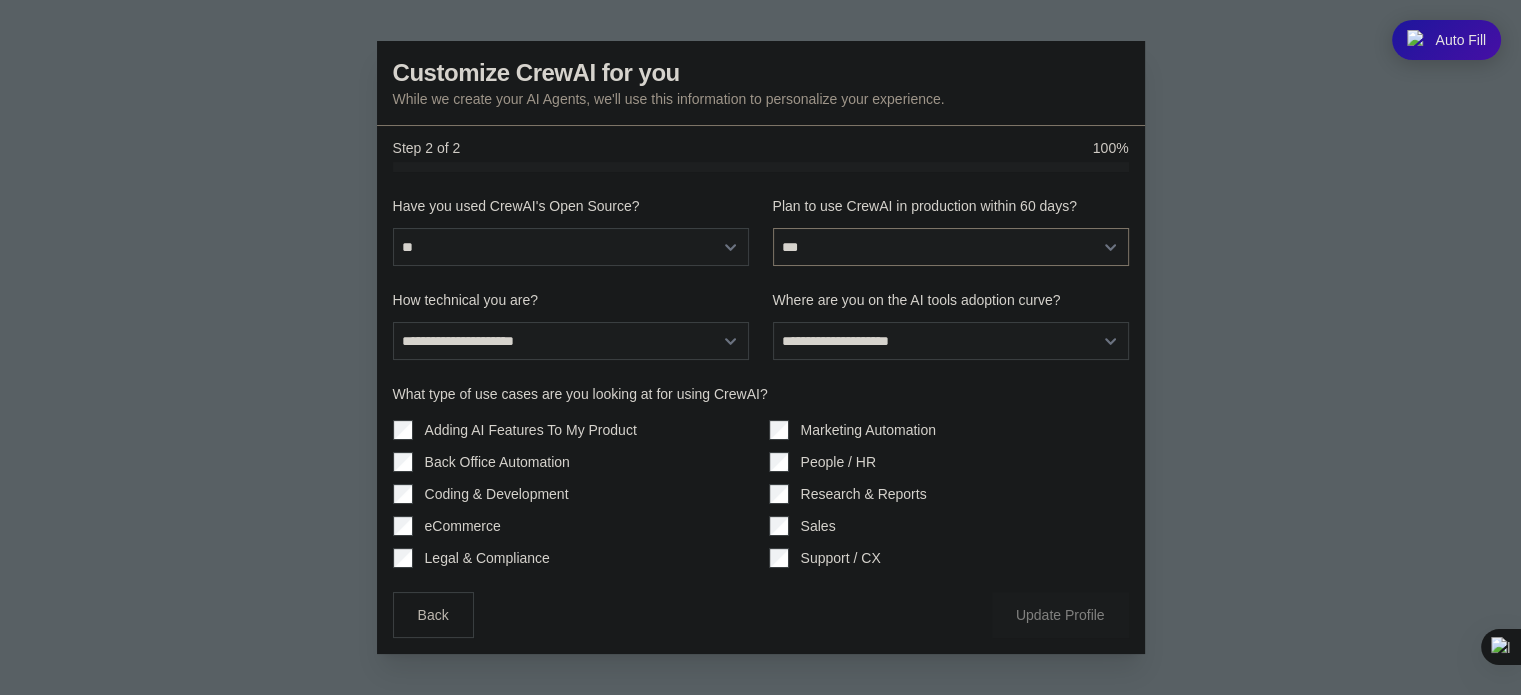 click on "**********" at bounding box center [951, 247] 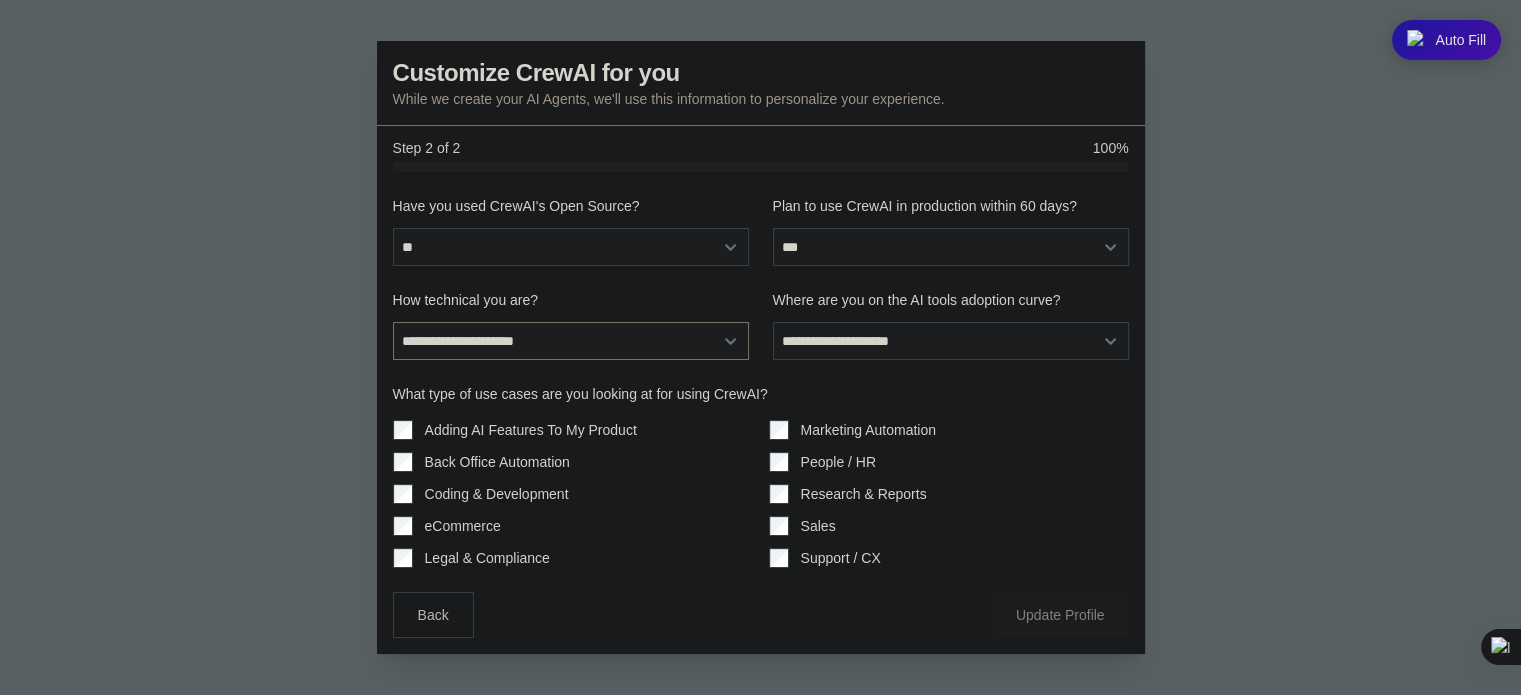 click on "**********" at bounding box center [571, 341] 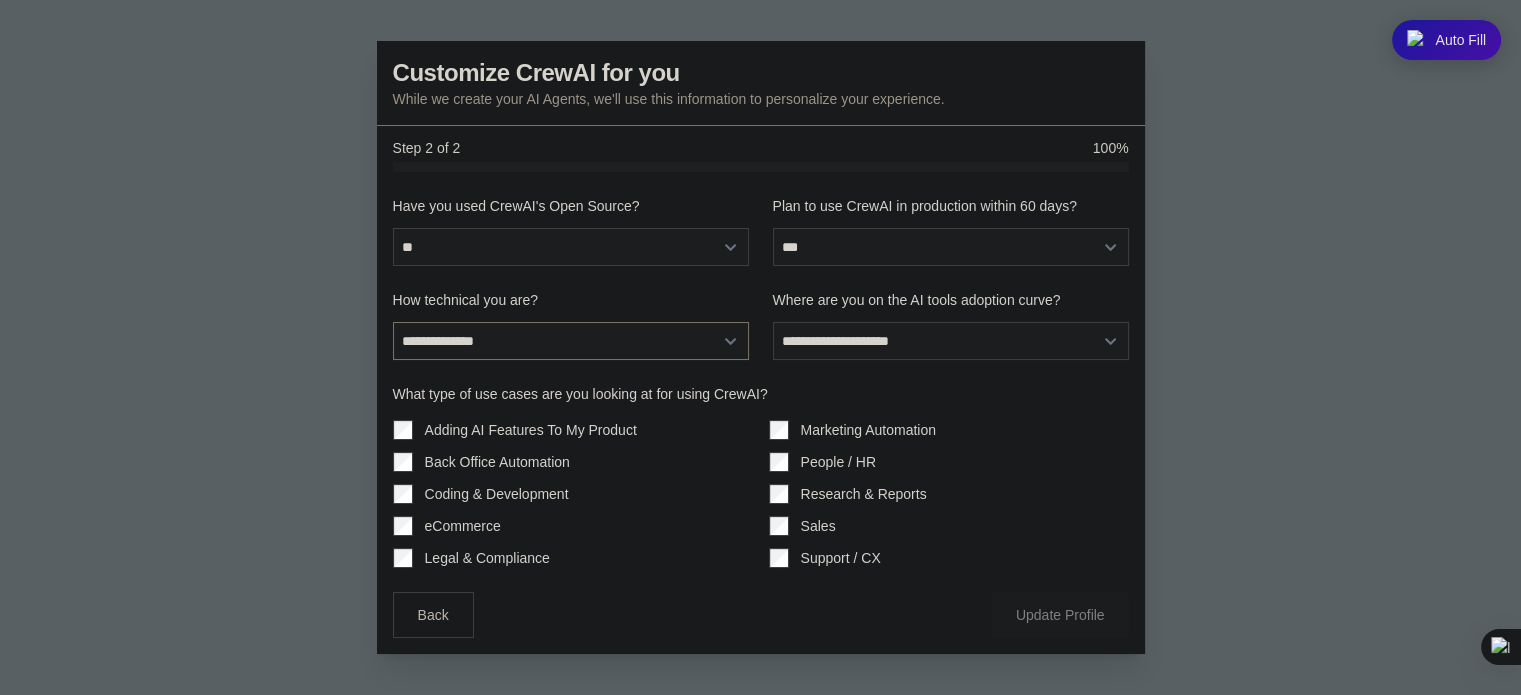 click on "**********" at bounding box center [571, 341] 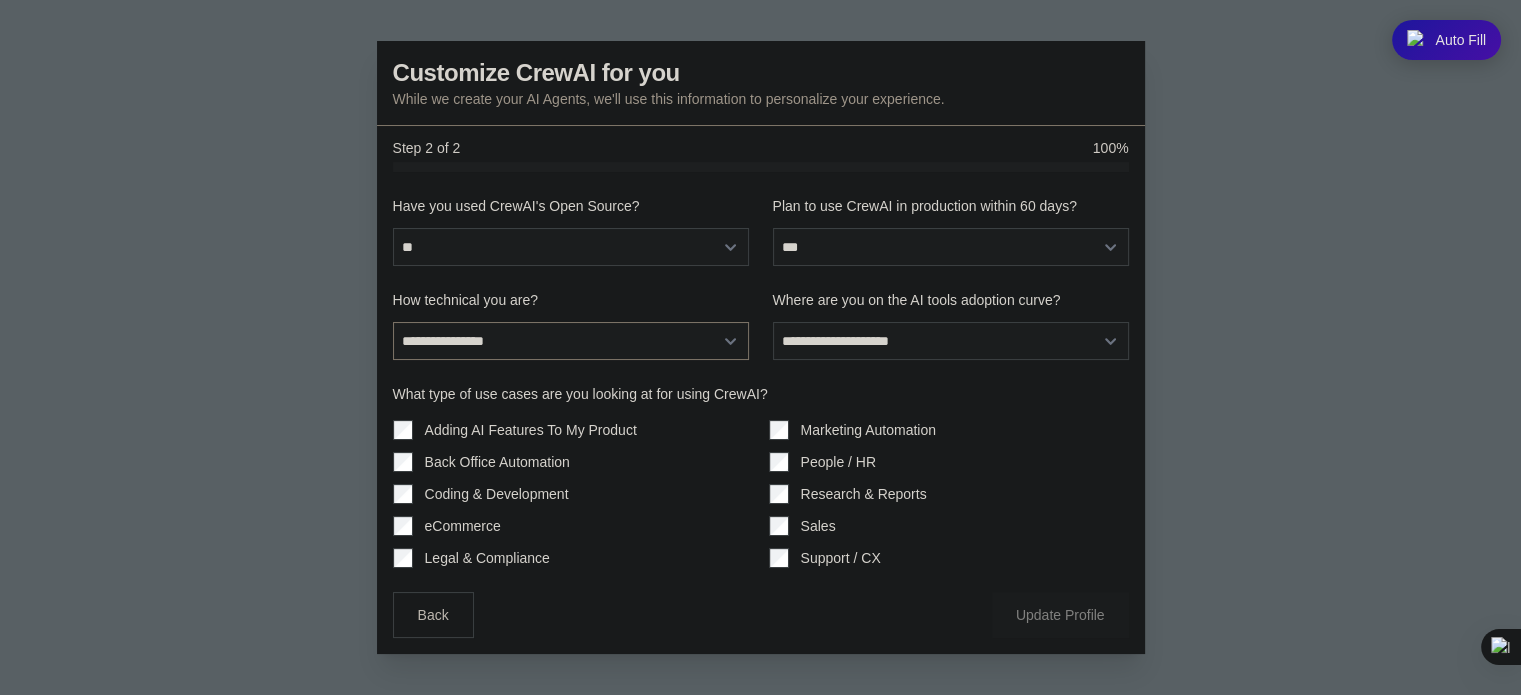 click on "**********" at bounding box center [571, 341] 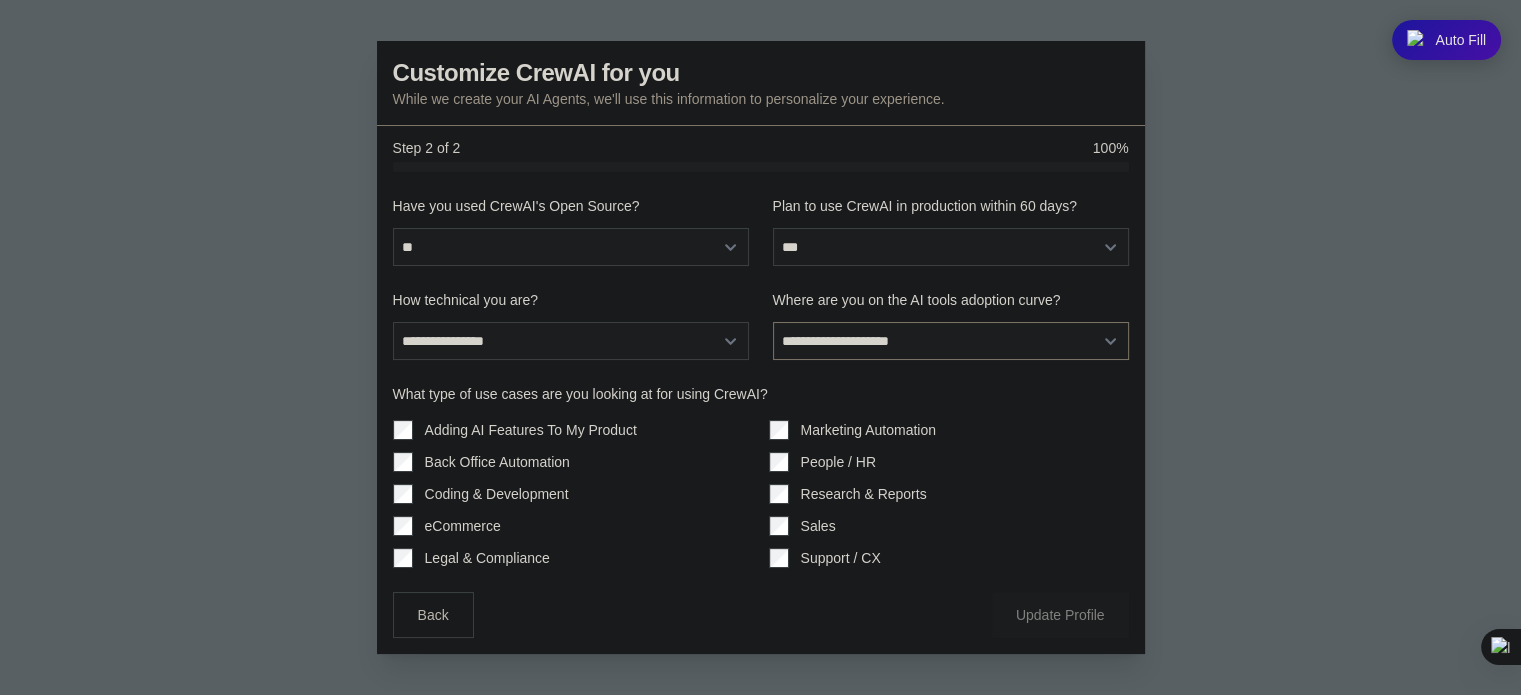 click on "**********" at bounding box center [951, 341] 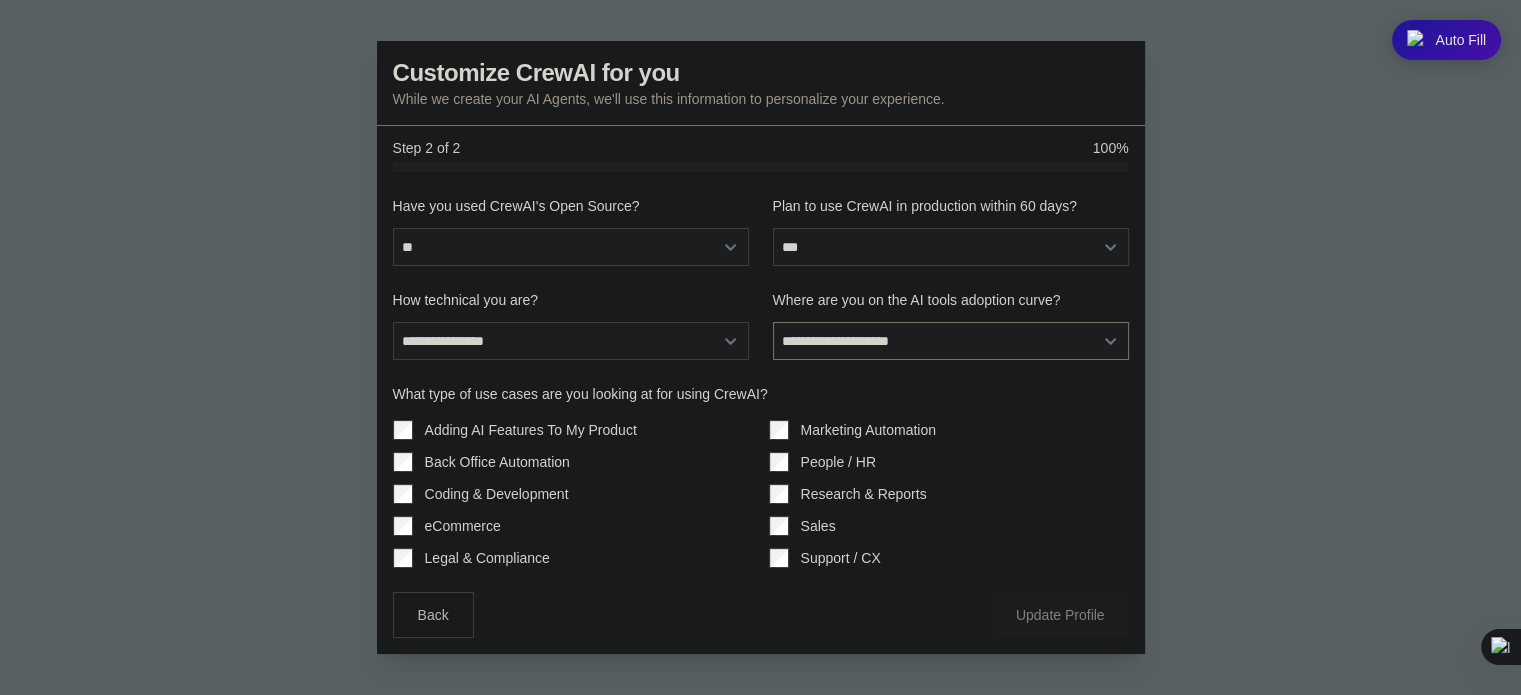 select on "**********" 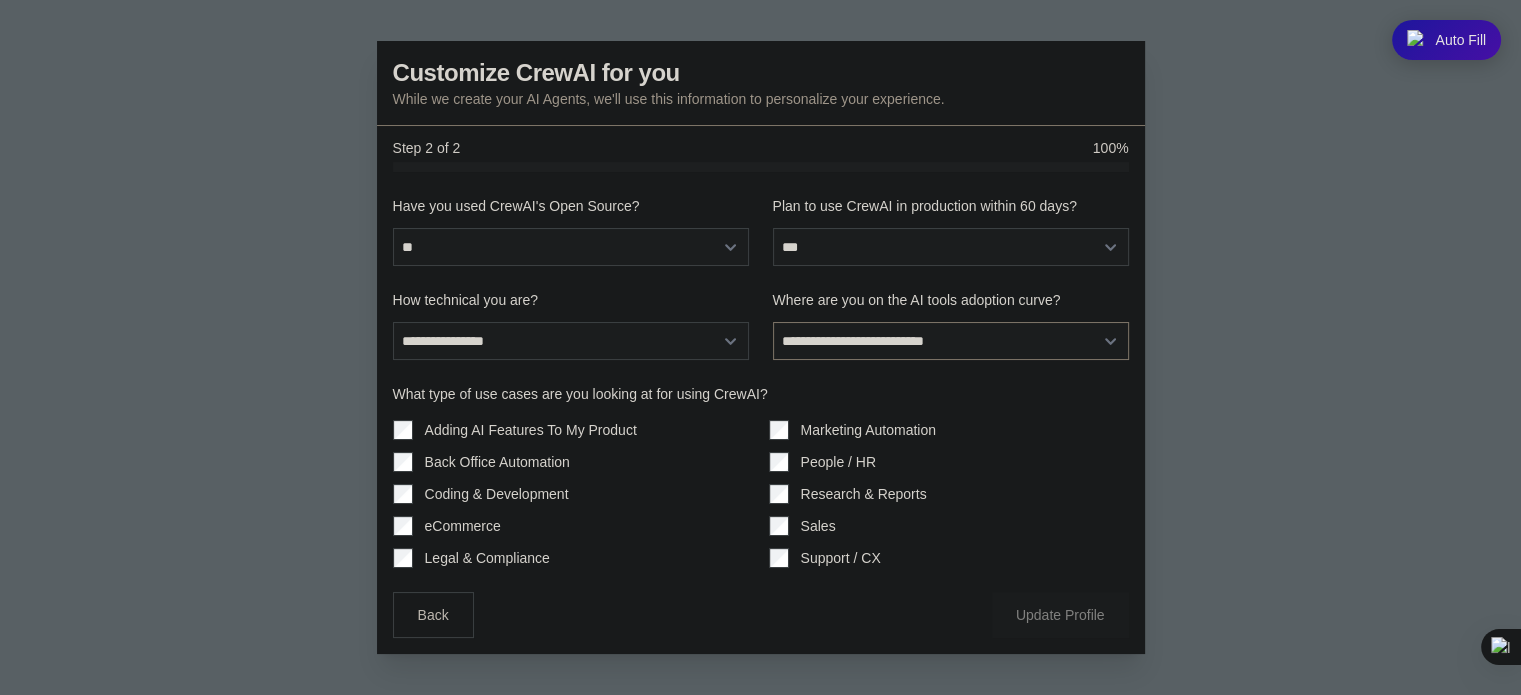 click on "**********" at bounding box center [951, 341] 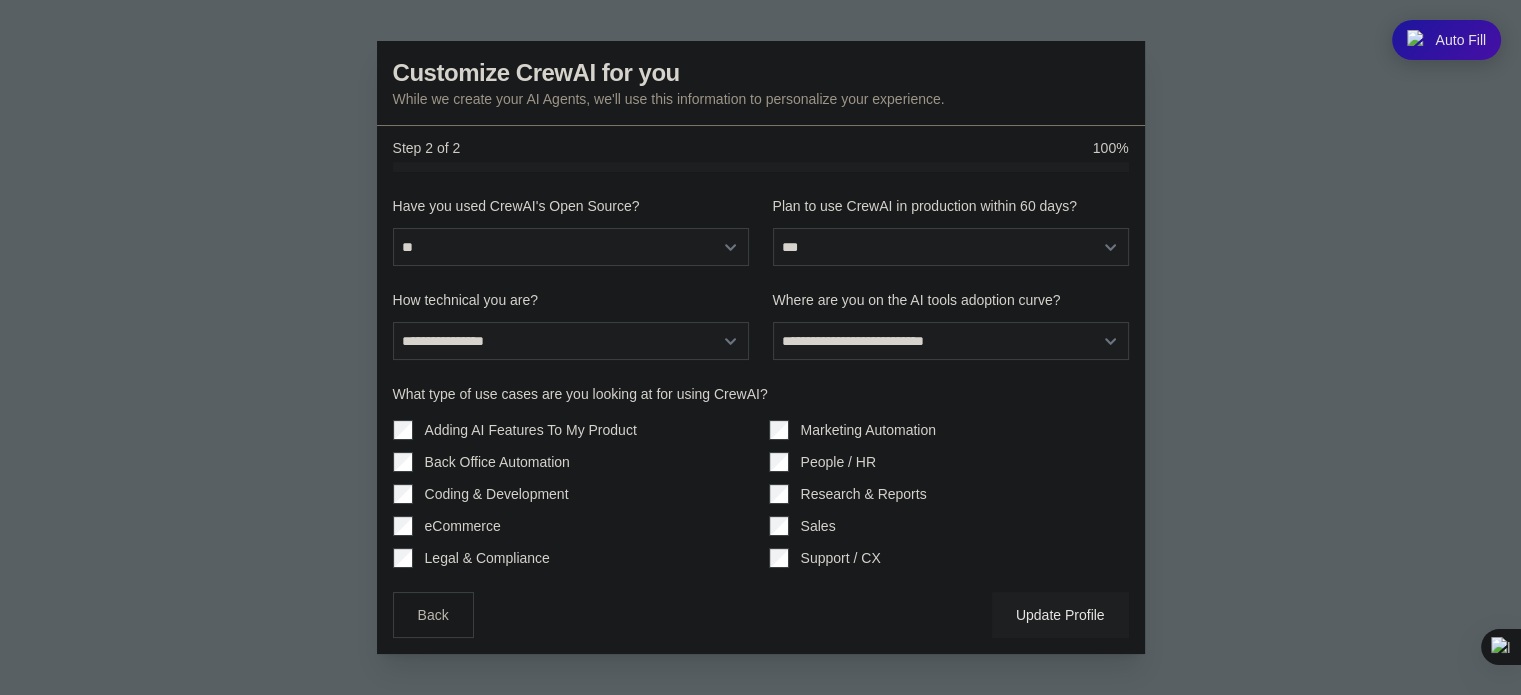 click on "Update Profile" at bounding box center [1060, 615] 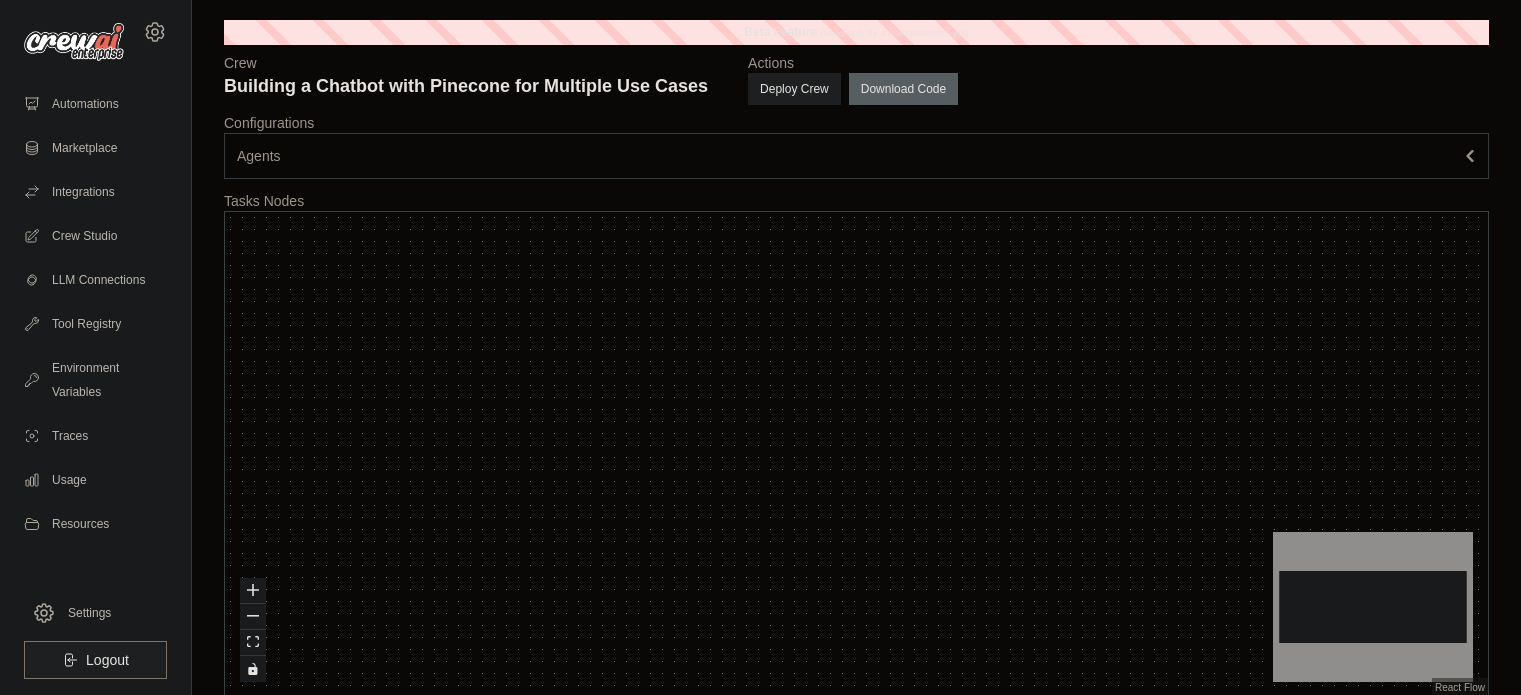 scroll, scrollTop: 0, scrollLeft: 0, axis: both 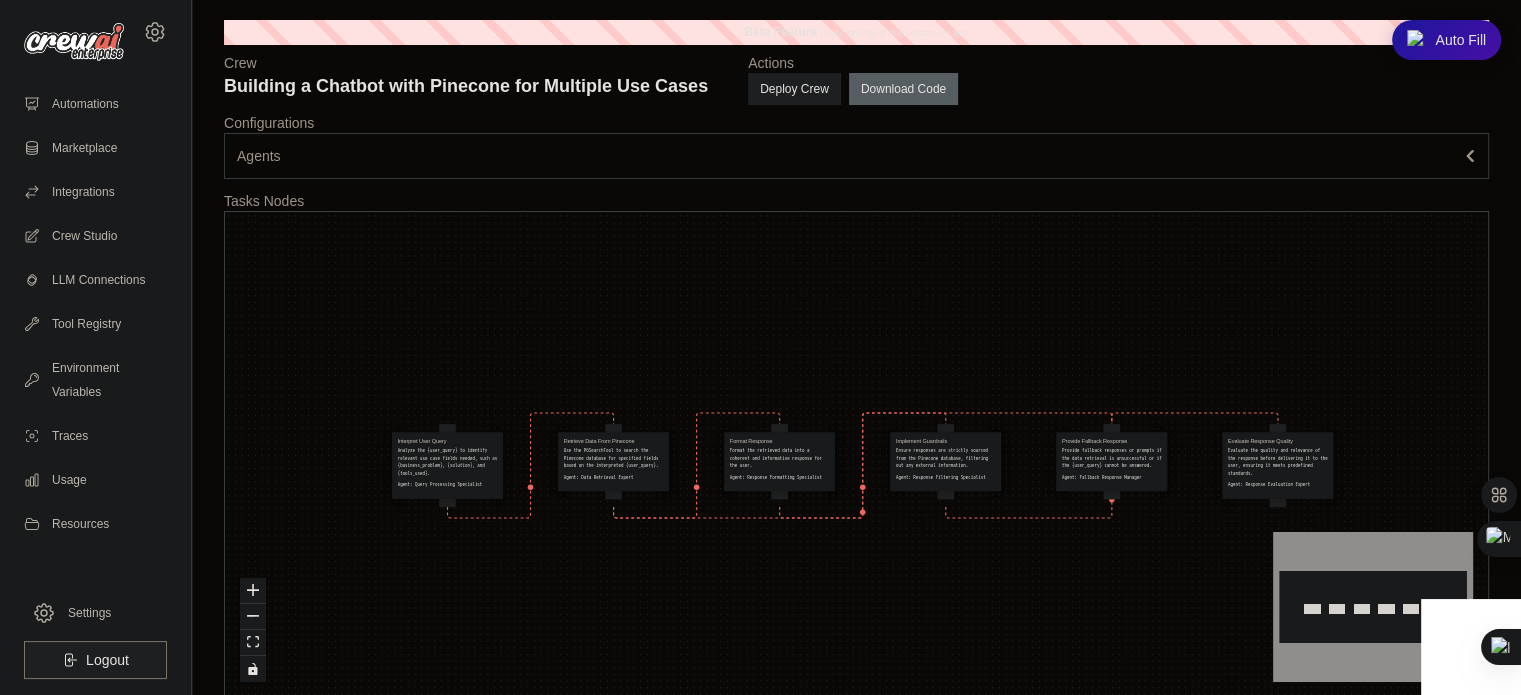 drag, startPoint x: 668, startPoint y: 194, endPoint x: 678, endPoint y: 165, distance: 30.675724 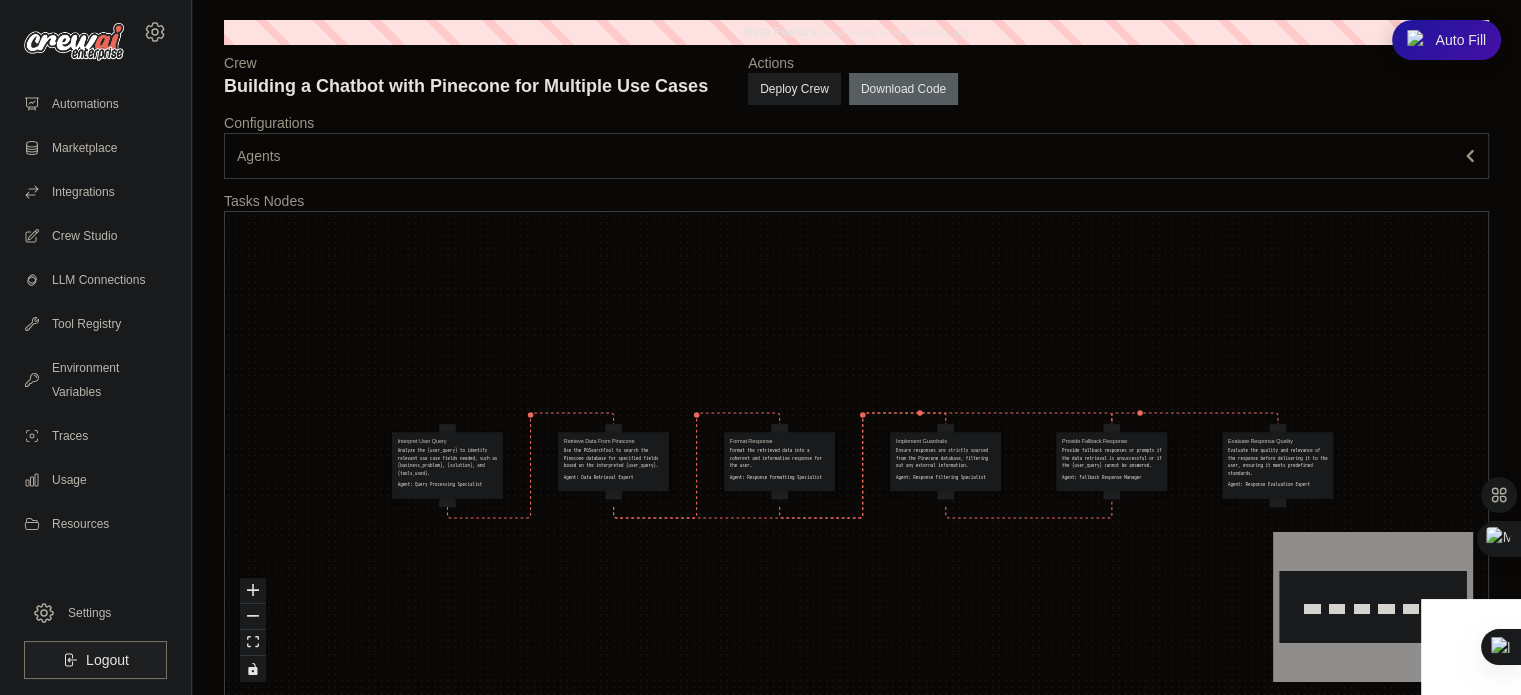 click on "**********" at bounding box center (856, 359) 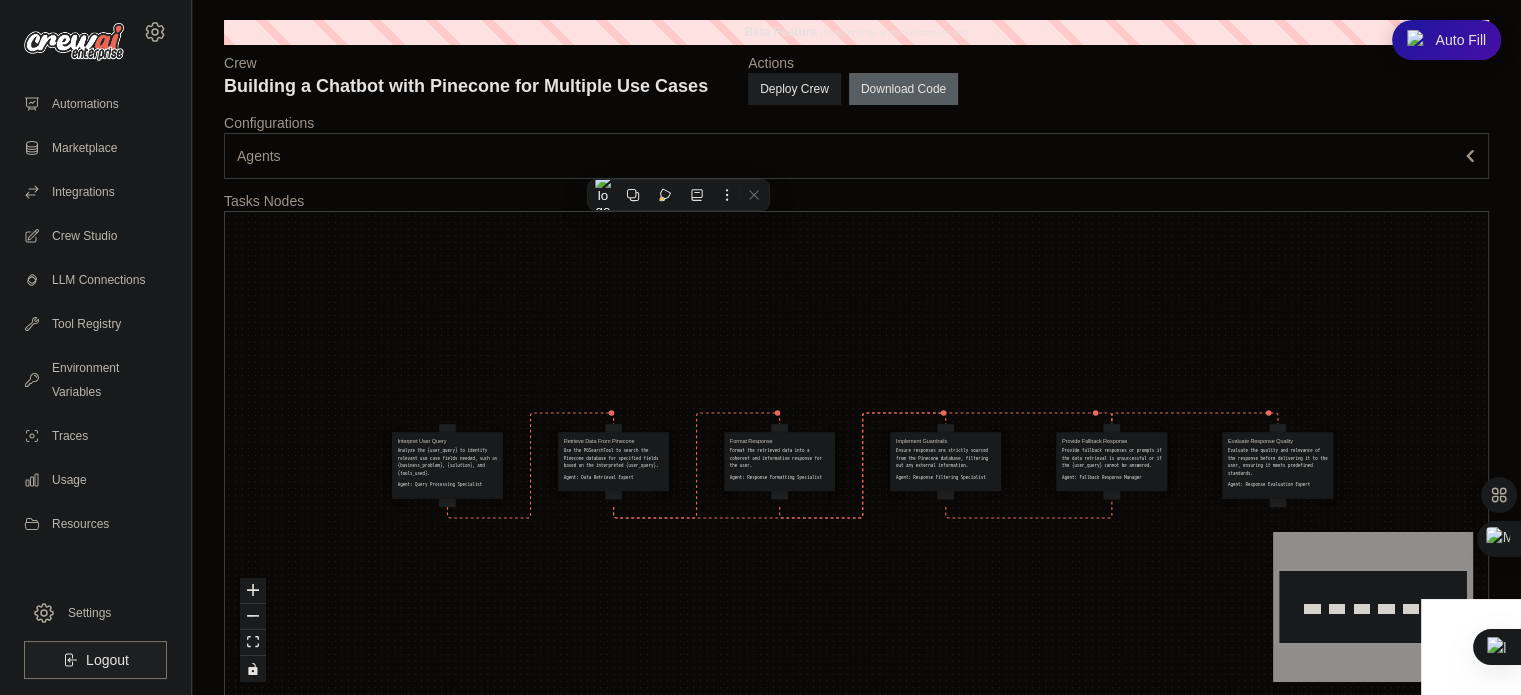 click on "Agents" at bounding box center [856, 156] 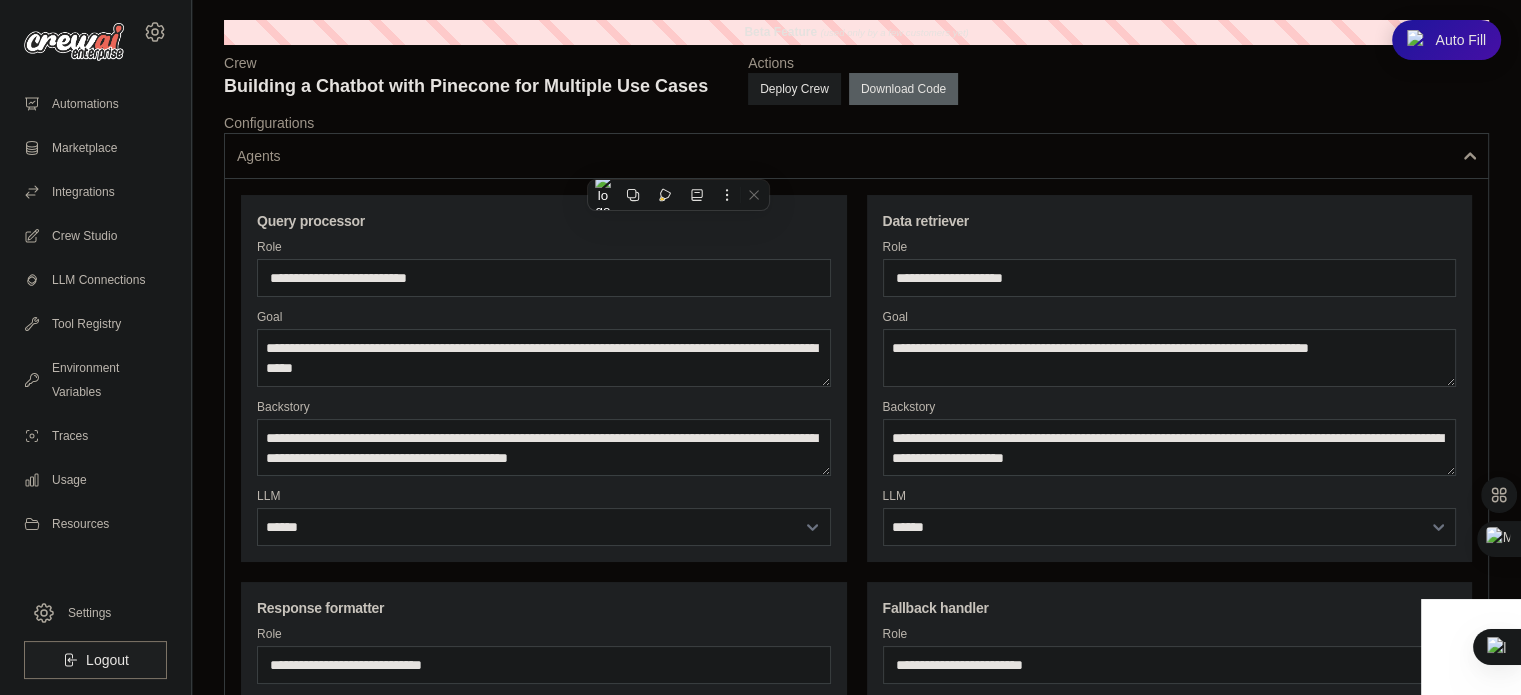 click on "Agents" at bounding box center (856, 156) 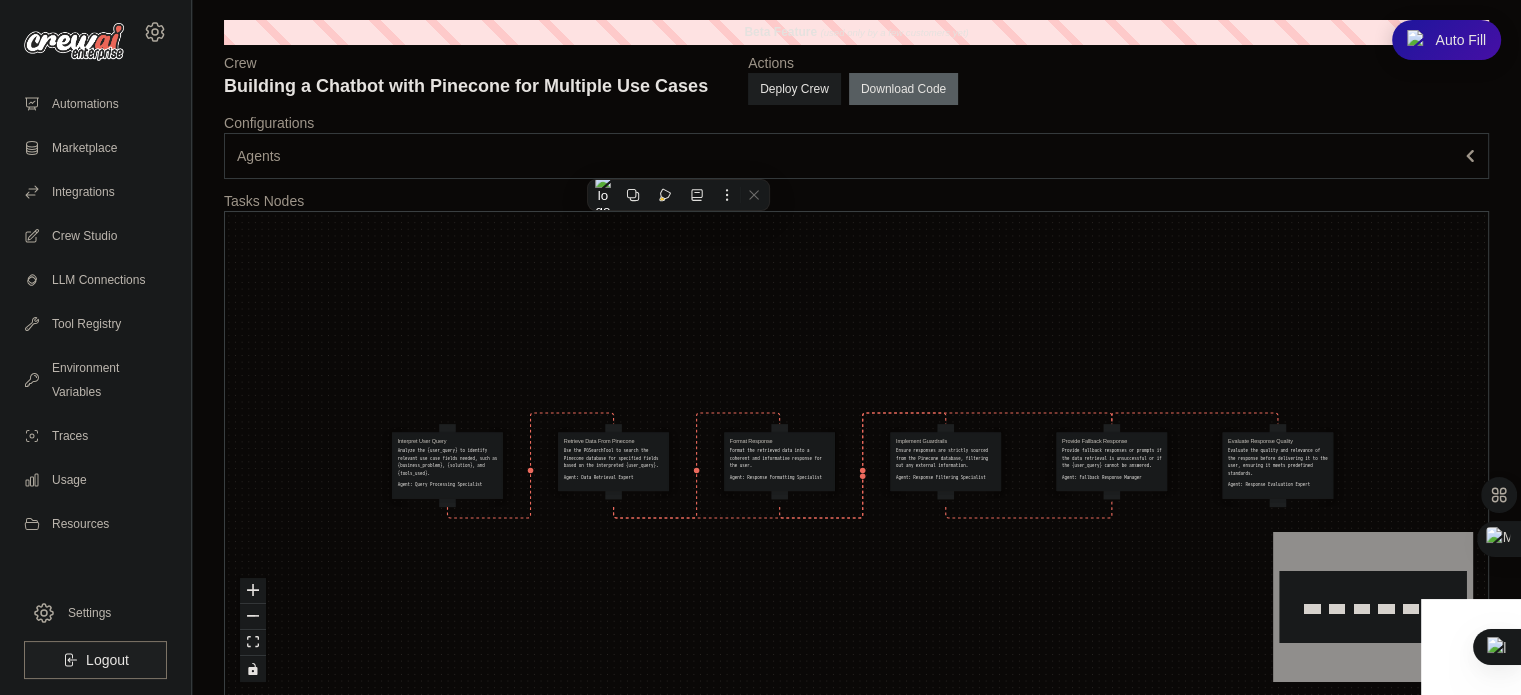 click on "Agents" at bounding box center (856, 156) 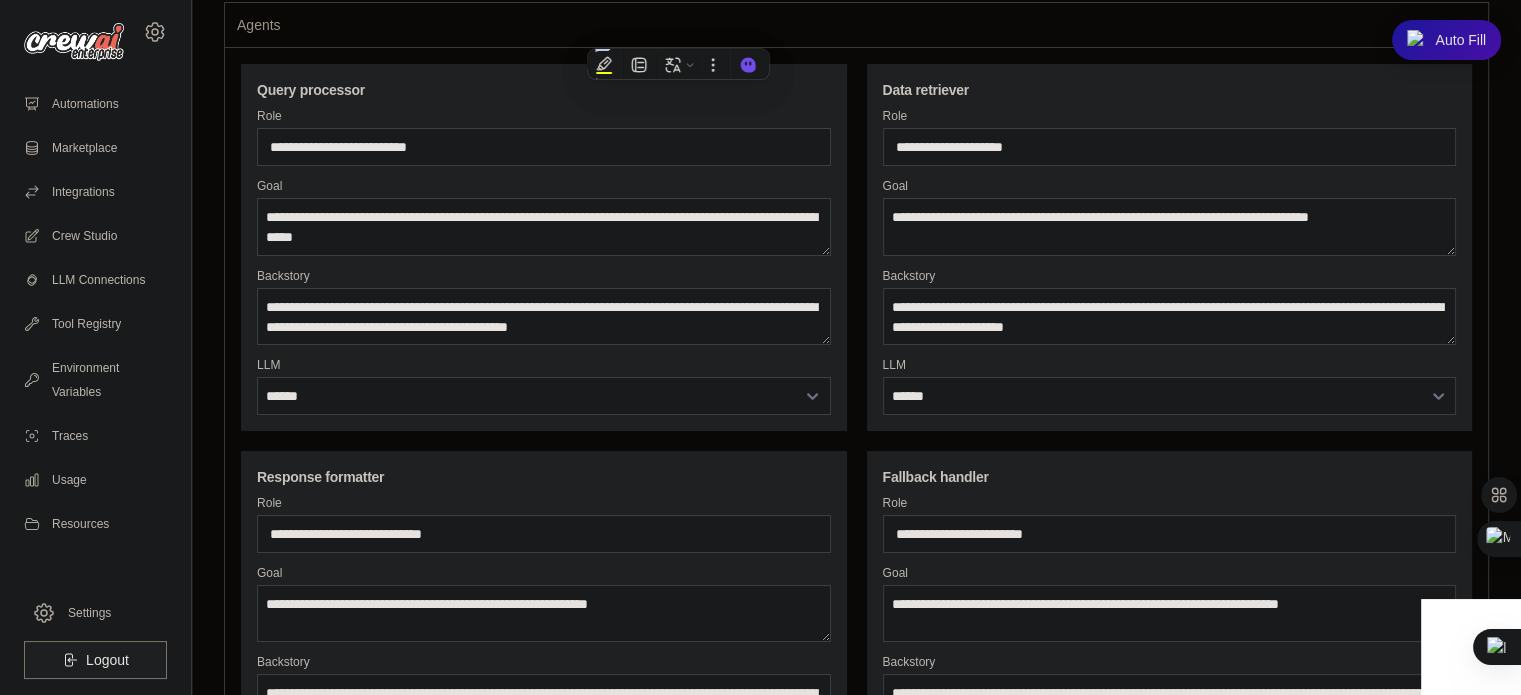 scroll, scrollTop: 130, scrollLeft: 0, axis: vertical 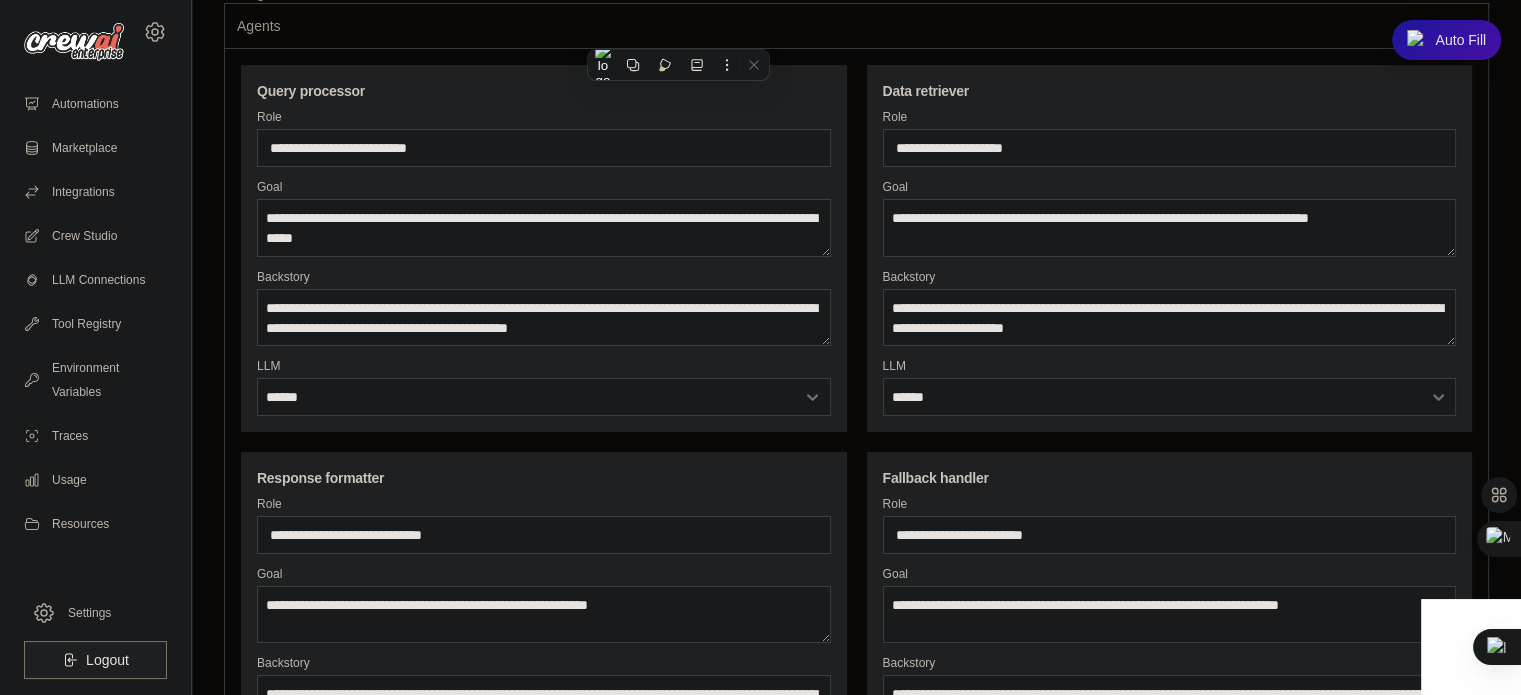click on "**********" at bounding box center [544, 387] 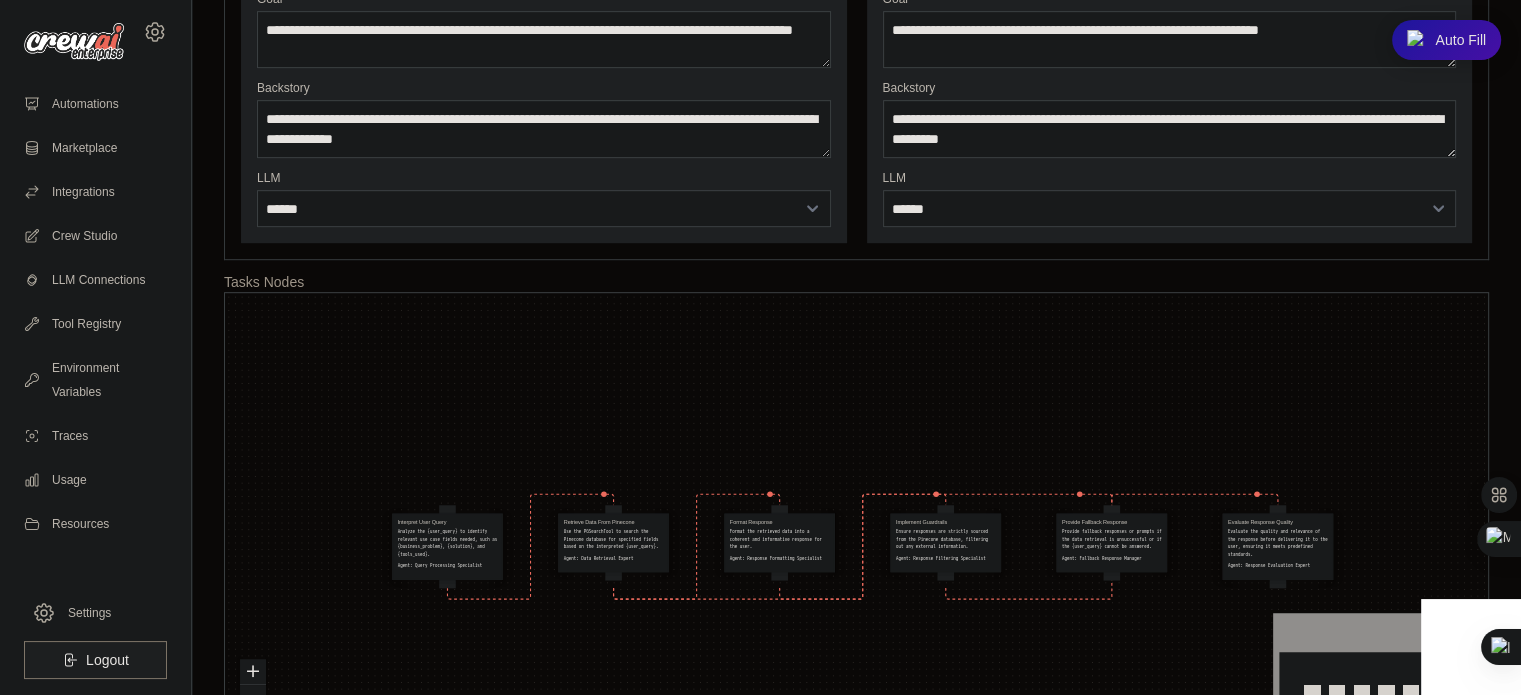 scroll, scrollTop: 1193, scrollLeft: 0, axis: vertical 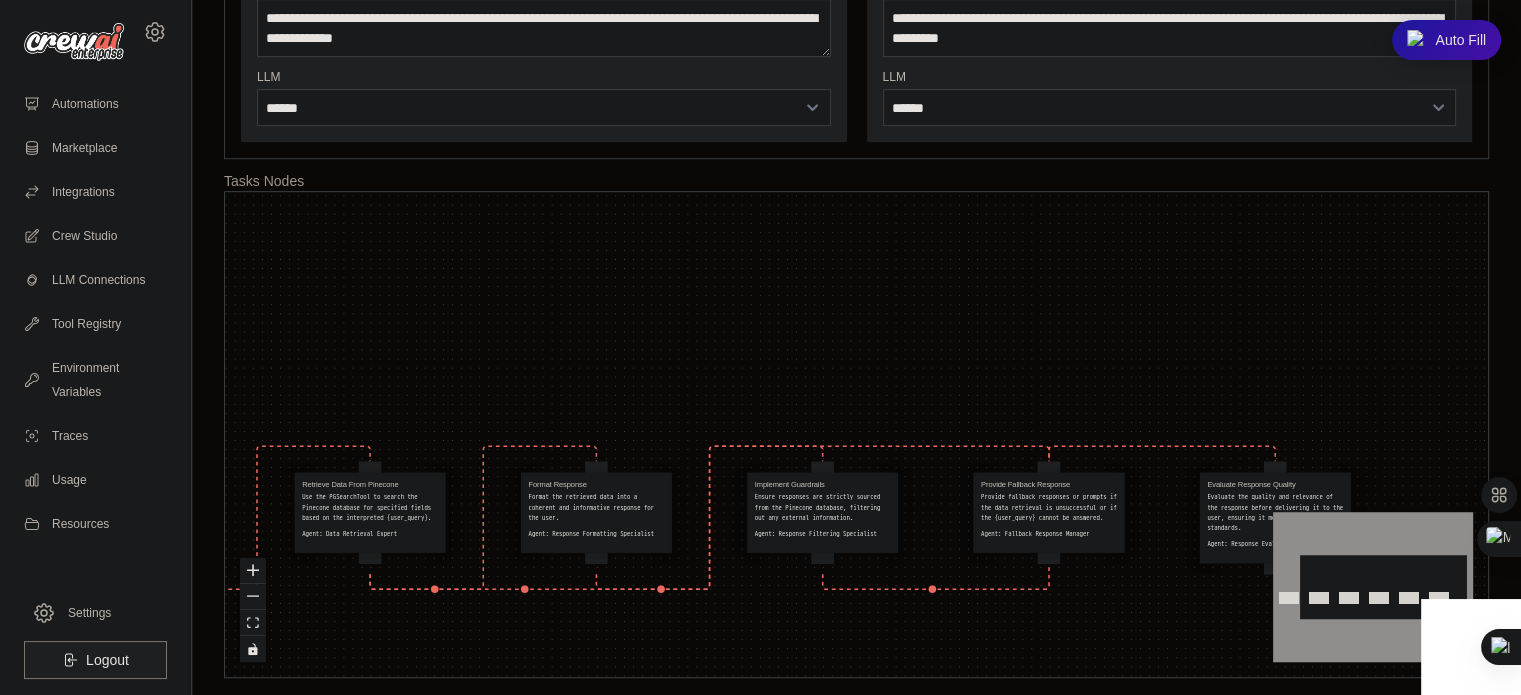 click on "React Flow mini map" 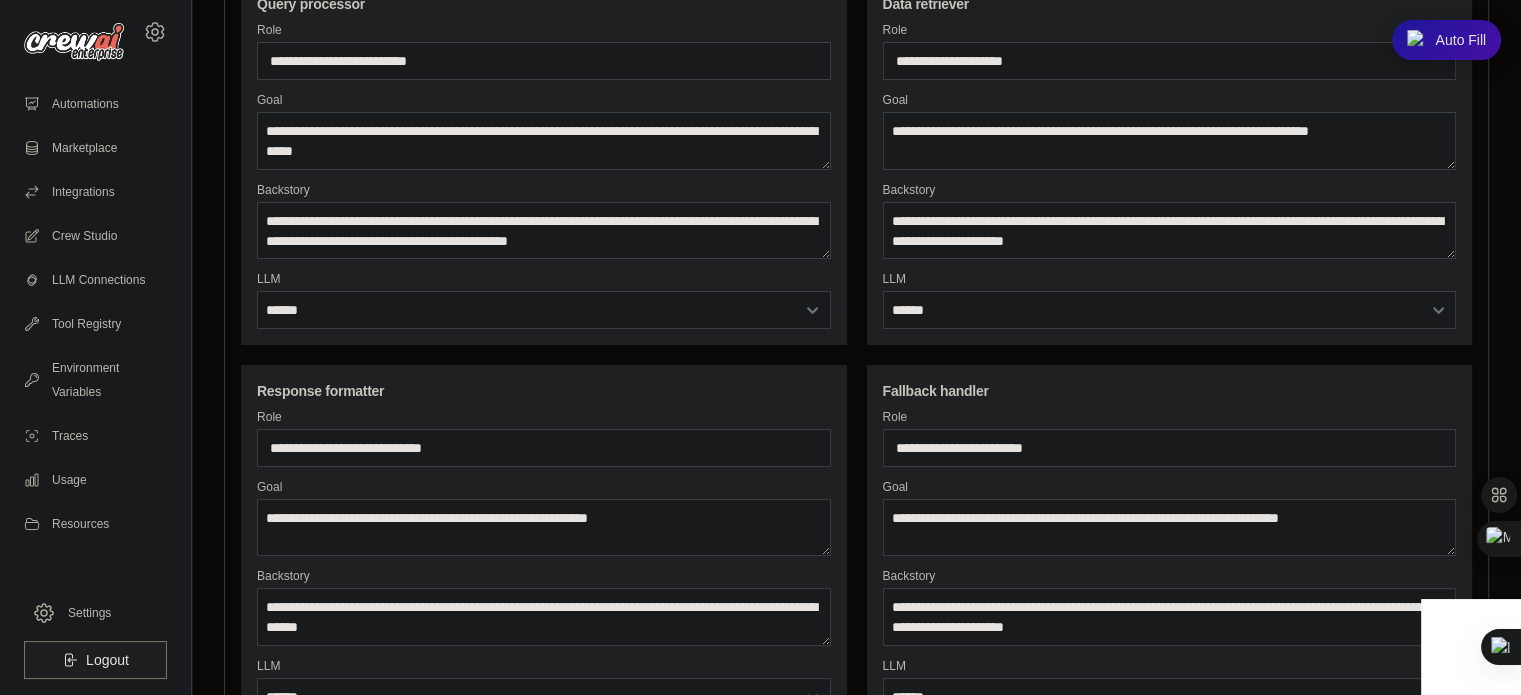 scroll, scrollTop: 0, scrollLeft: 0, axis: both 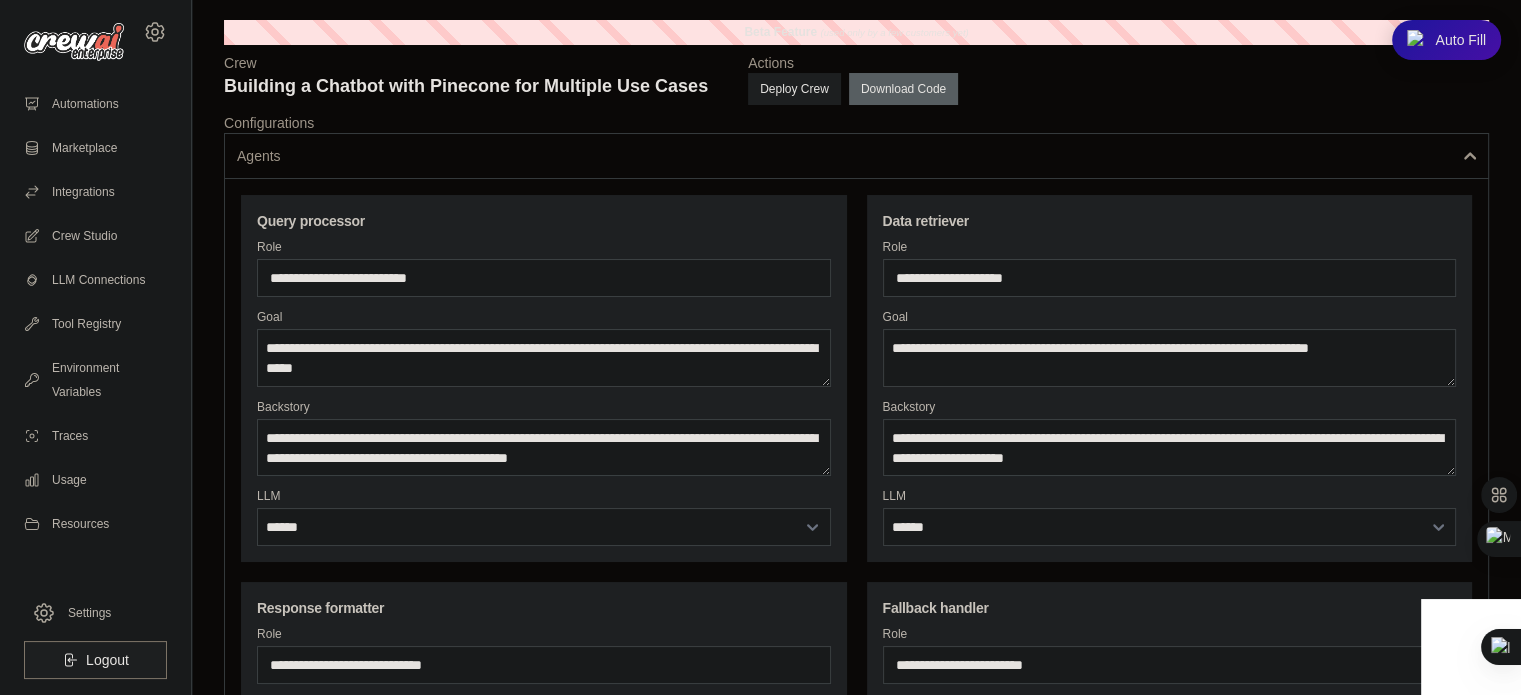 click on "**********" at bounding box center (856, 702) 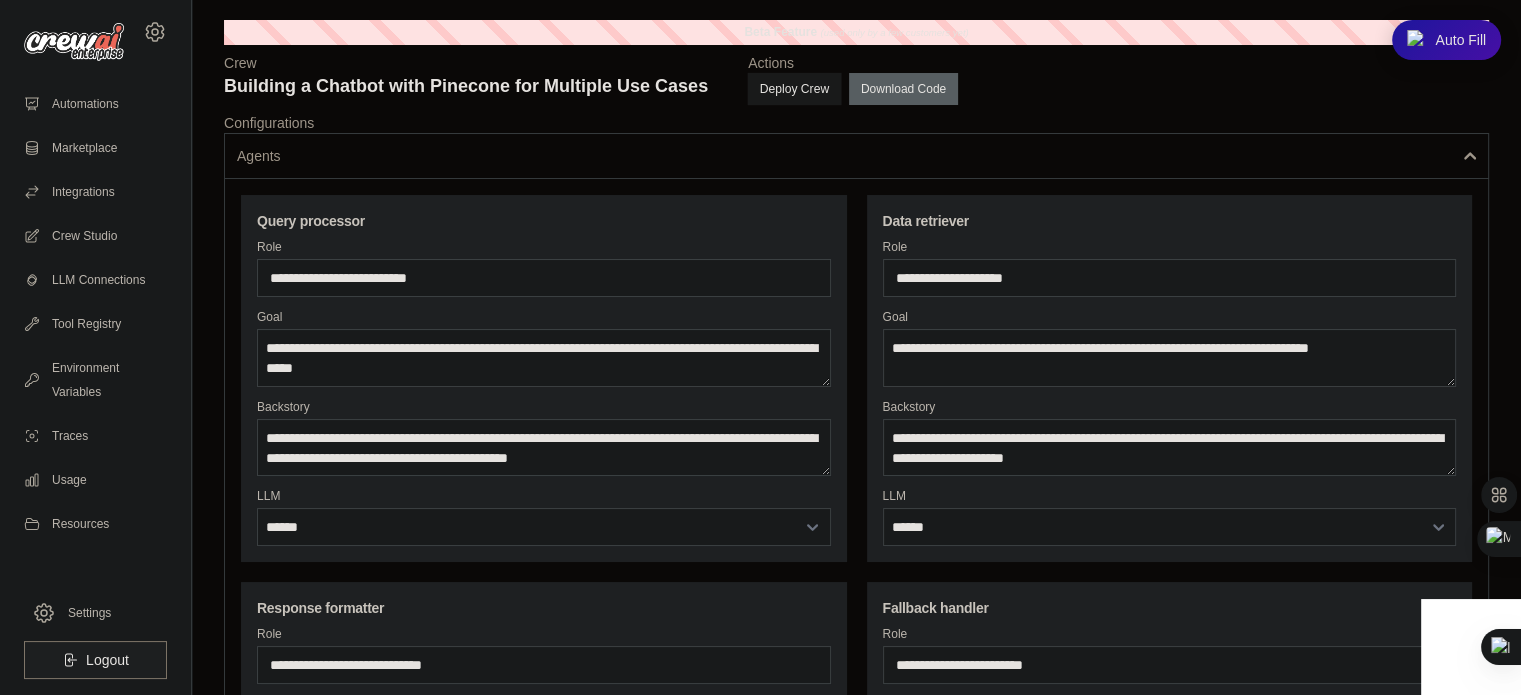 click on "Deploy Crew" at bounding box center (795, 89) 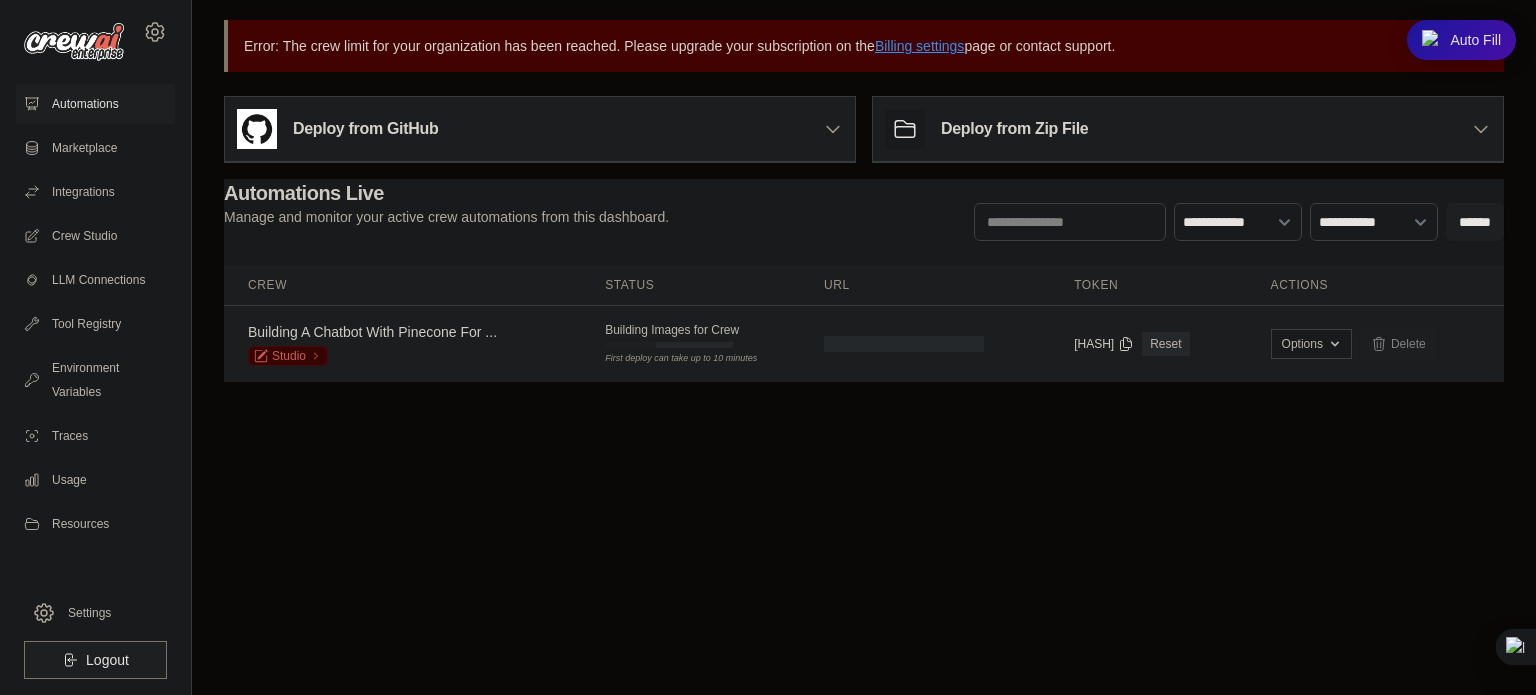click on "Building A Chatbot With Pinecone For ..." at bounding box center [372, 332] 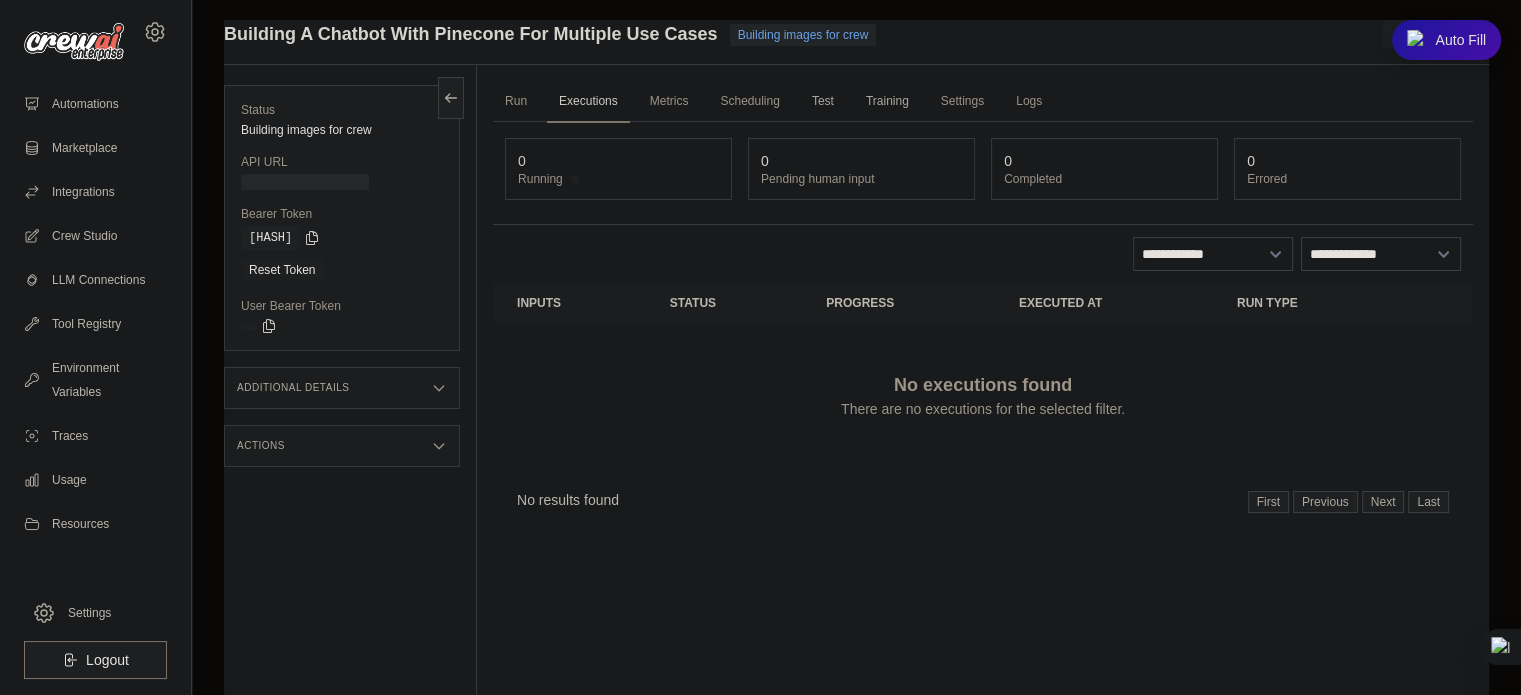 click on "0" at bounding box center (522, 161) 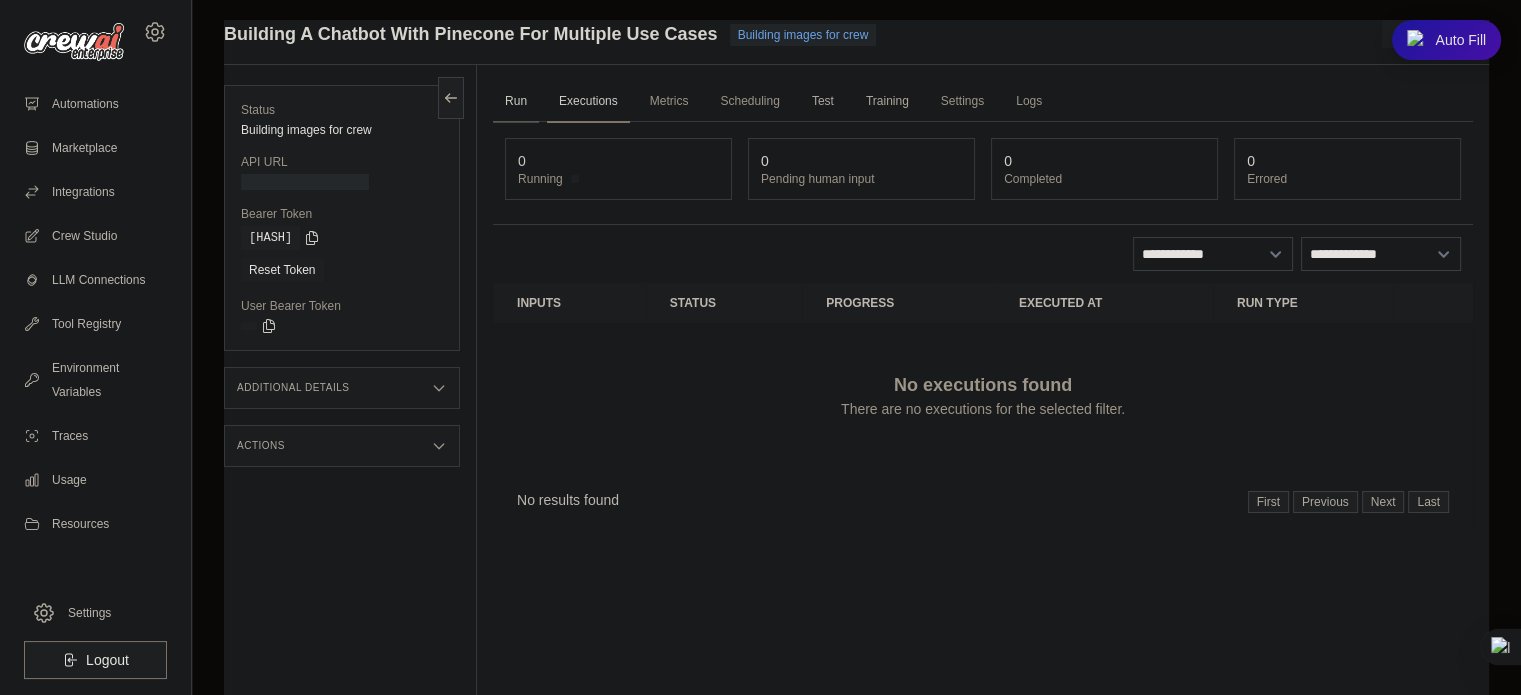 click on "Run" at bounding box center (516, 102) 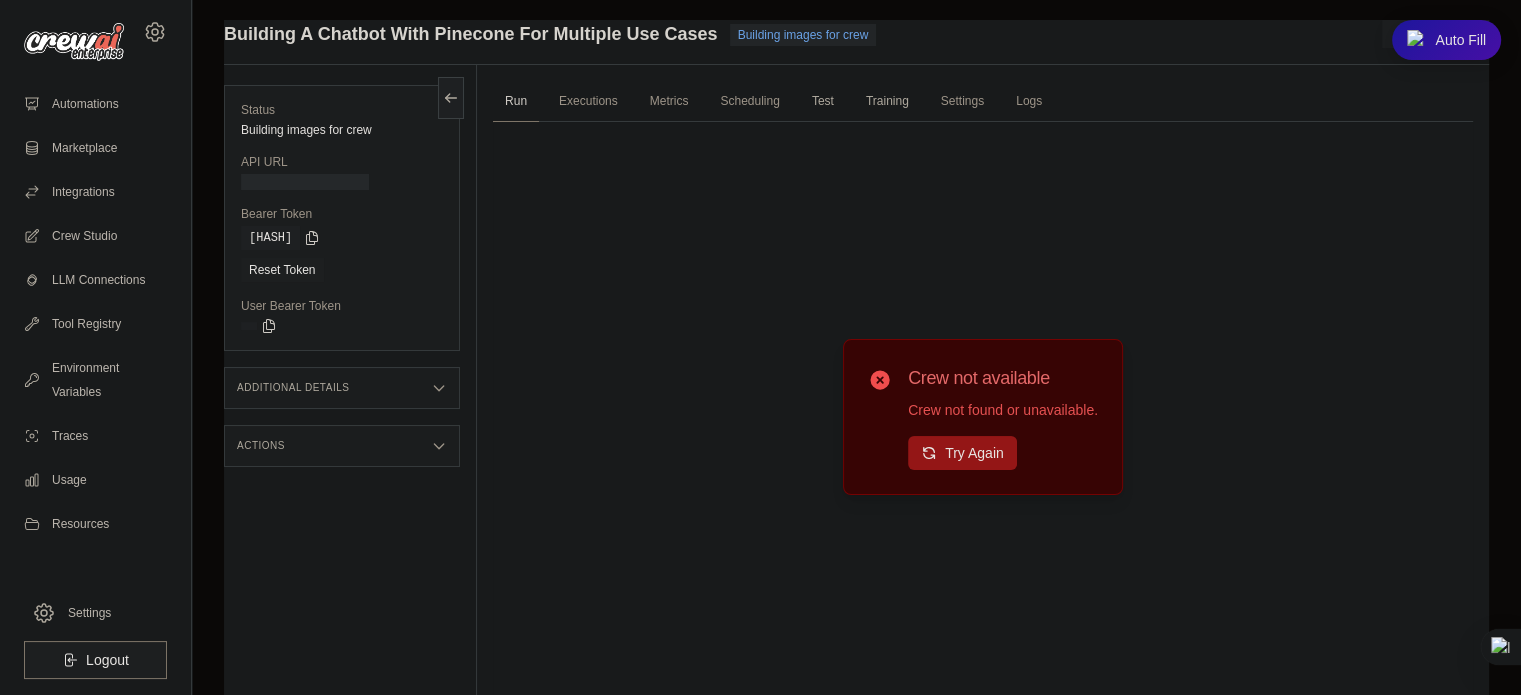 click on "Try Again" at bounding box center [962, 453] 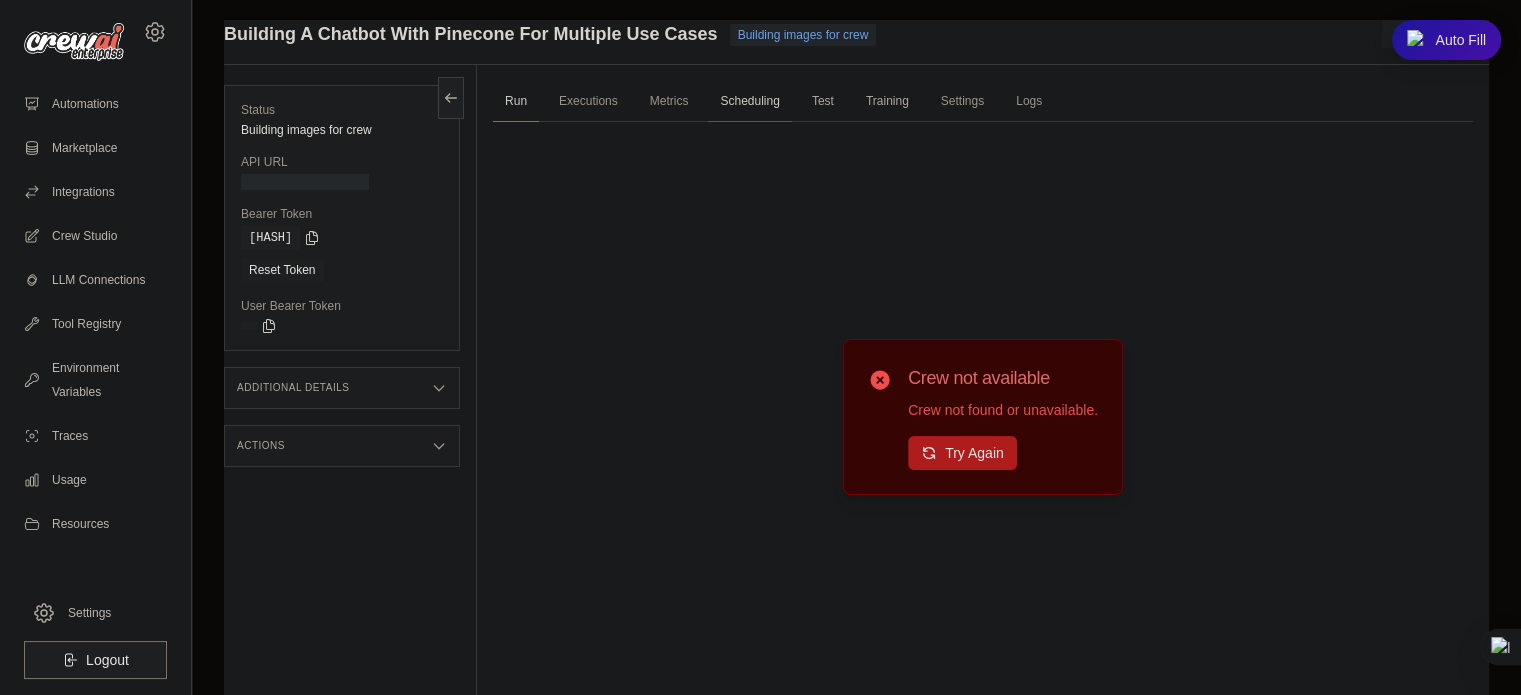 click on "Scheduling" at bounding box center (749, 102) 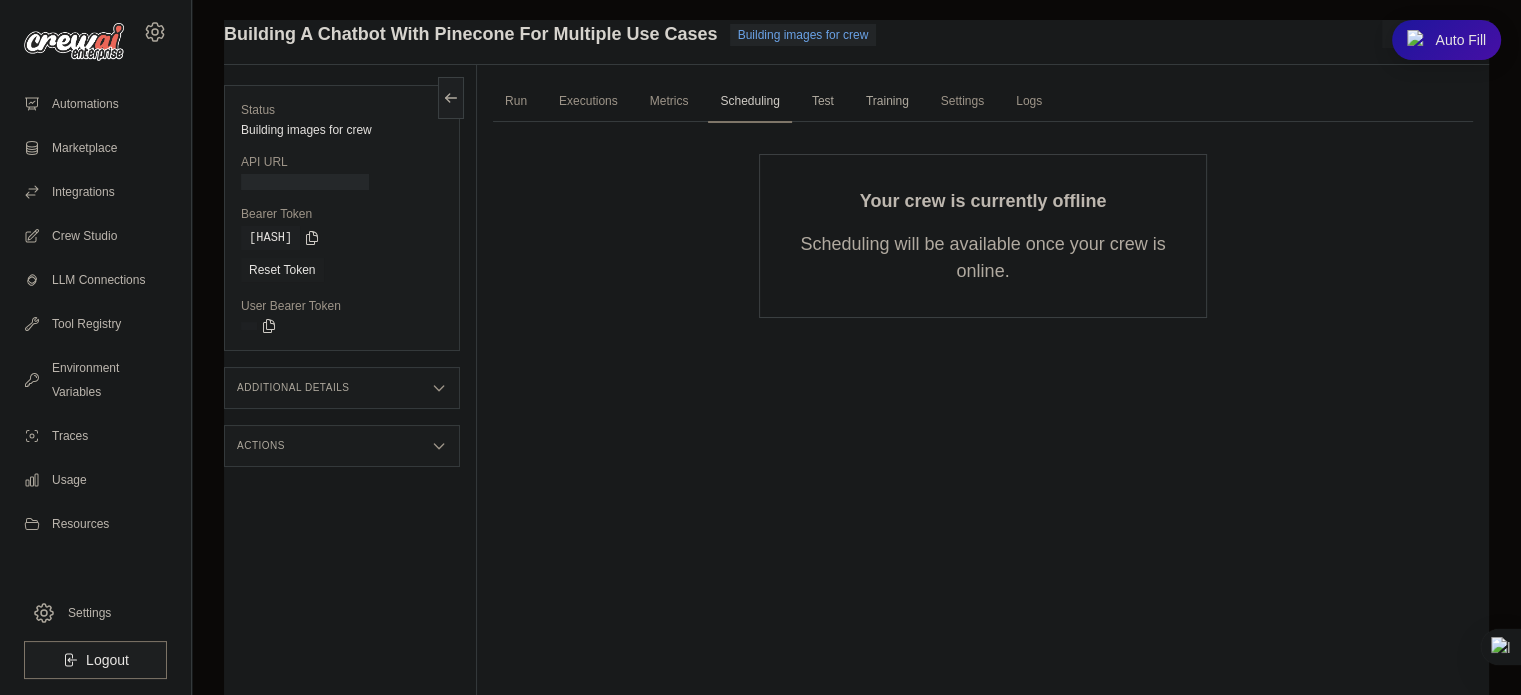 click at bounding box center (305, 182) 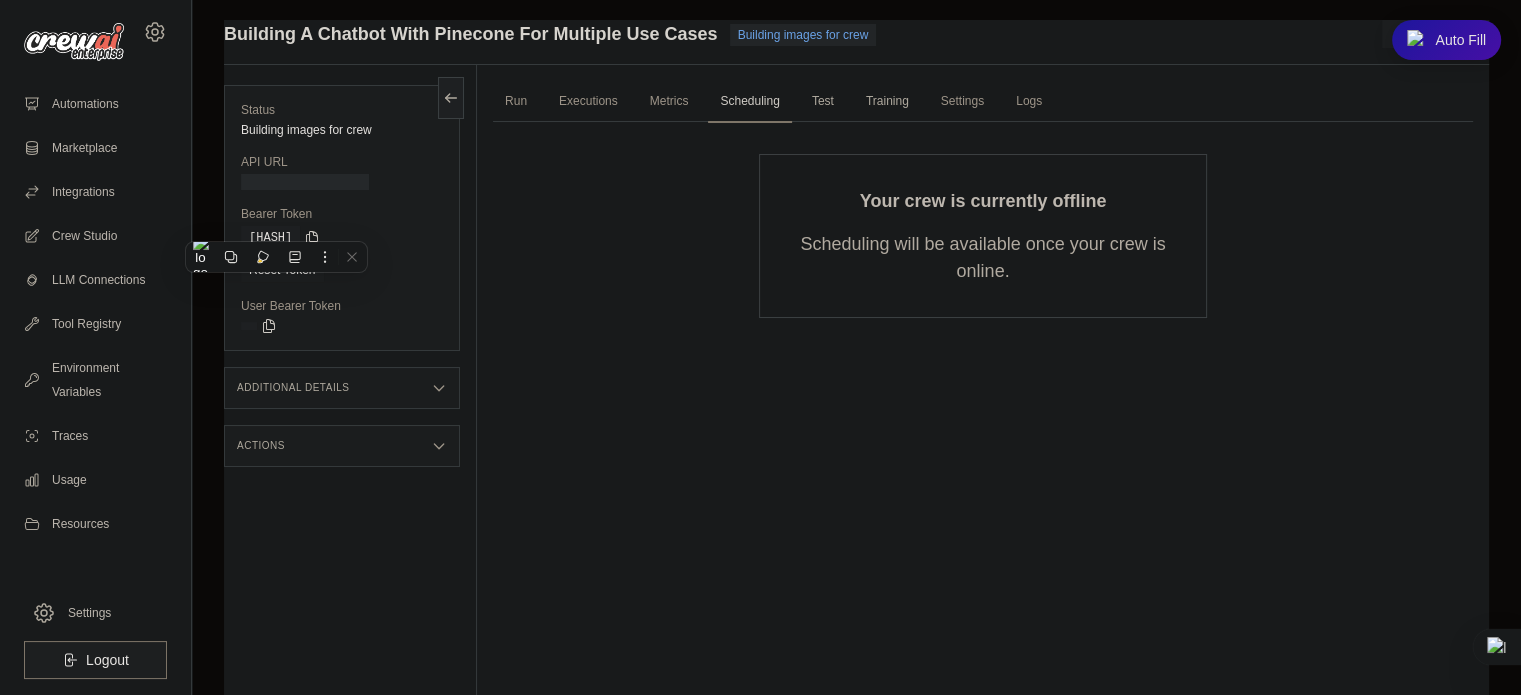drag, startPoint x: 387, startPoint y: 507, endPoint x: 696, endPoint y: -97, distance: 678.4519 